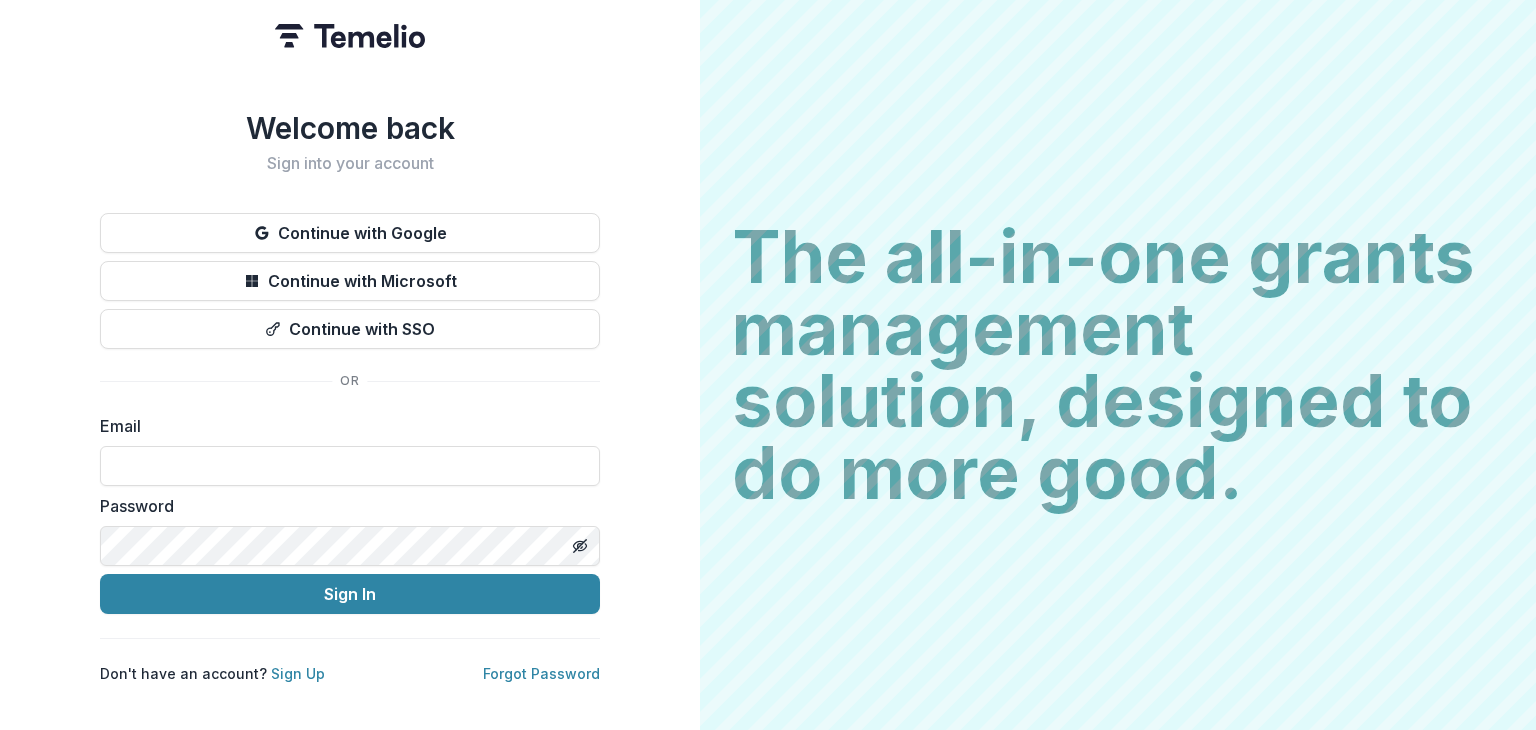 scroll, scrollTop: 0, scrollLeft: 0, axis: both 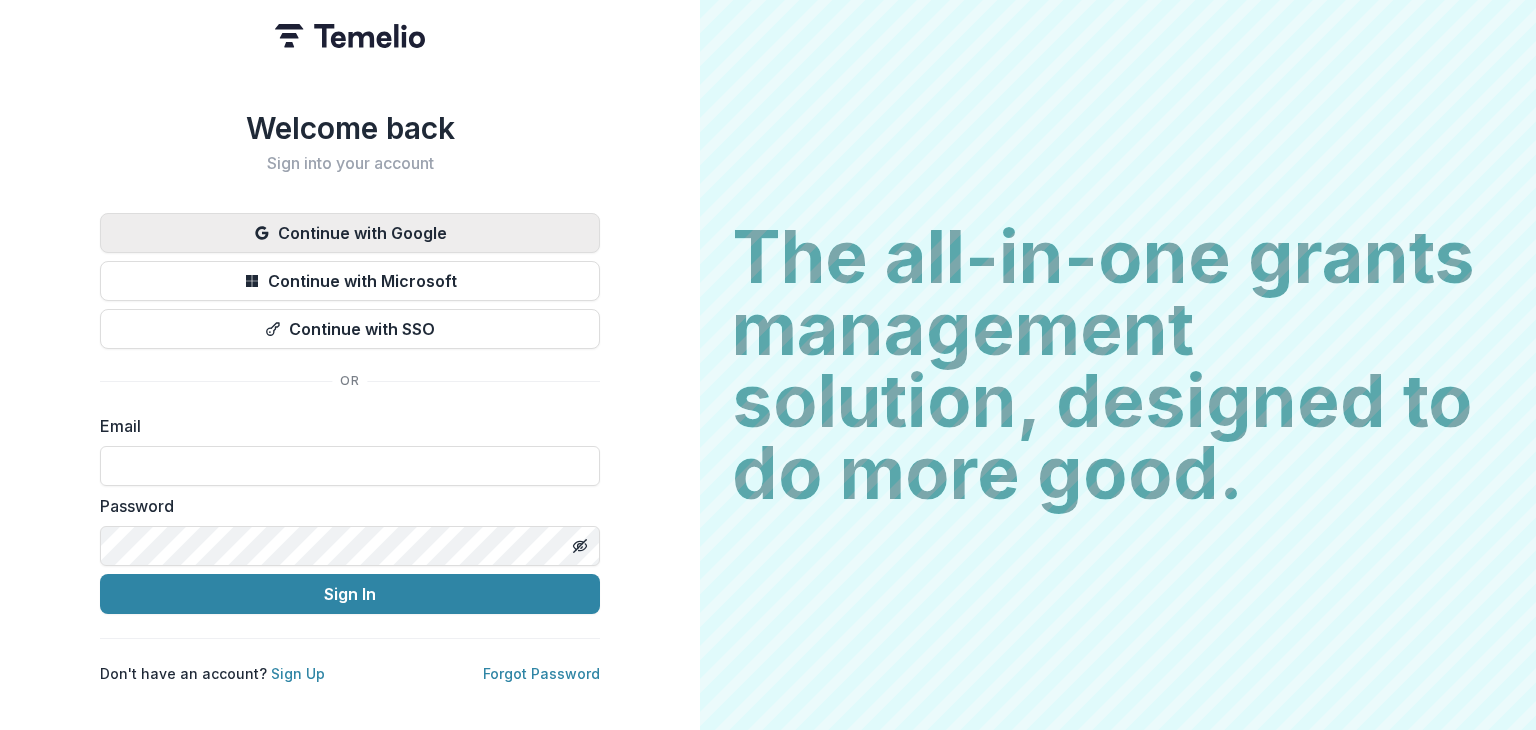 click on "Continue with Google" at bounding box center [350, 233] 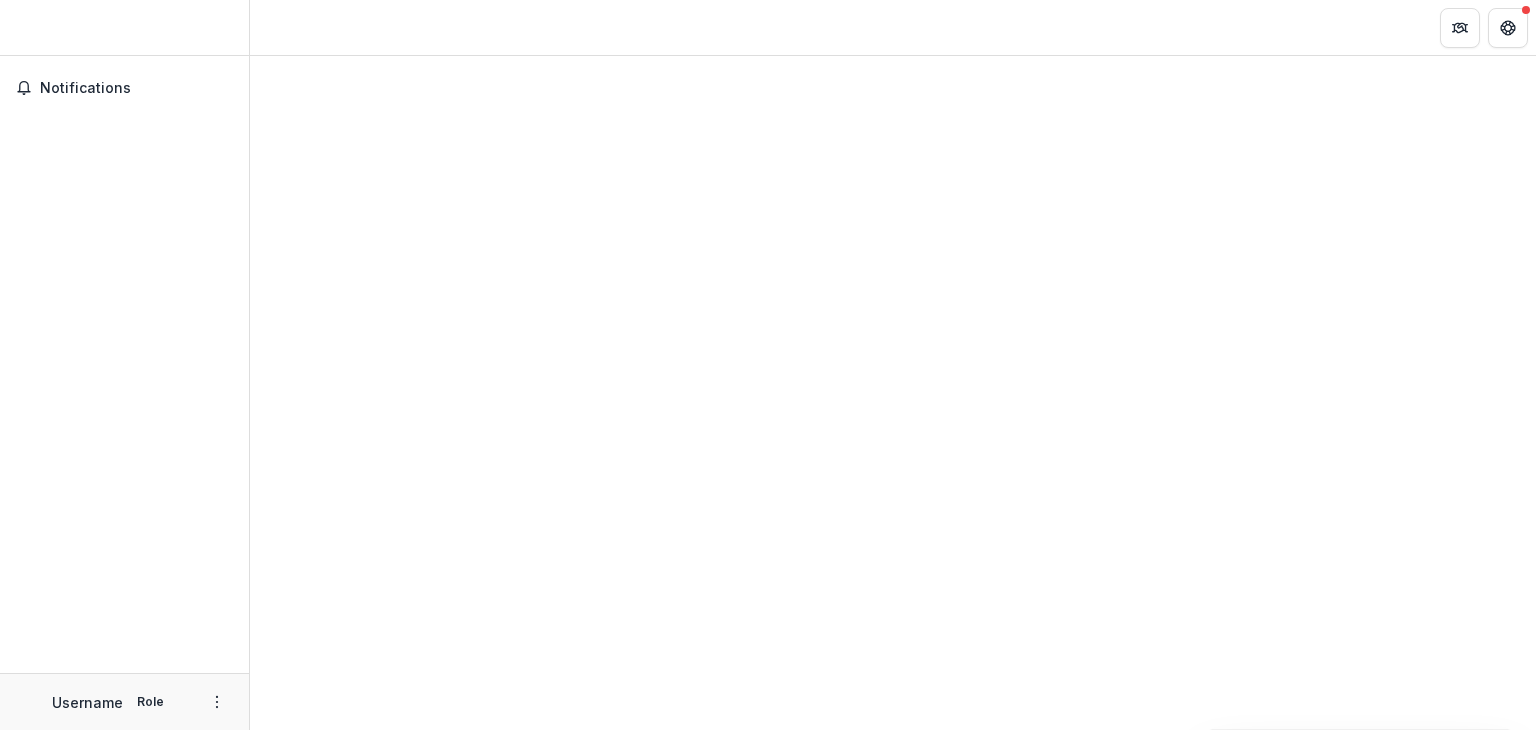 scroll, scrollTop: 0, scrollLeft: 0, axis: both 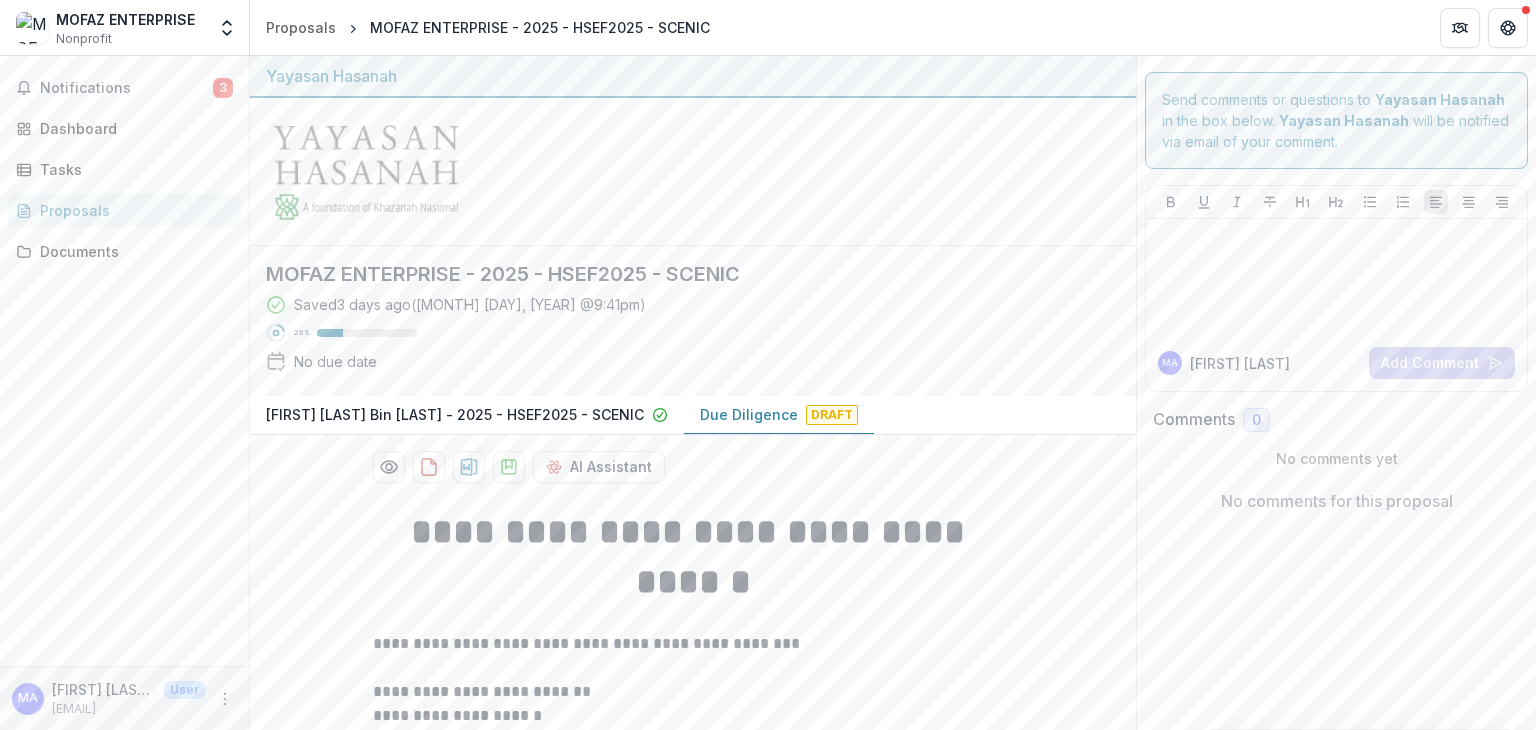 click on "Draft" at bounding box center (832, 415) 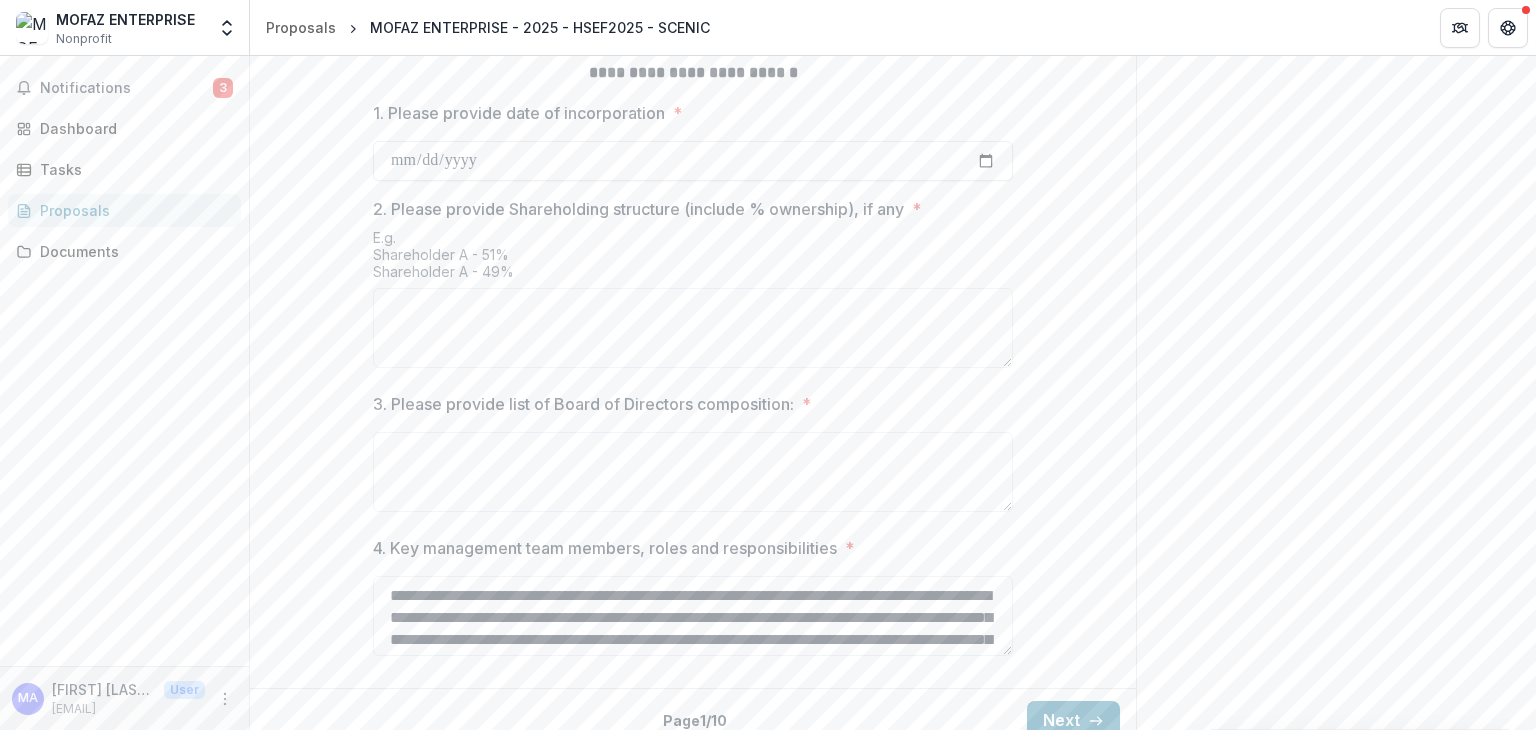 scroll, scrollTop: 920, scrollLeft: 0, axis: vertical 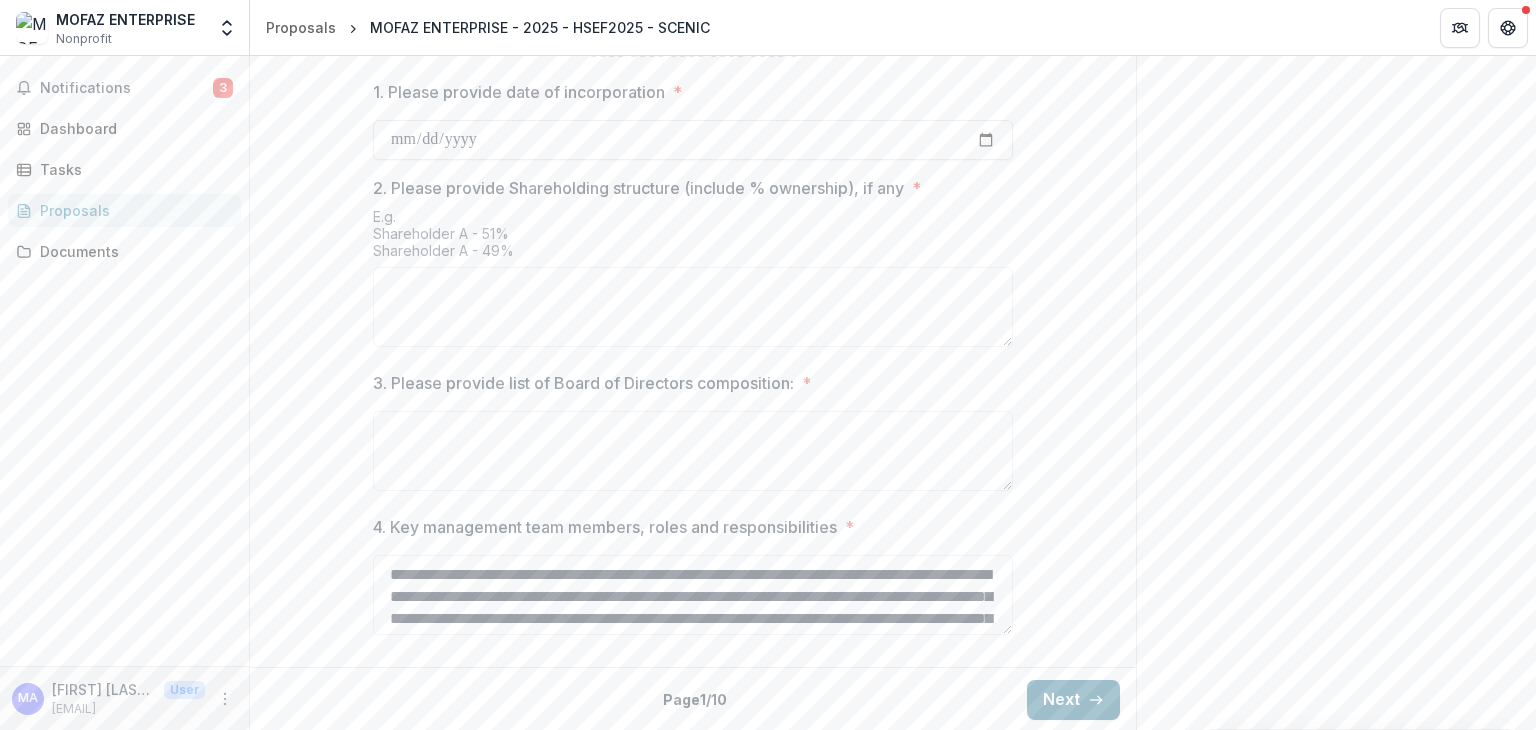 click 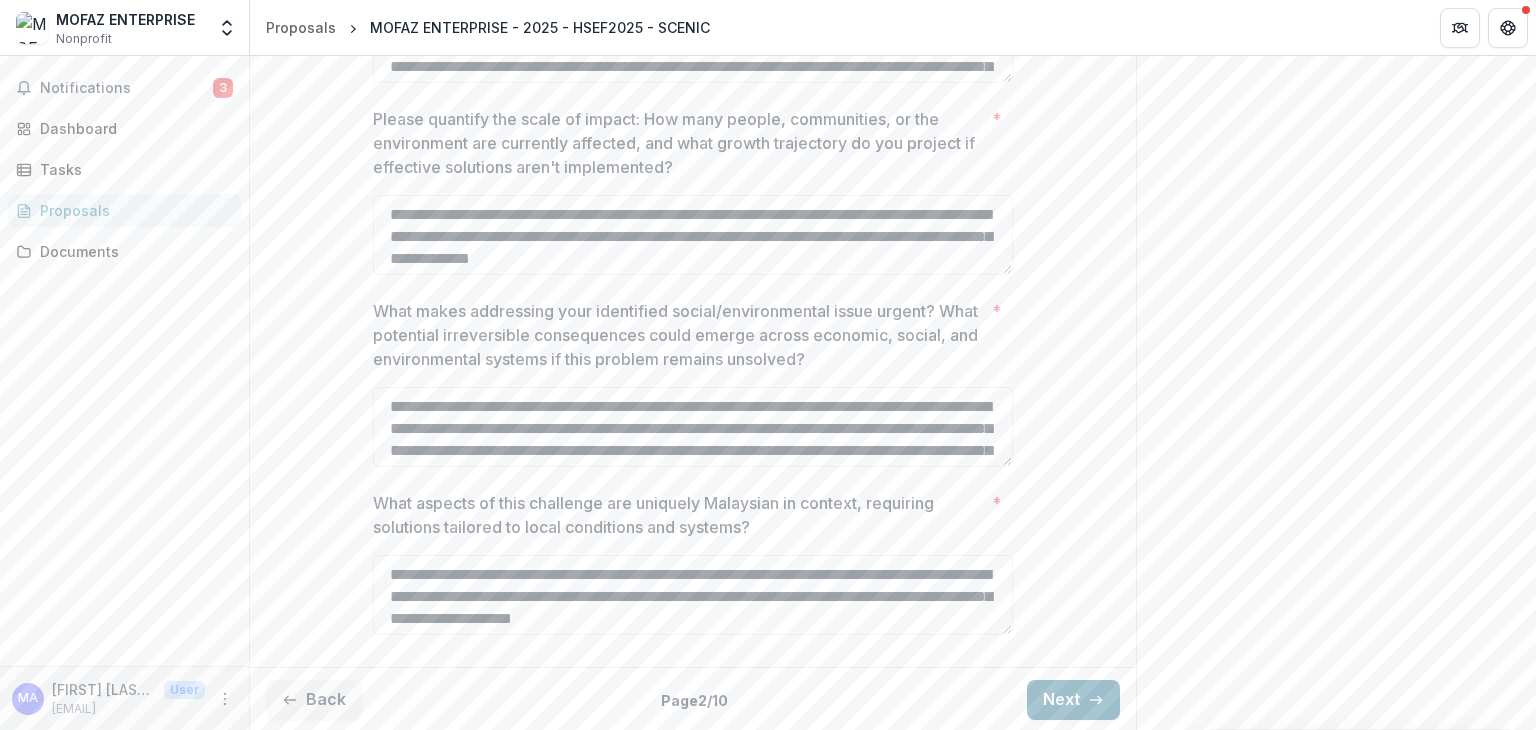 click on "Next" at bounding box center (1073, 700) 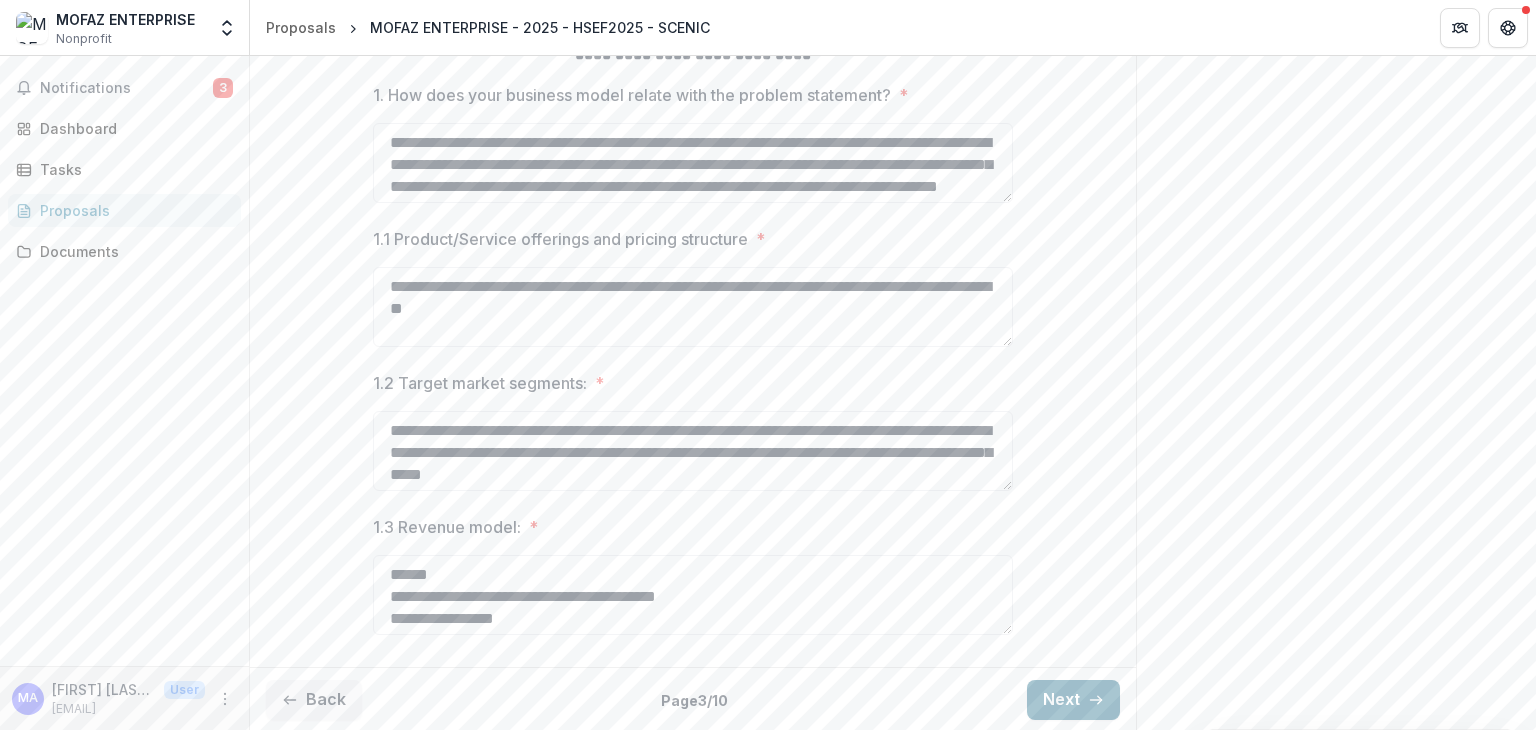 click on "Next" at bounding box center (1073, 700) 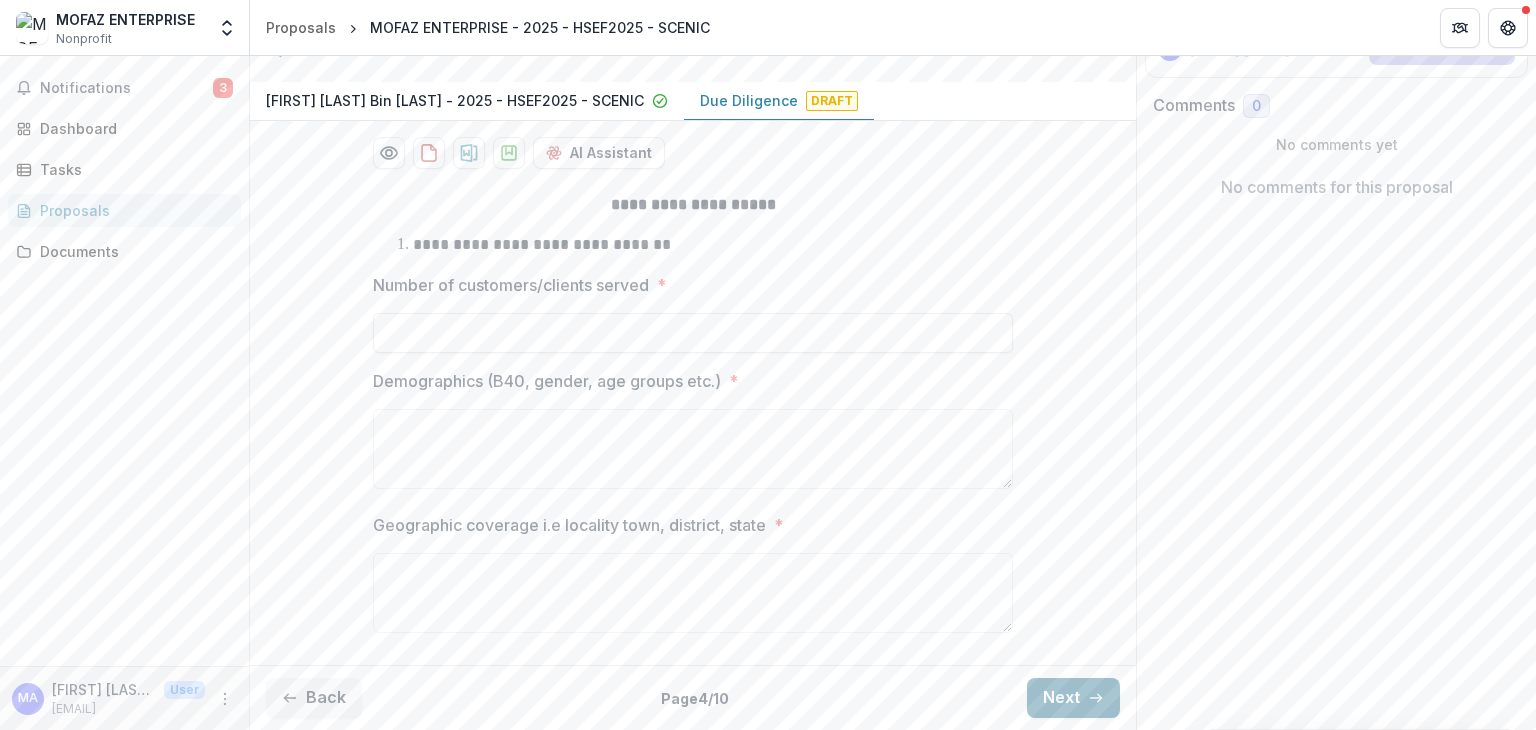 scroll, scrollTop: 312, scrollLeft: 0, axis: vertical 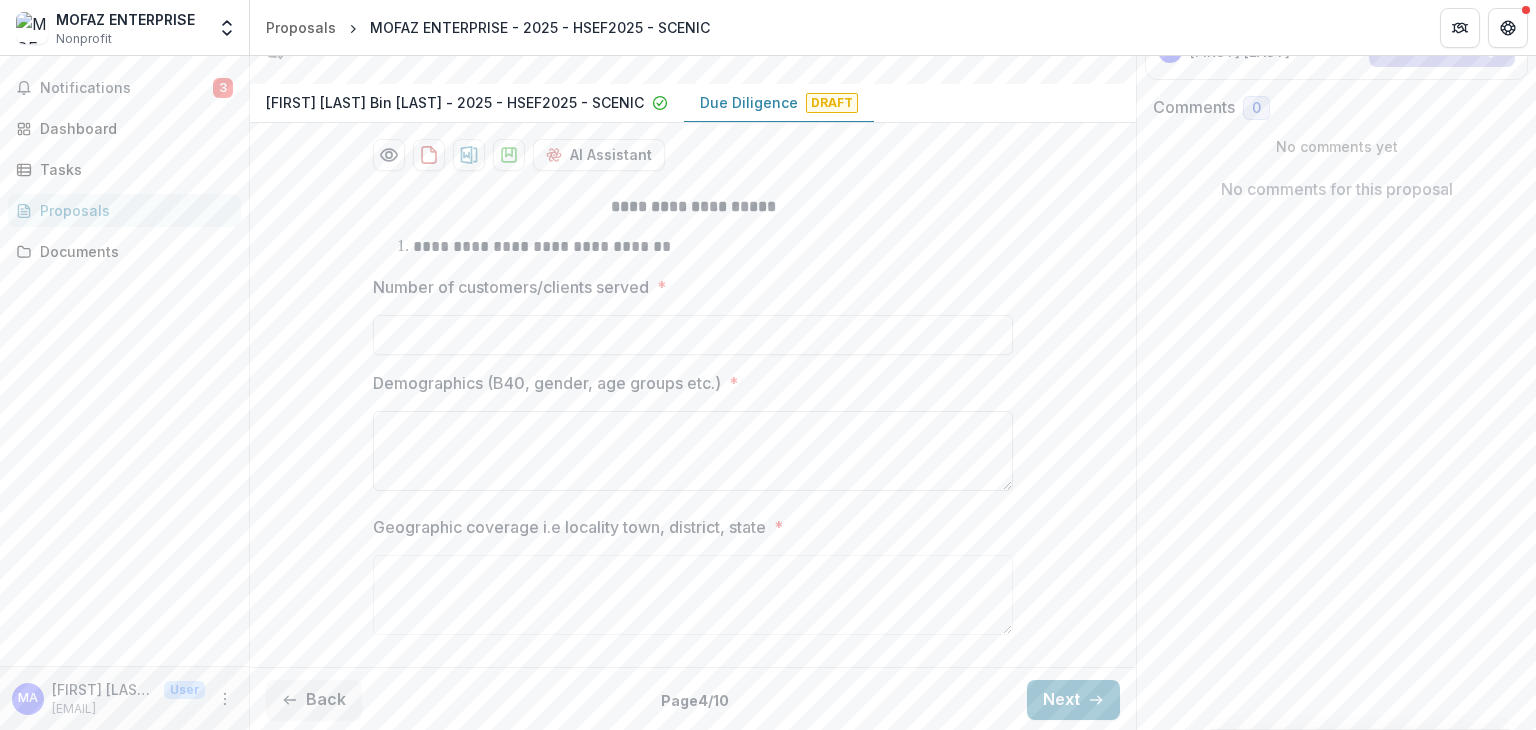 click on "Demographics (B40, gender, age groups etc.) *" at bounding box center (693, 451) 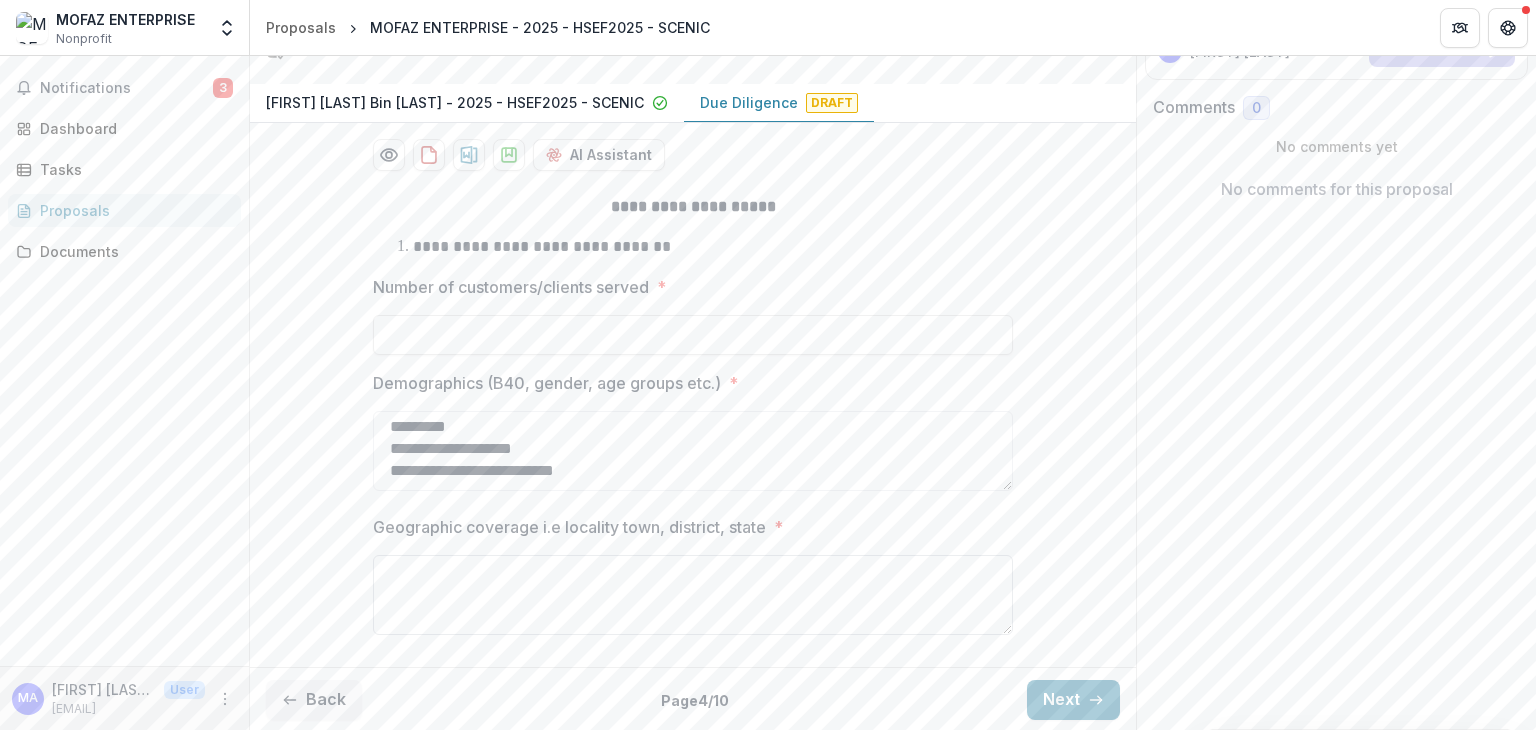 scroll, scrollTop: 4, scrollLeft: 0, axis: vertical 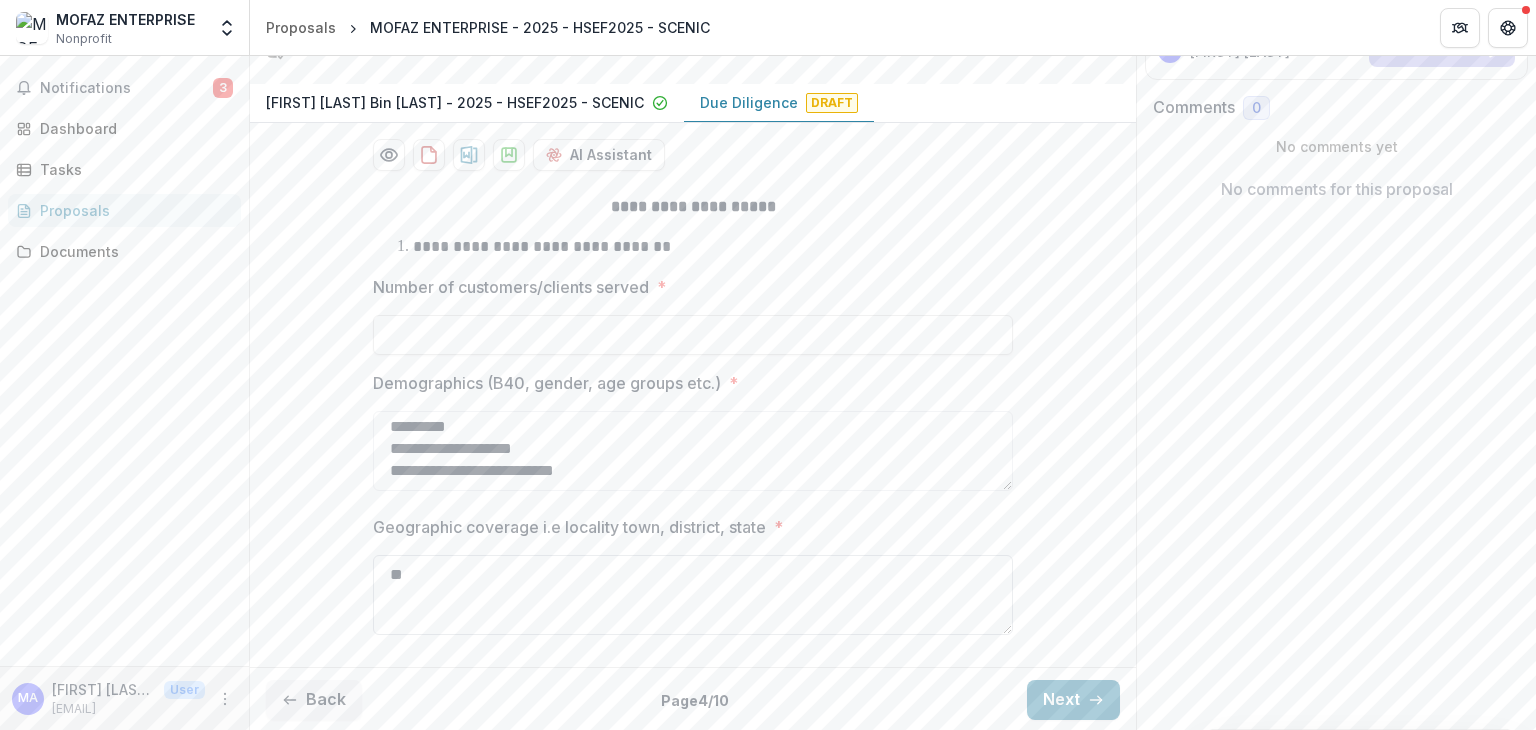 type on "*" 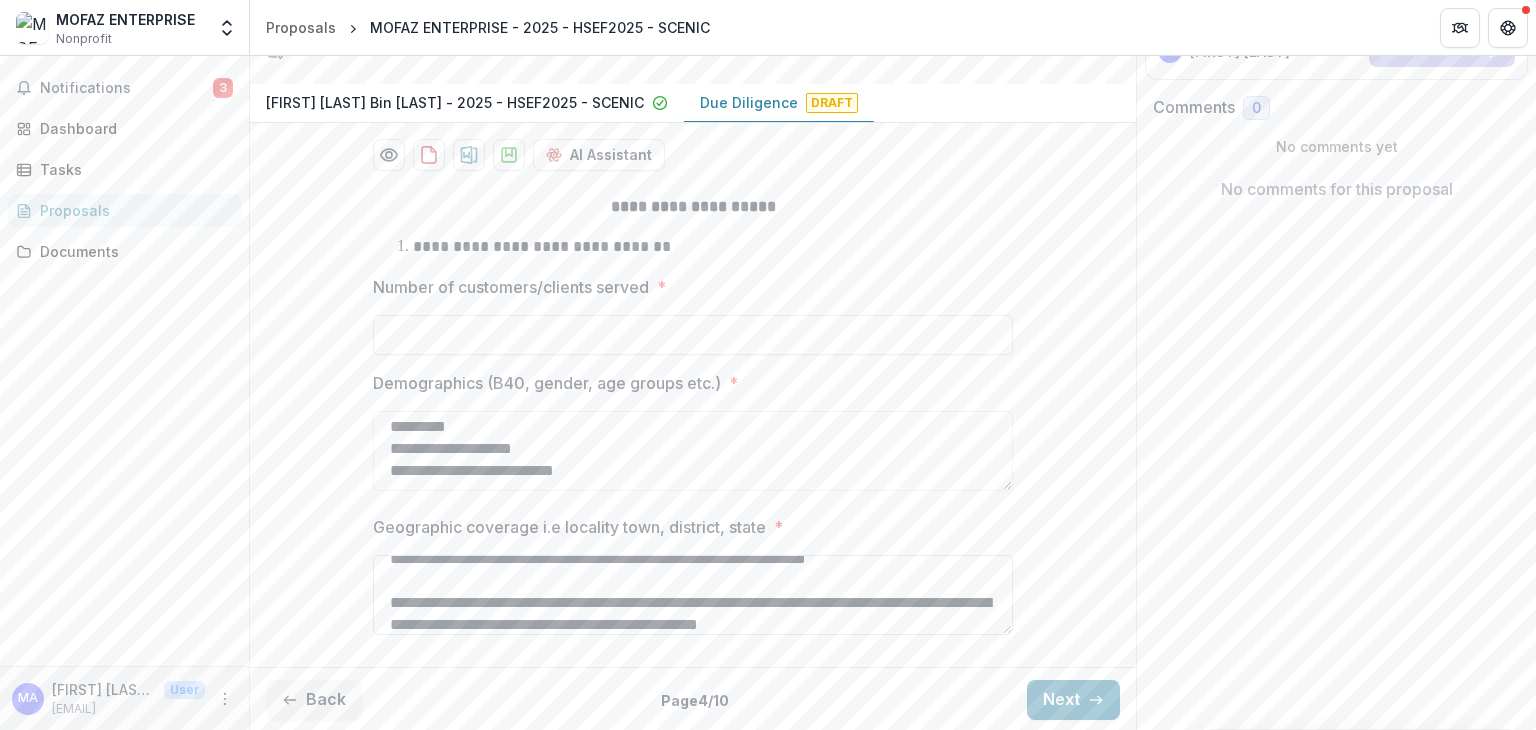 scroll, scrollTop: 38, scrollLeft: 0, axis: vertical 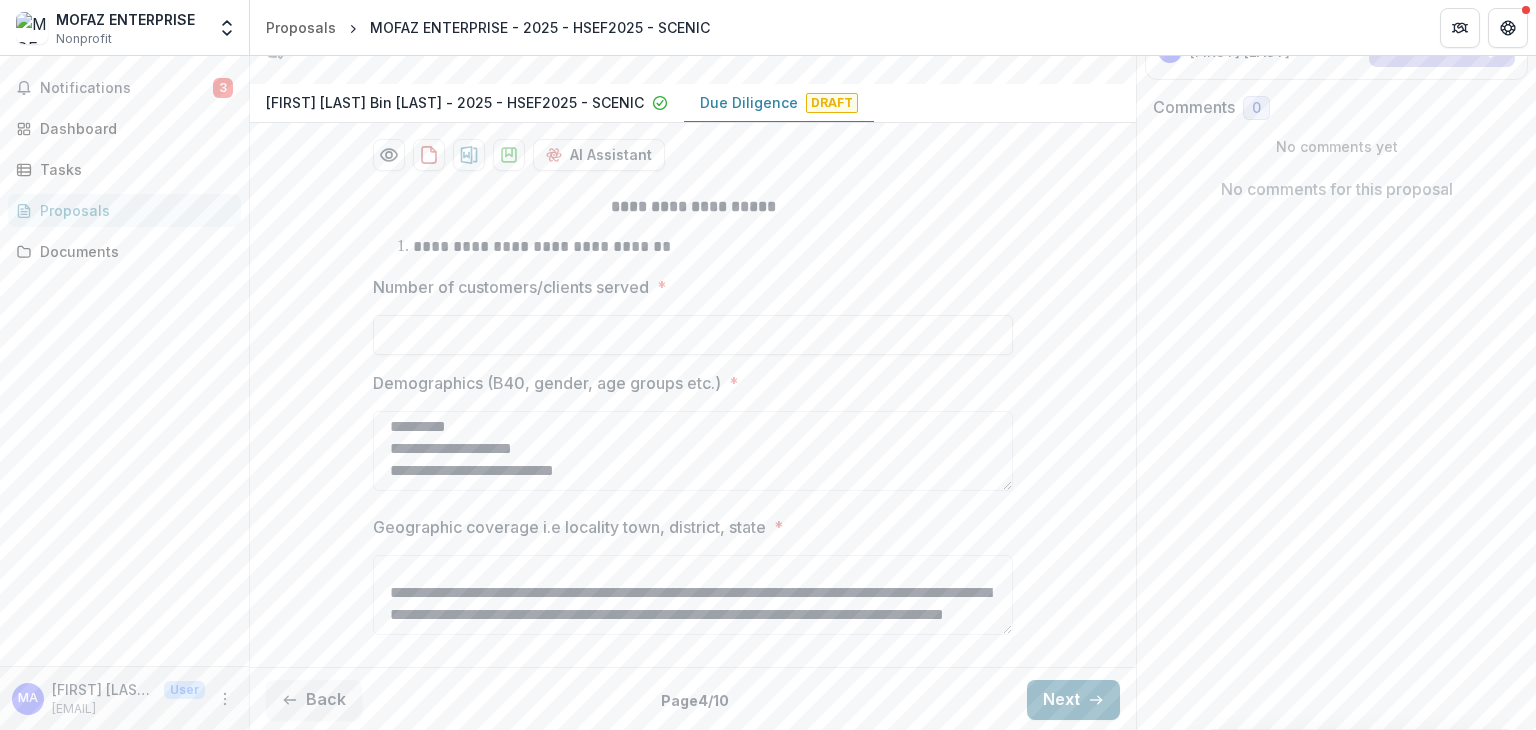 type on "**********" 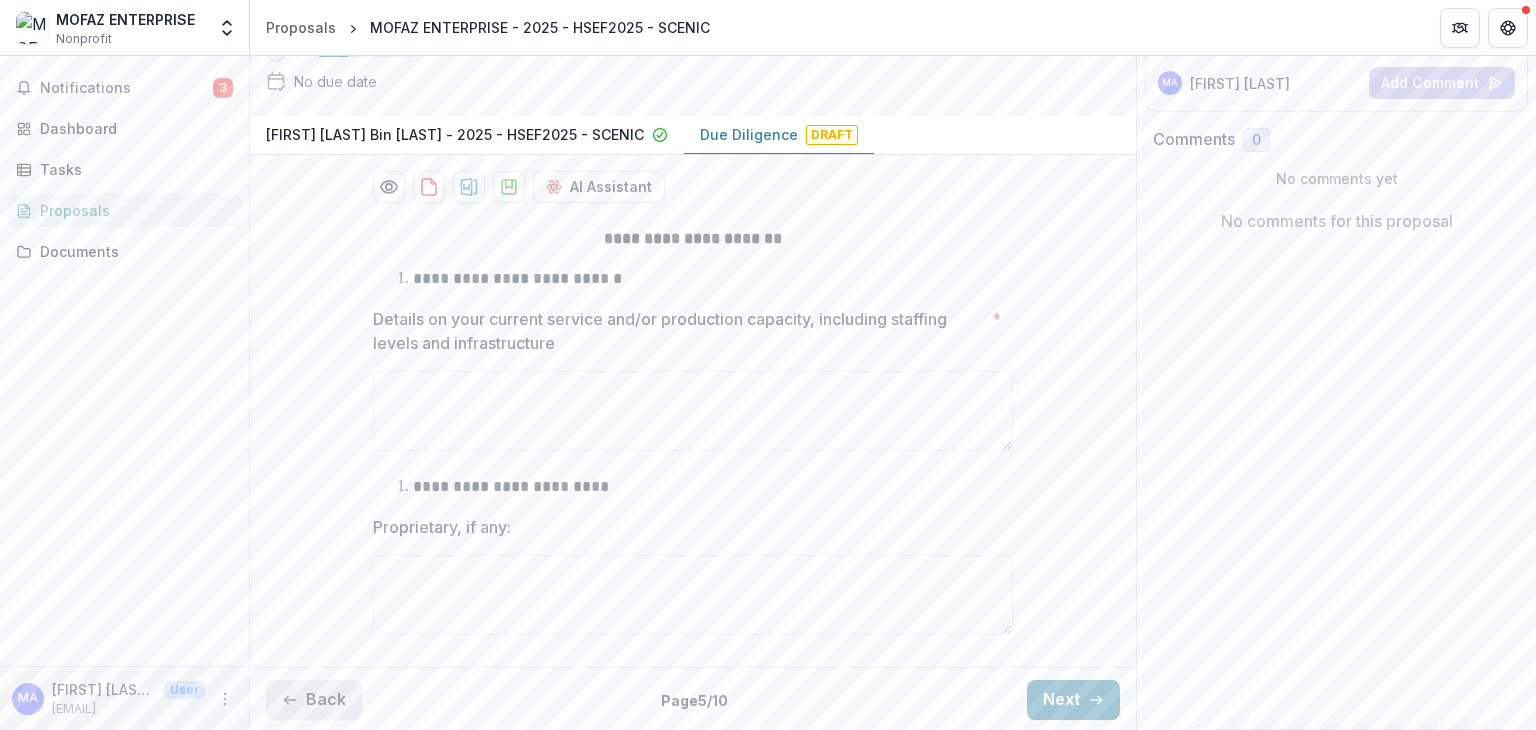 click on "Back" at bounding box center (314, 700) 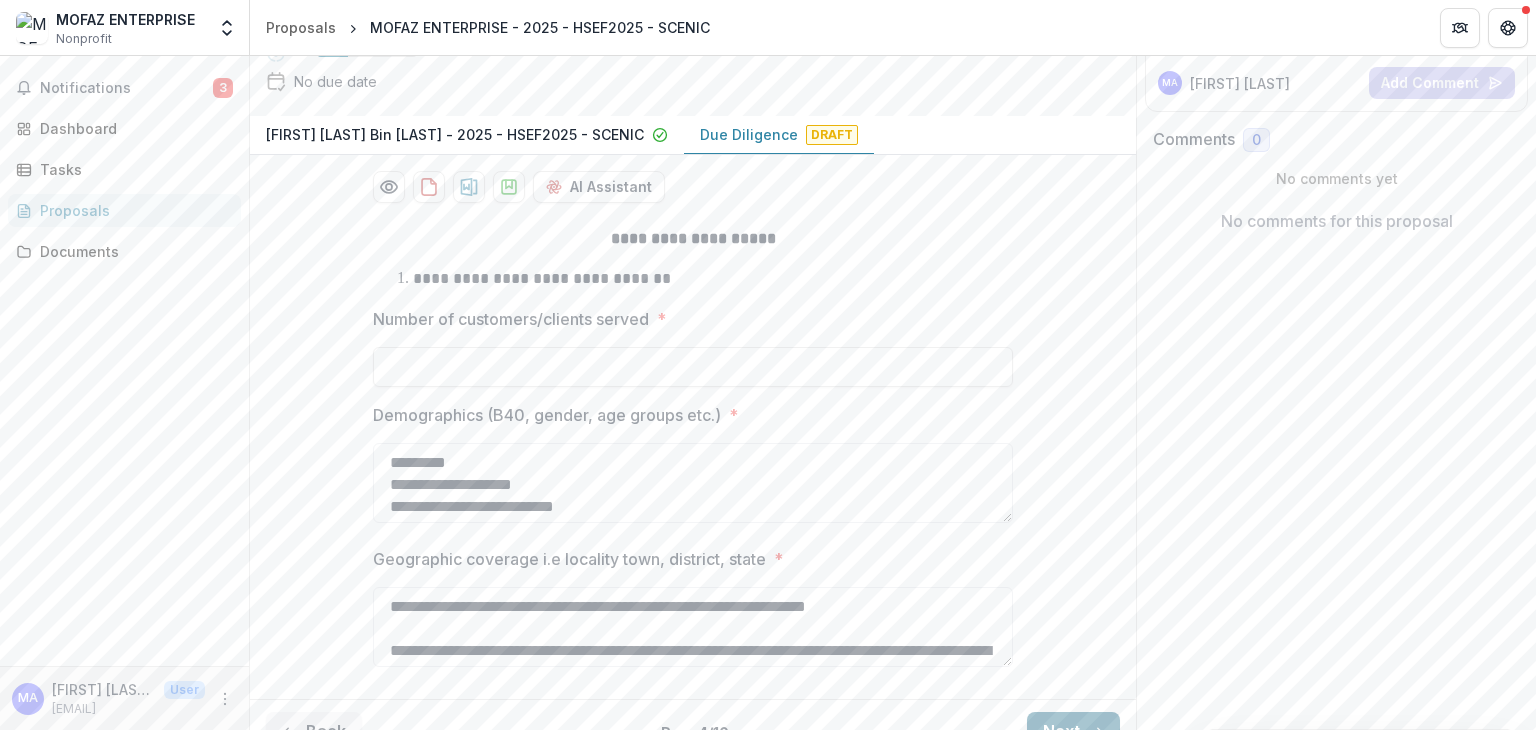 click on "Next" at bounding box center (1073, 732) 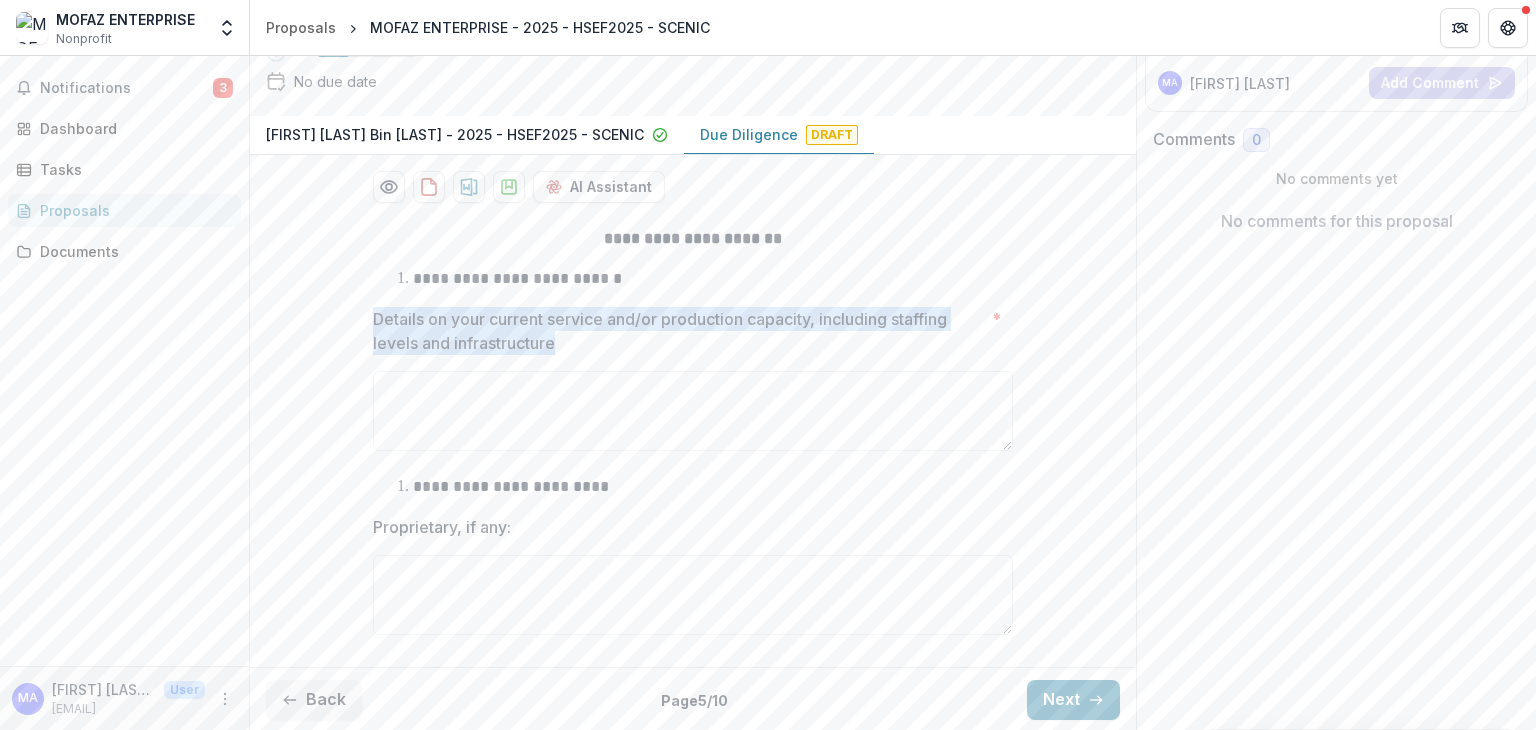 drag, startPoint x: 556, startPoint y: 338, endPoint x: 360, endPoint y: 316, distance: 197.23083 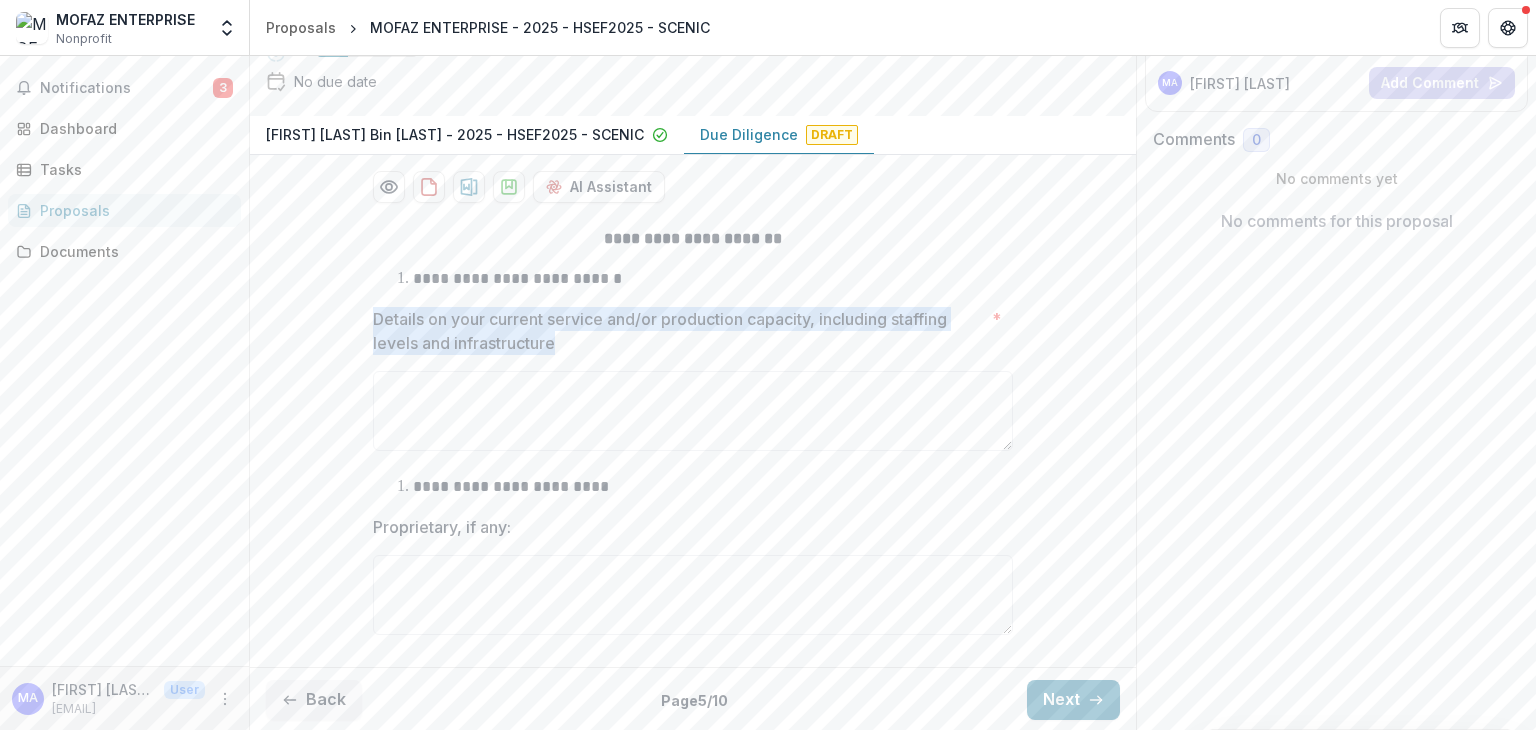 copy on "Details on your current service and/or production capacity, including staffing levels and infrastructure" 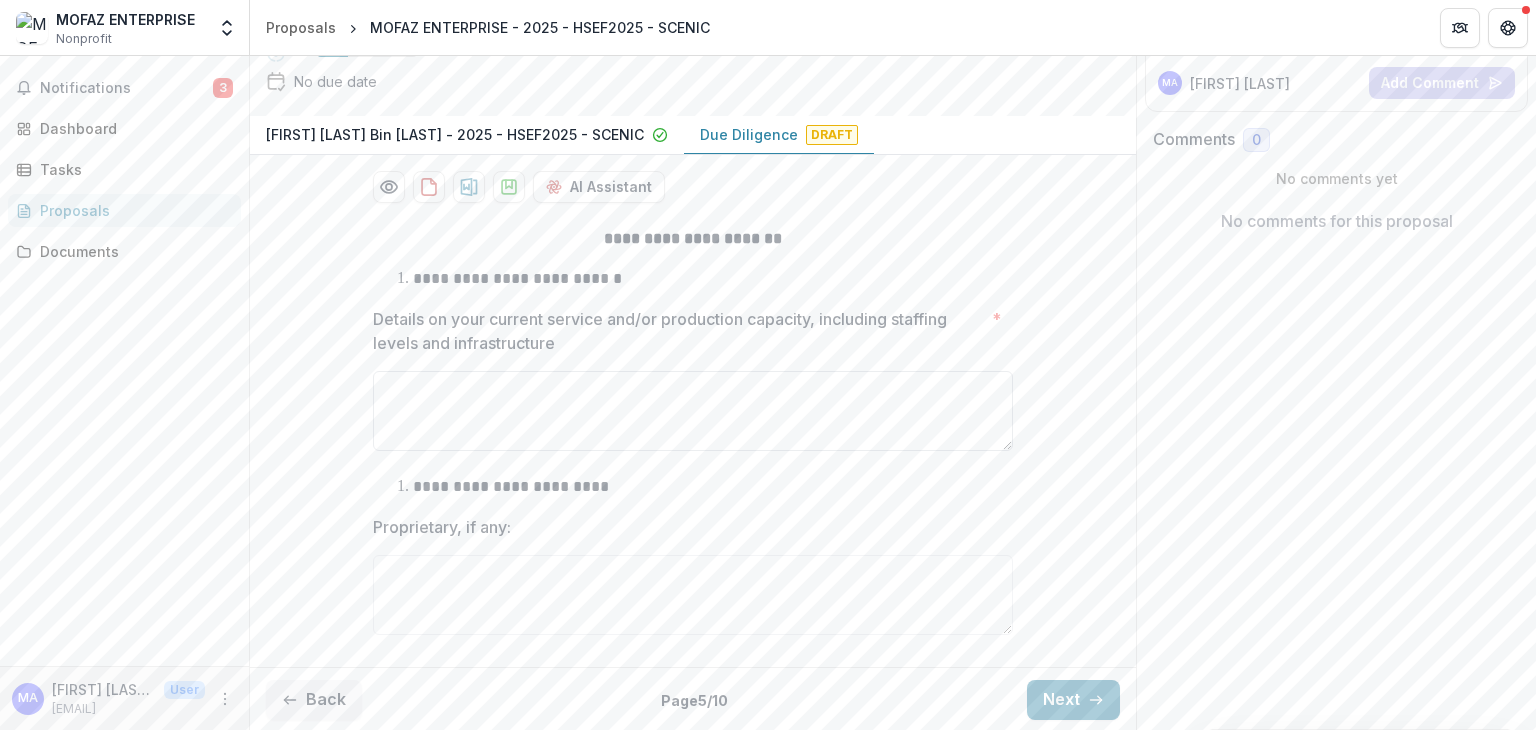 click on "Details on your current service and/or production capacity, including staffing levels and infrastructure  *" at bounding box center [693, 411] 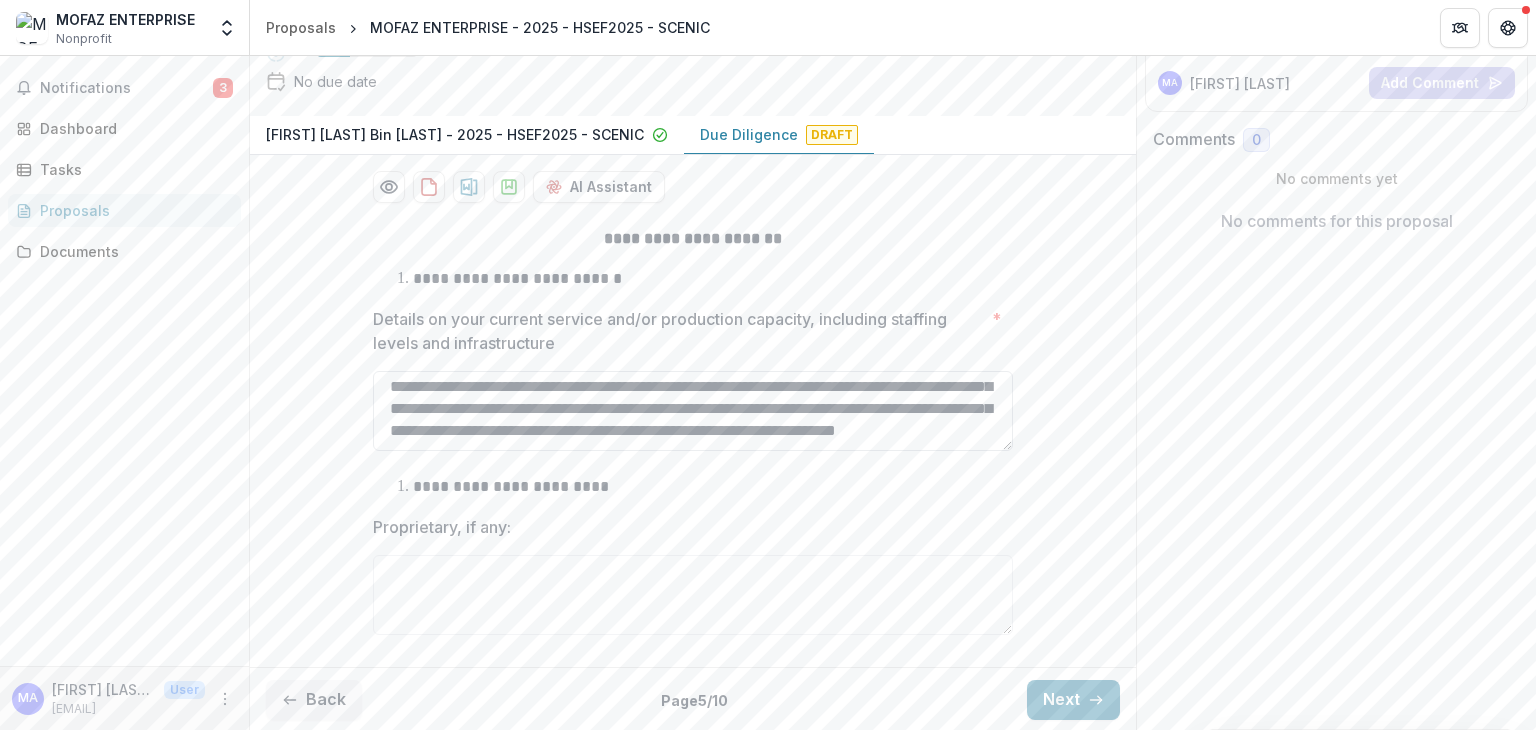 scroll, scrollTop: 170, scrollLeft: 0, axis: vertical 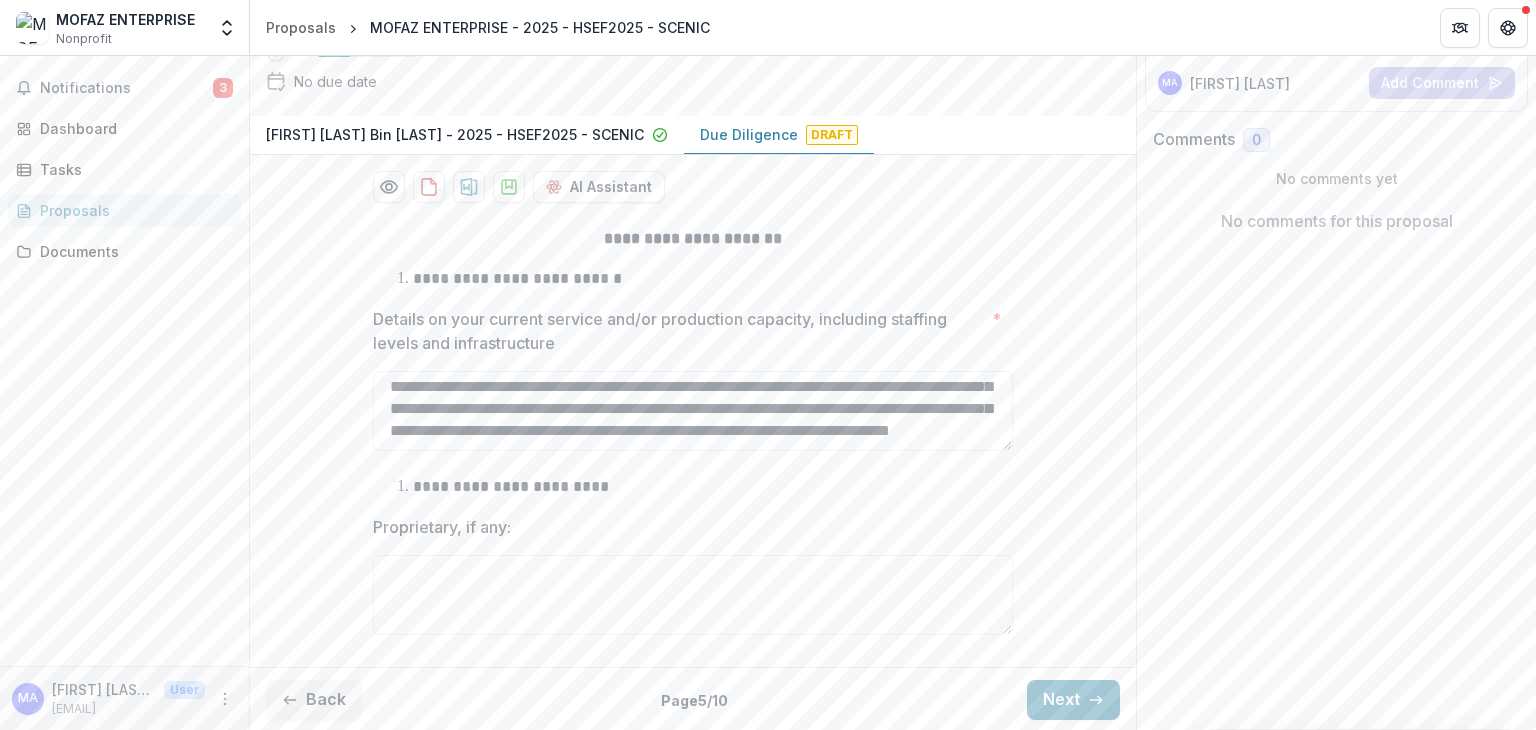 type on "**********" 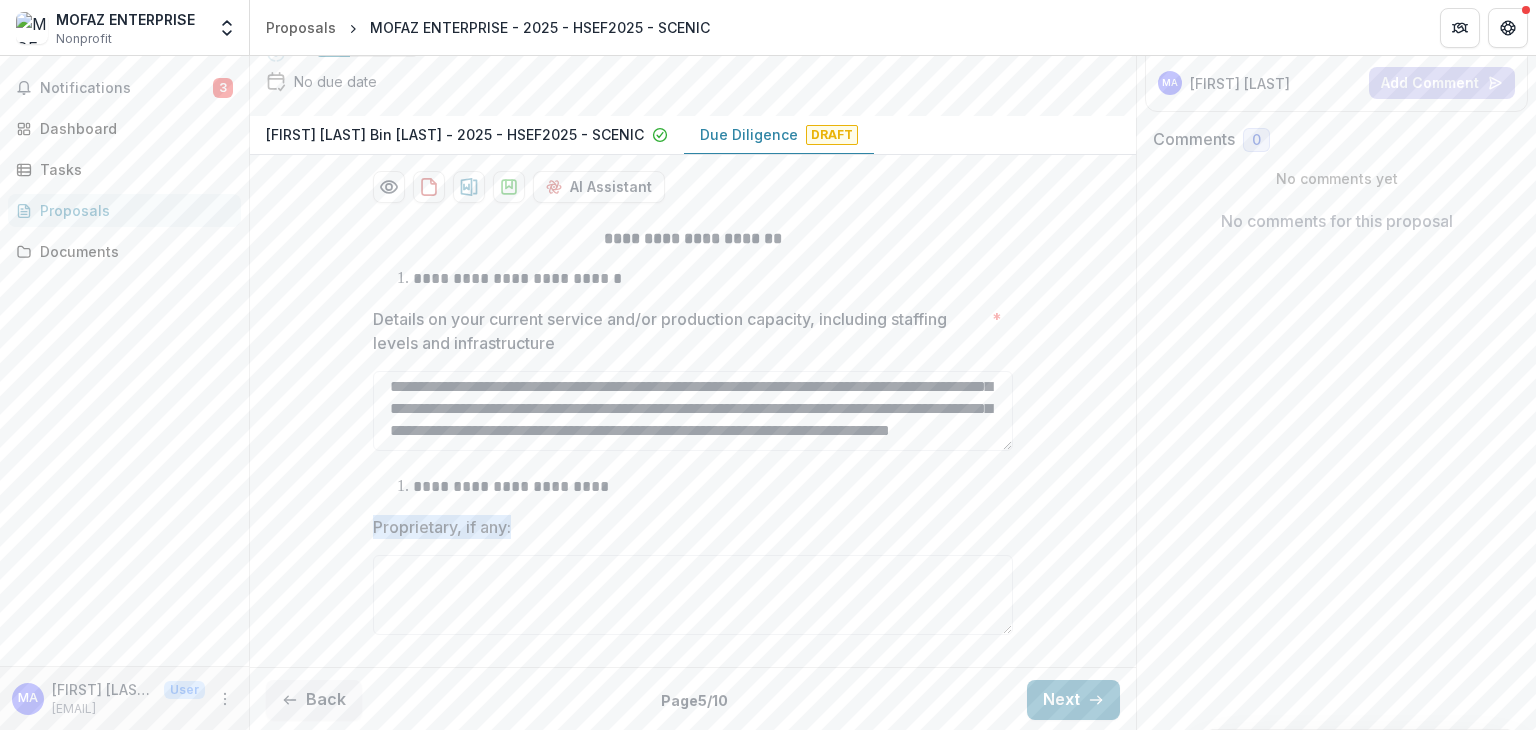 drag, startPoint x: 517, startPoint y: 525, endPoint x: 368, endPoint y: 522, distance: 149.0302 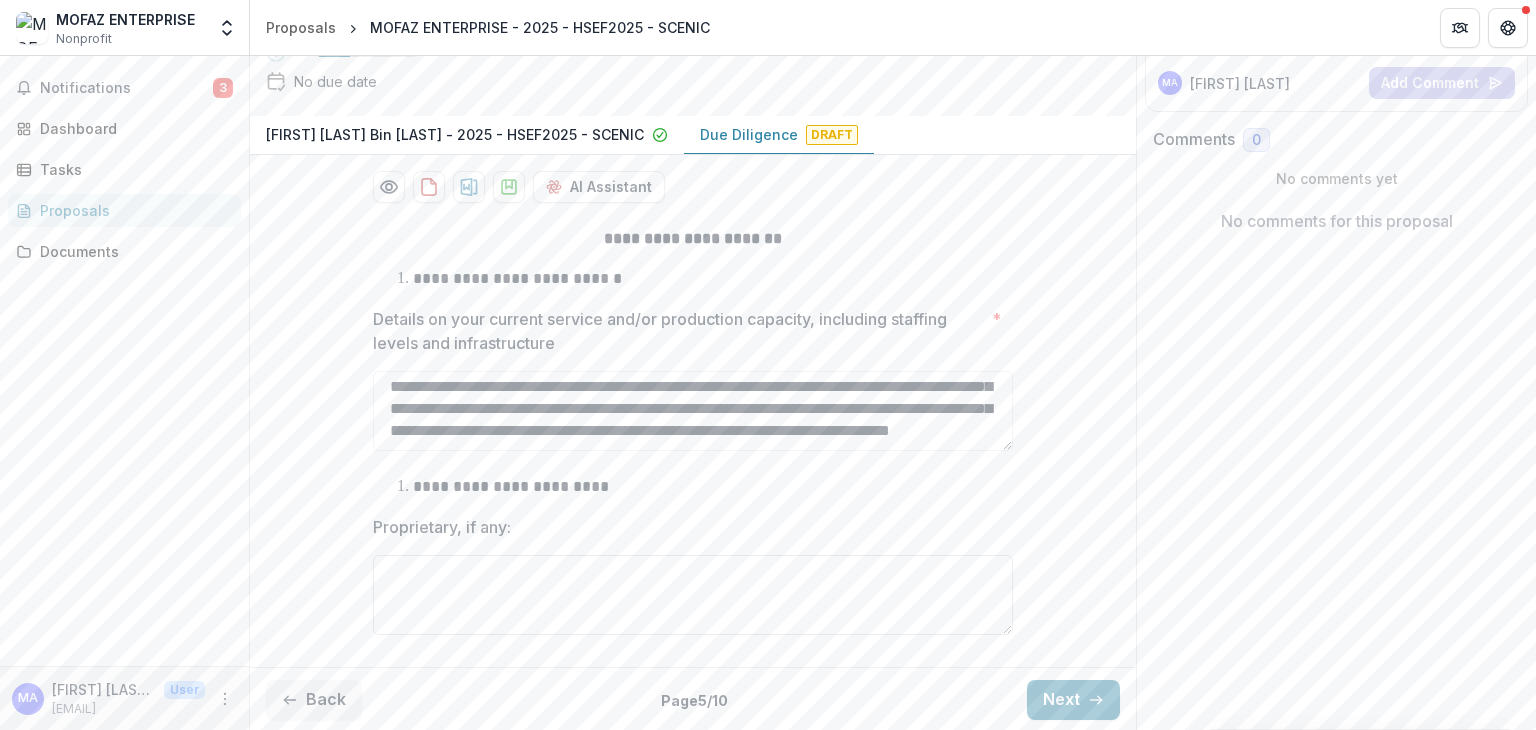 click on "Proprietary, if any:" at bounding box center [693, 595] 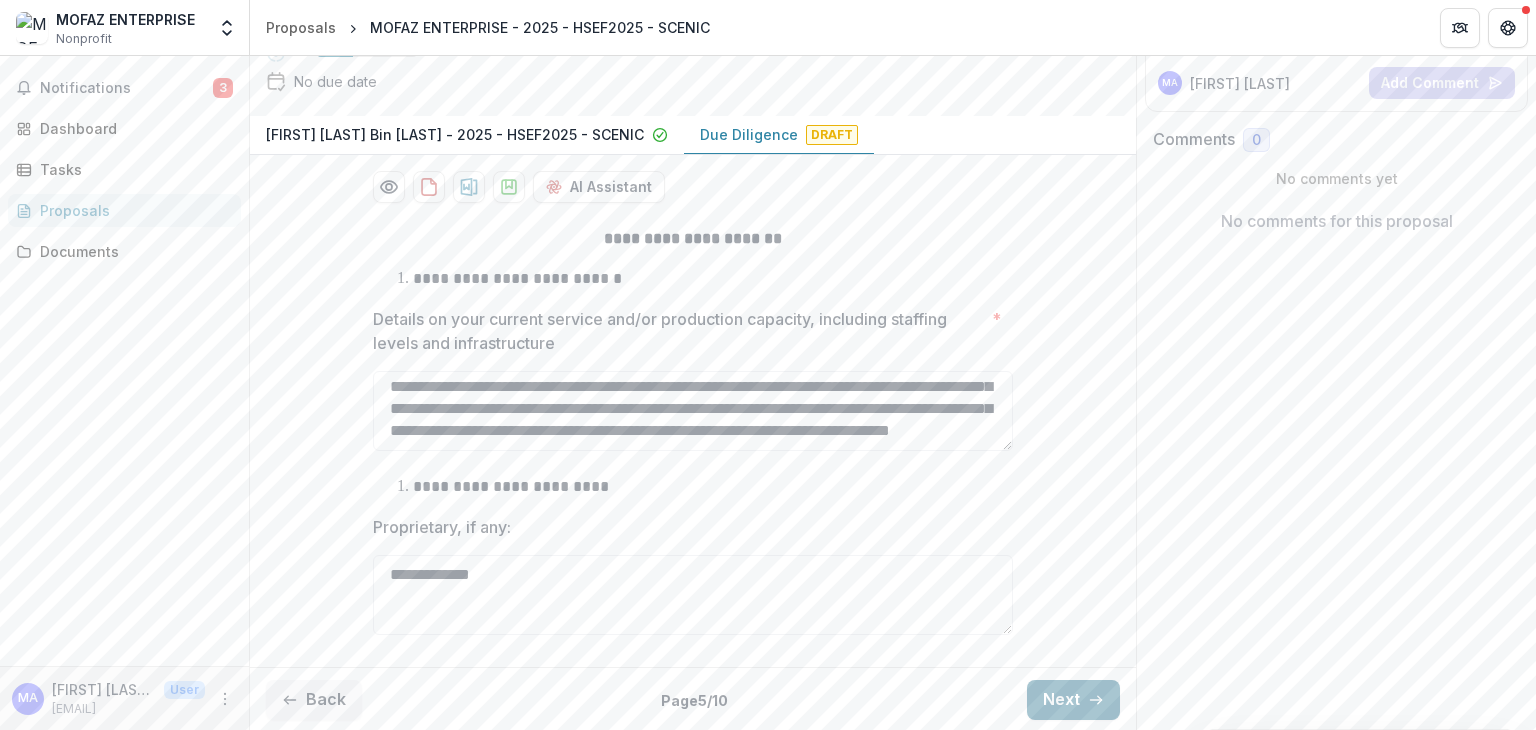 type on "**********" 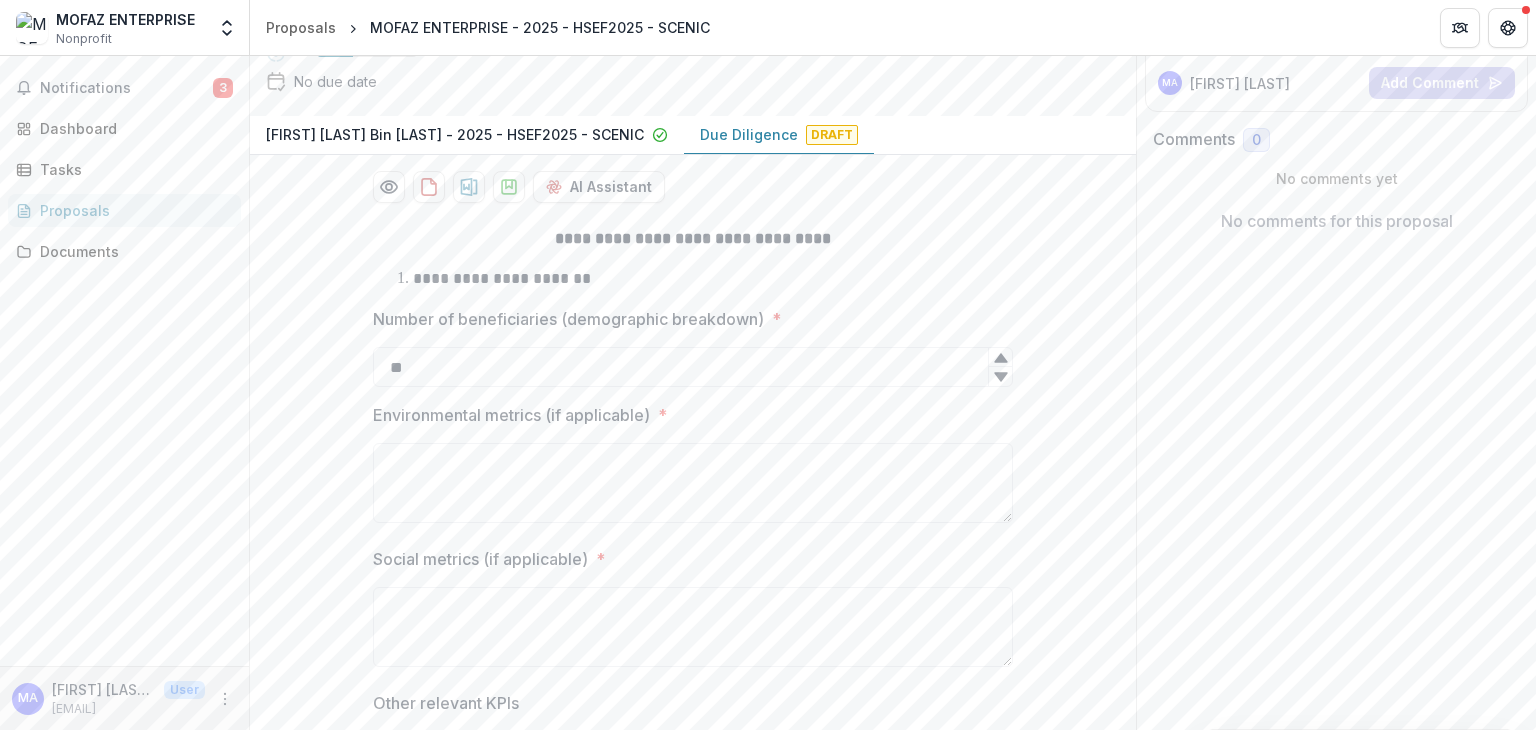 click 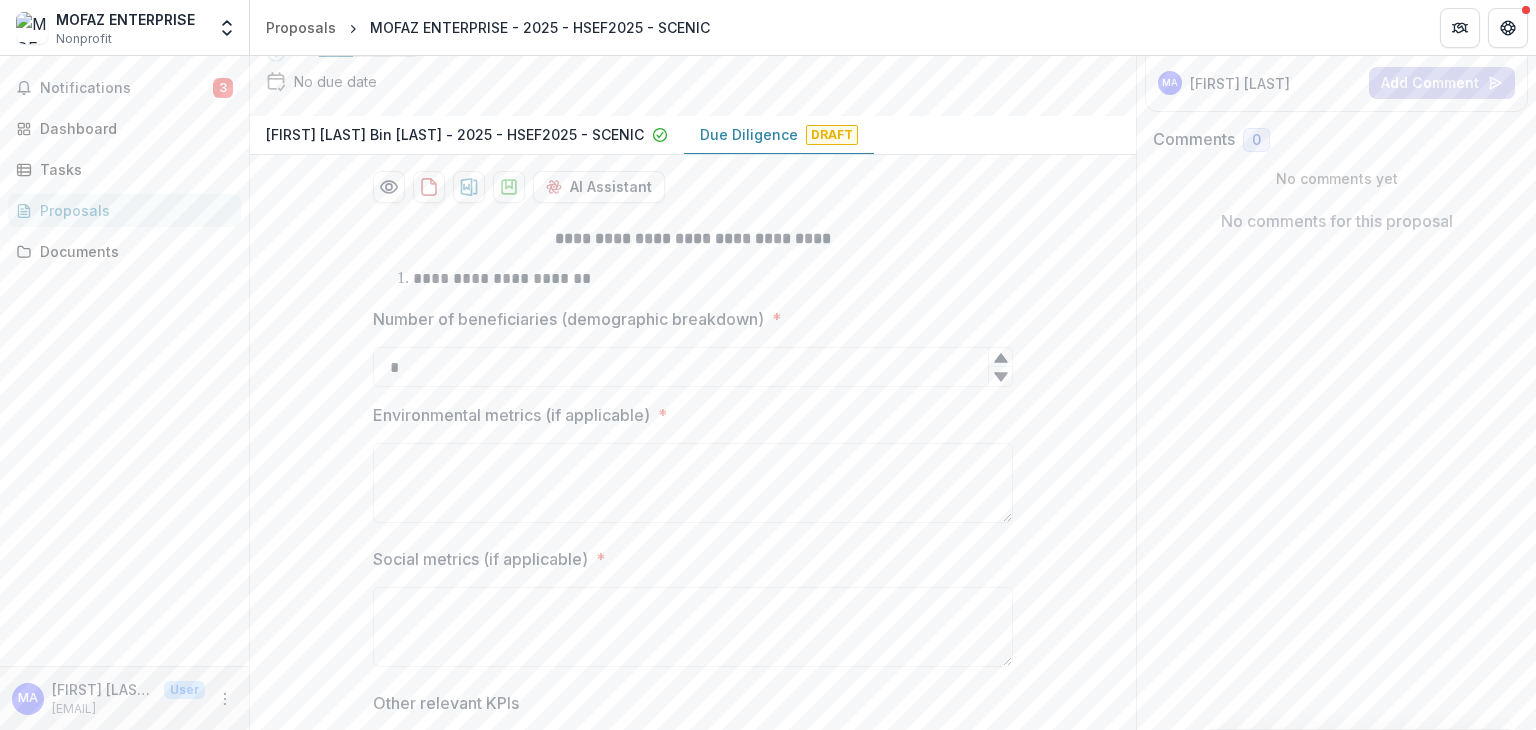click 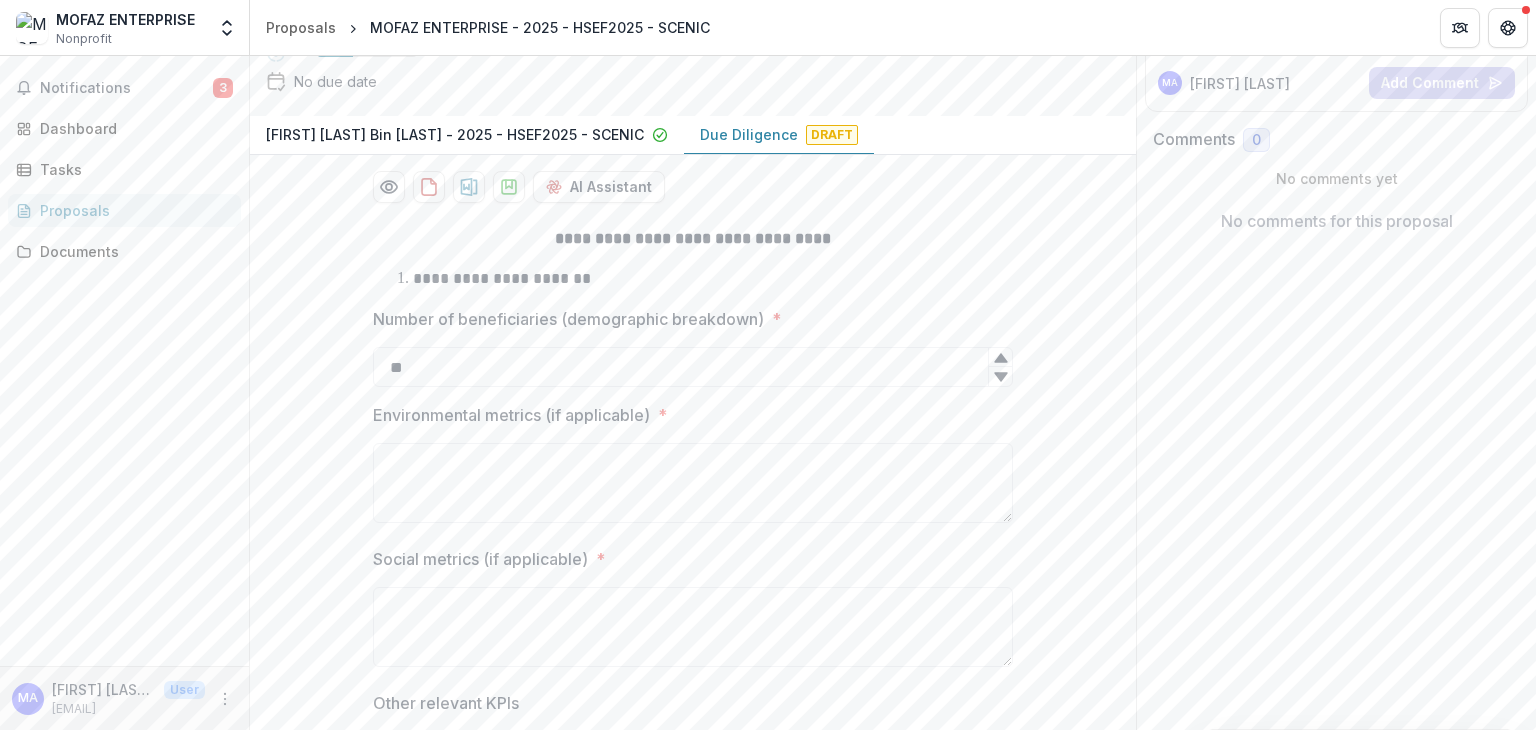 click 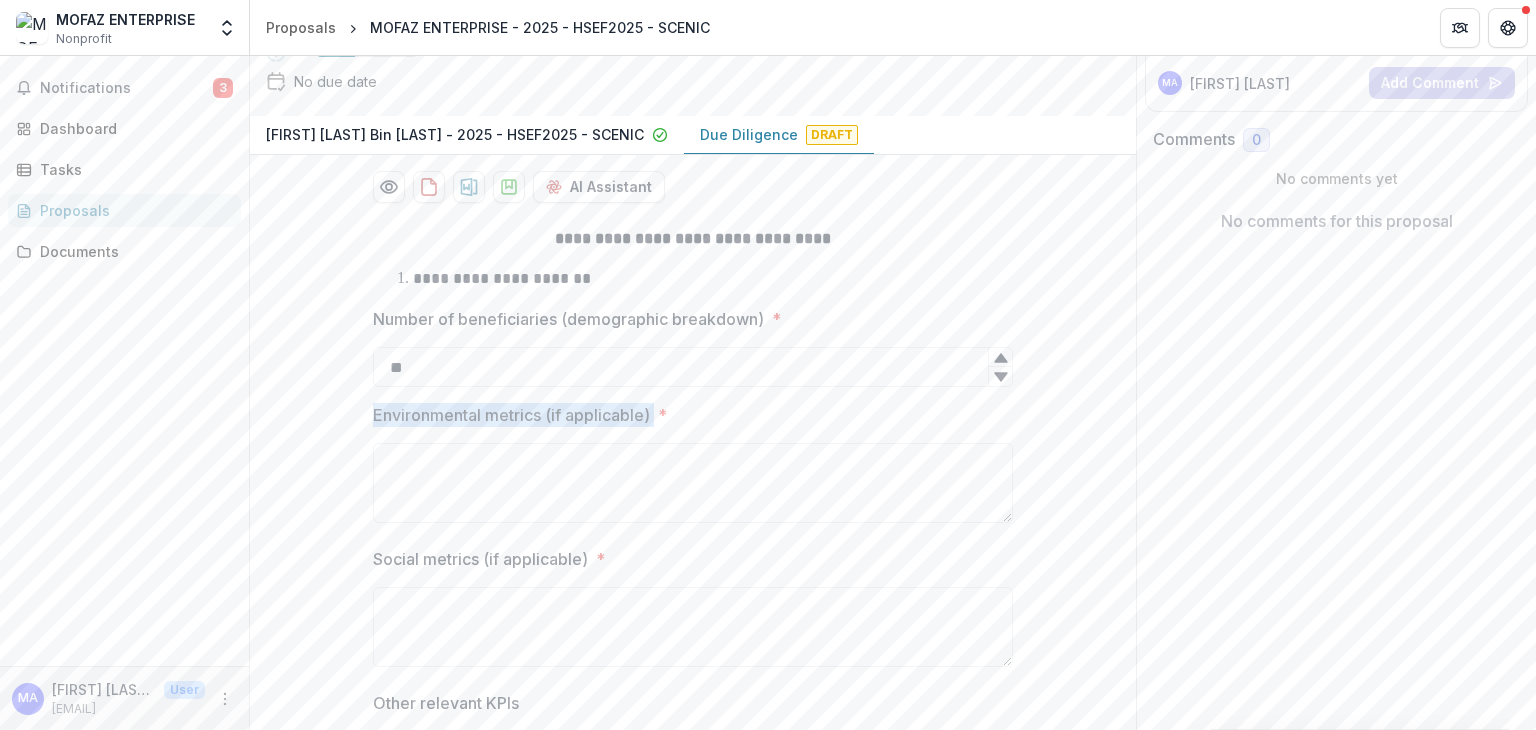 drag, startPoint x: 653, startPoint y: 407, endPoint x: 360, endPoint y: 411, distance: 293.0273 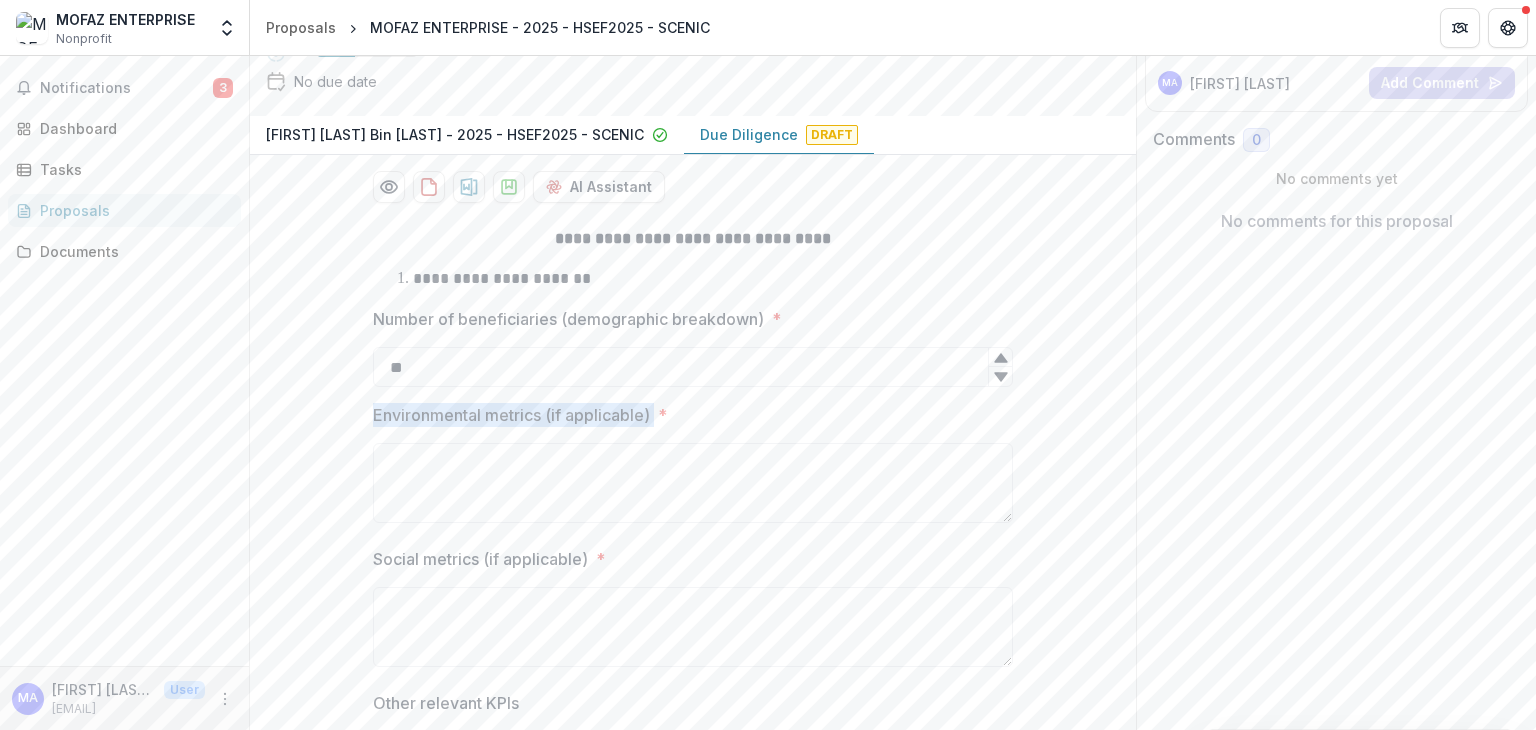 copy on "Environmental metrics (if applicable)" 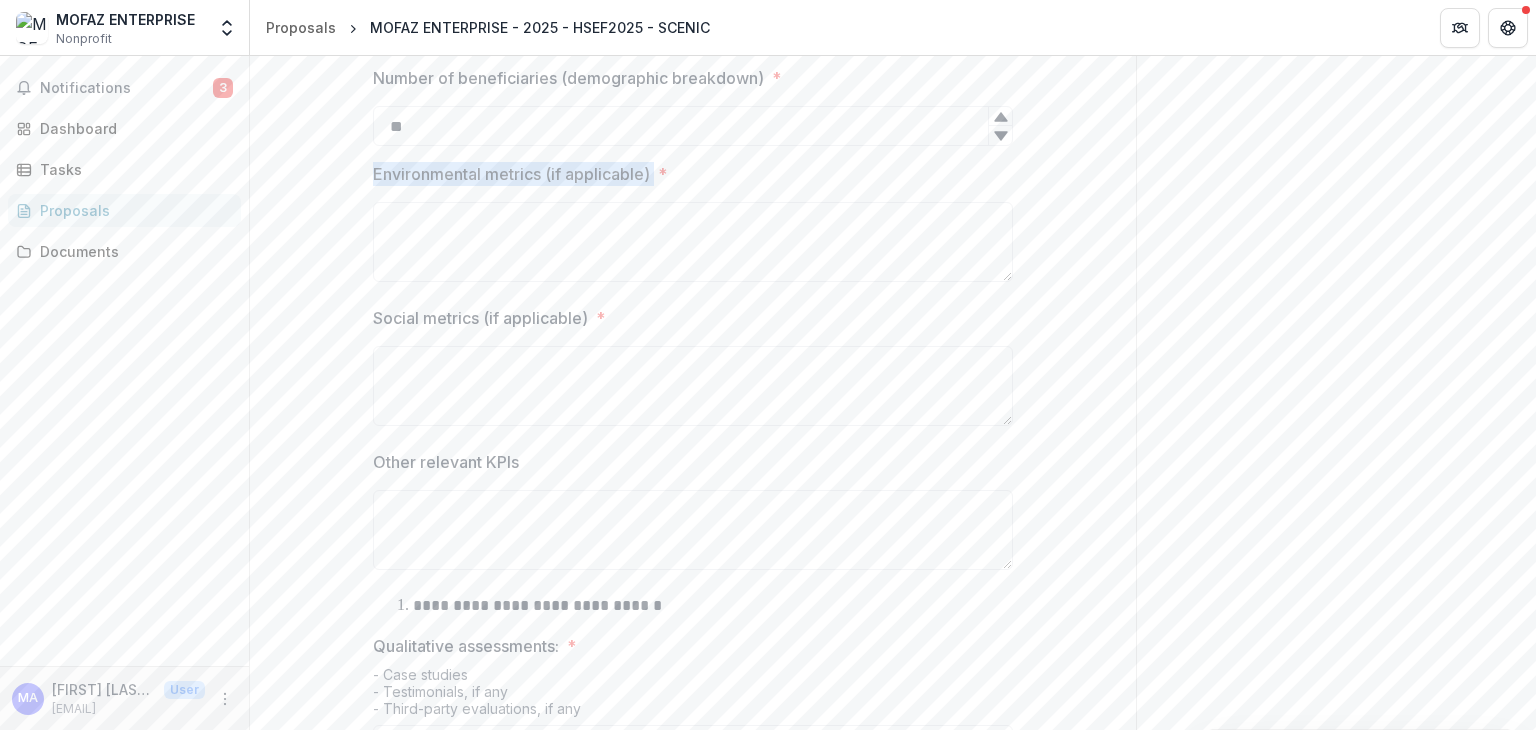scroll, scrollTop: 525, scrollLeft: 0, axis: vertical 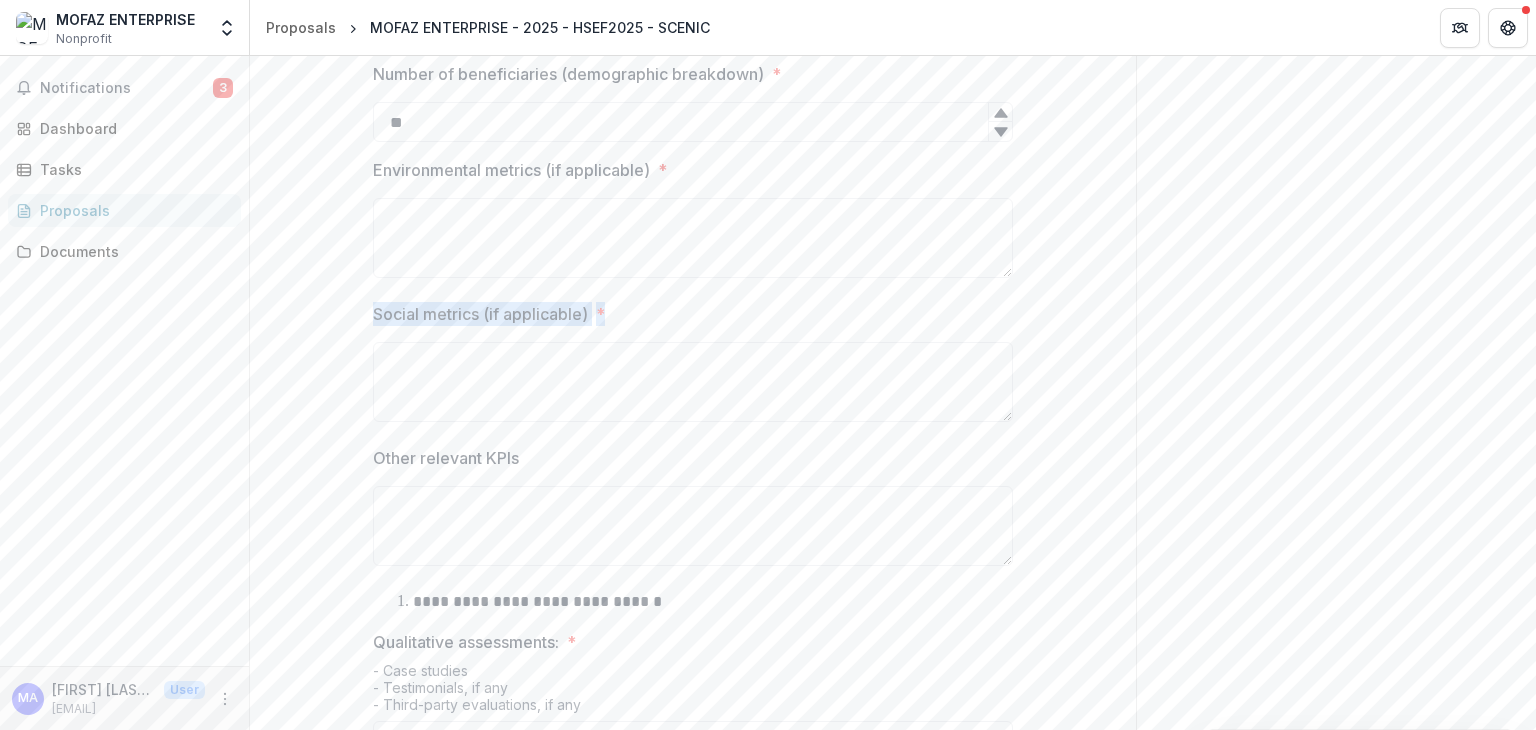 drag, startPoint x: 600, startPoint y: 310, endPoint x: 373, endPoint y: 301, distance: 227.17834 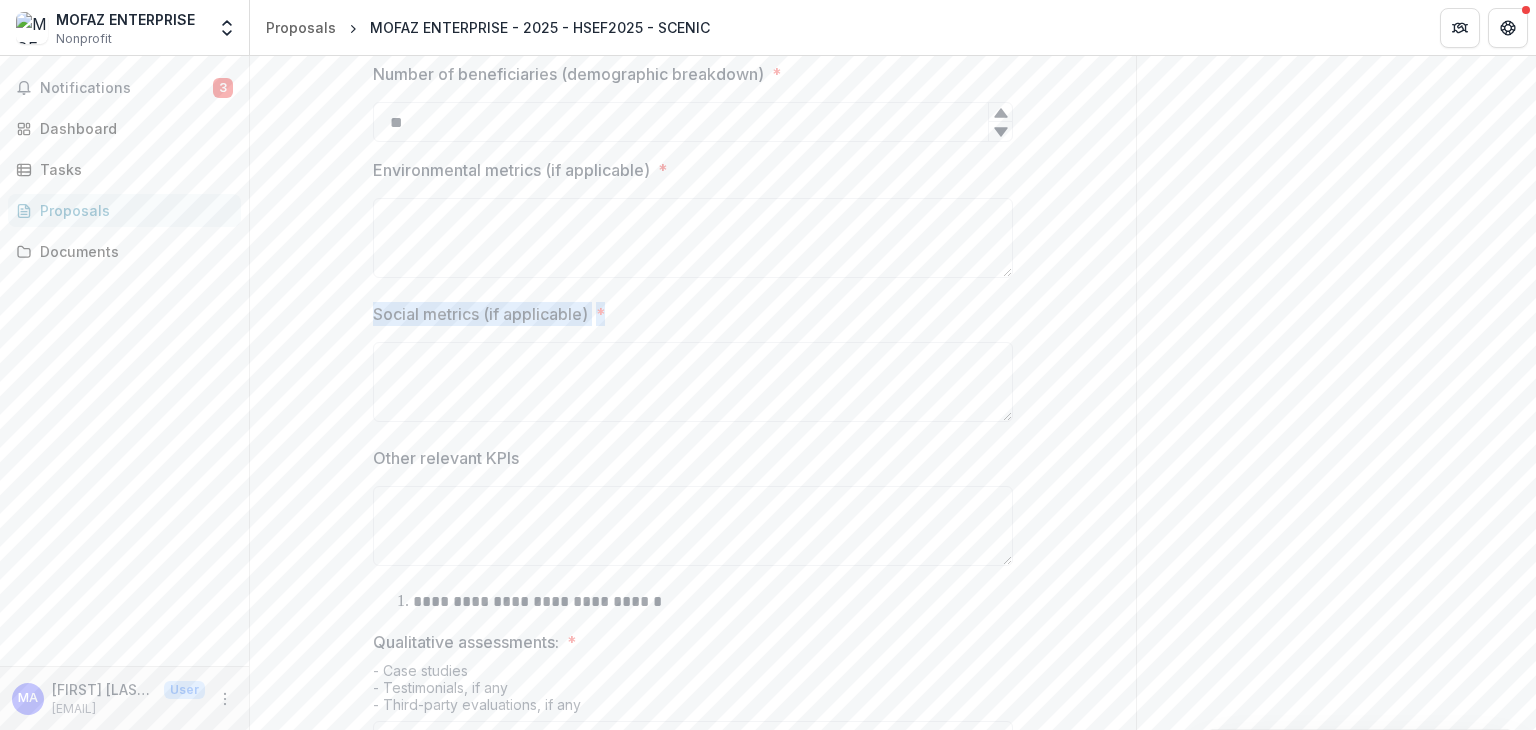 copy on "Social metrics (if applicable) *" 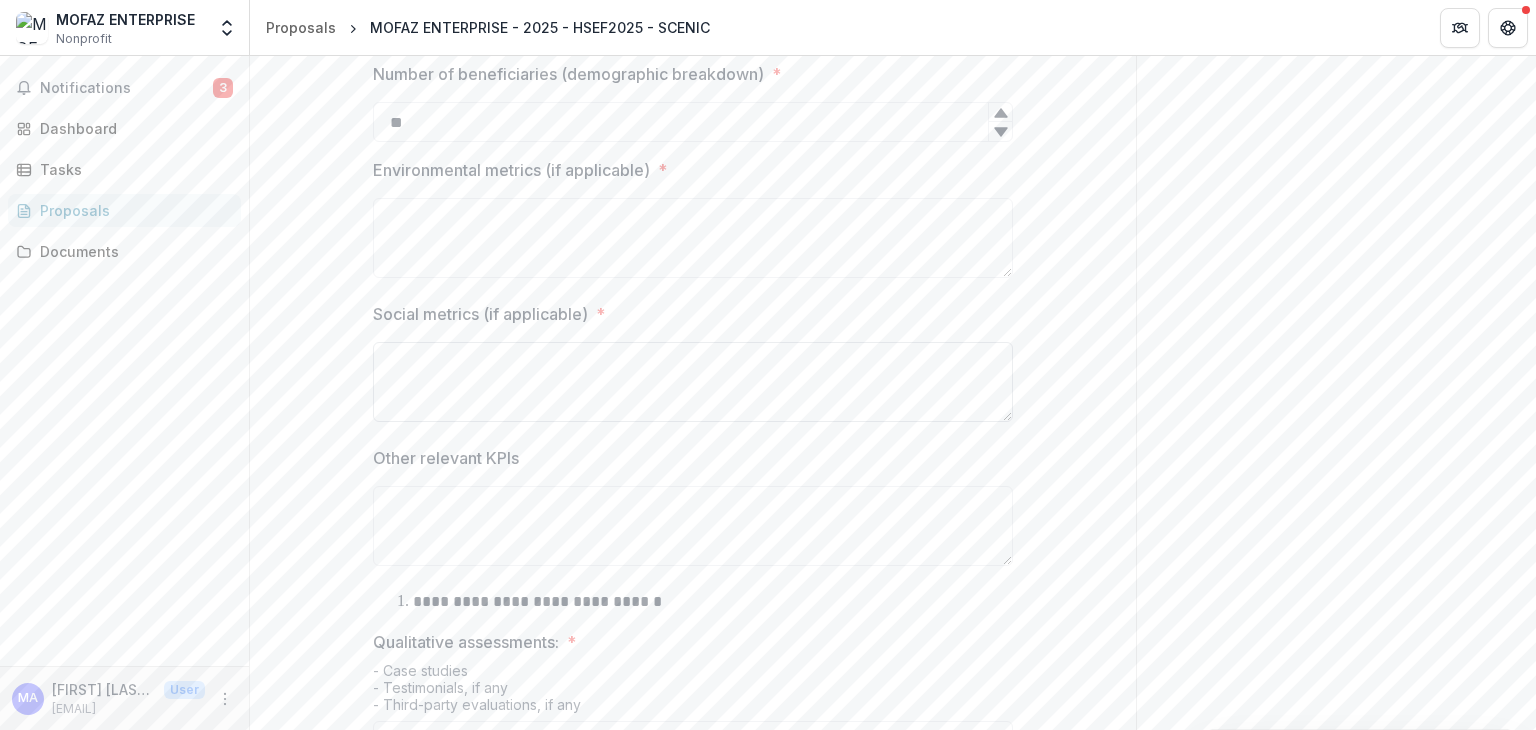 click on "Social metrics (if applicable) *" at bounding box center (693, 382) 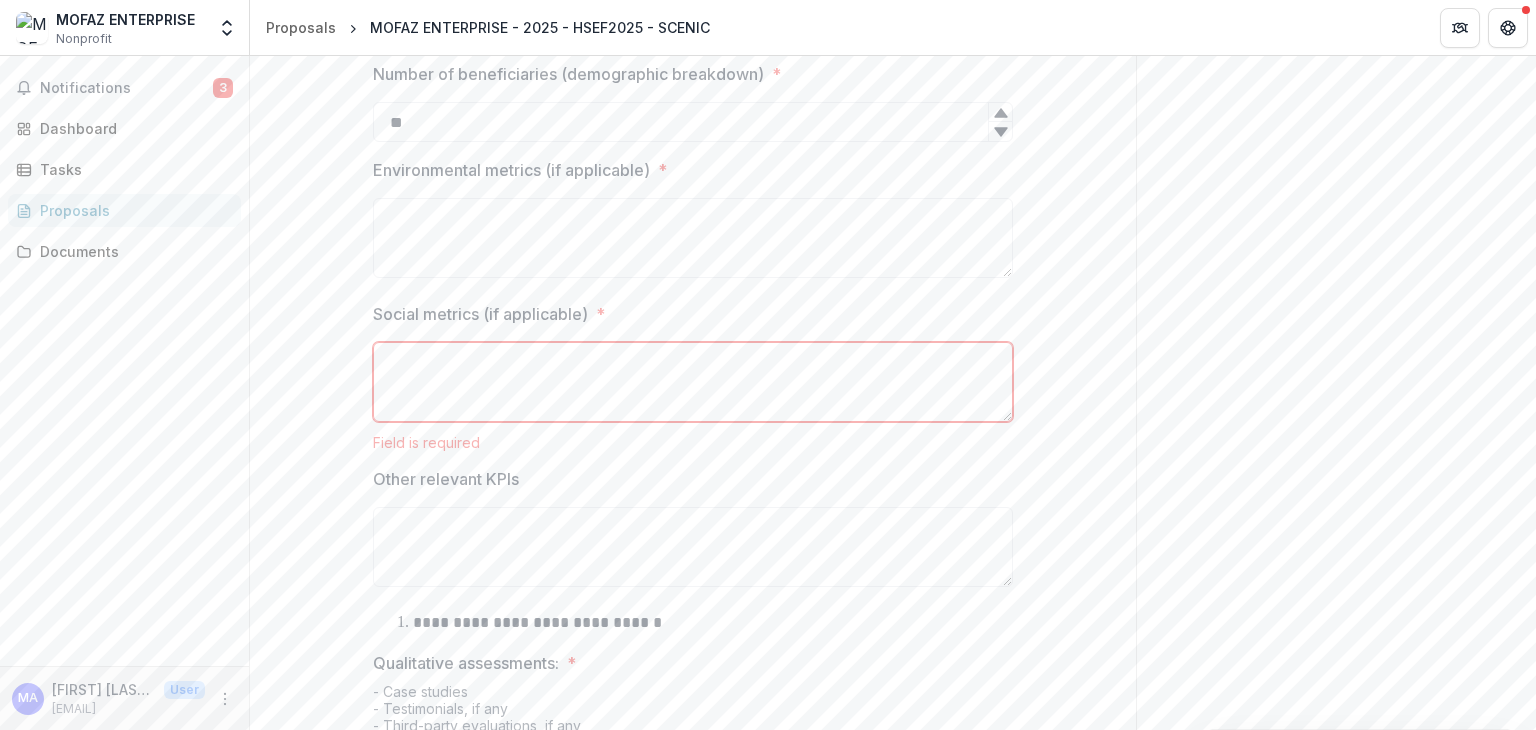 drag, startPoint x: 1535, startPoint y: 361, endPoint x: 1535, endPoint y: 388, distance: 27 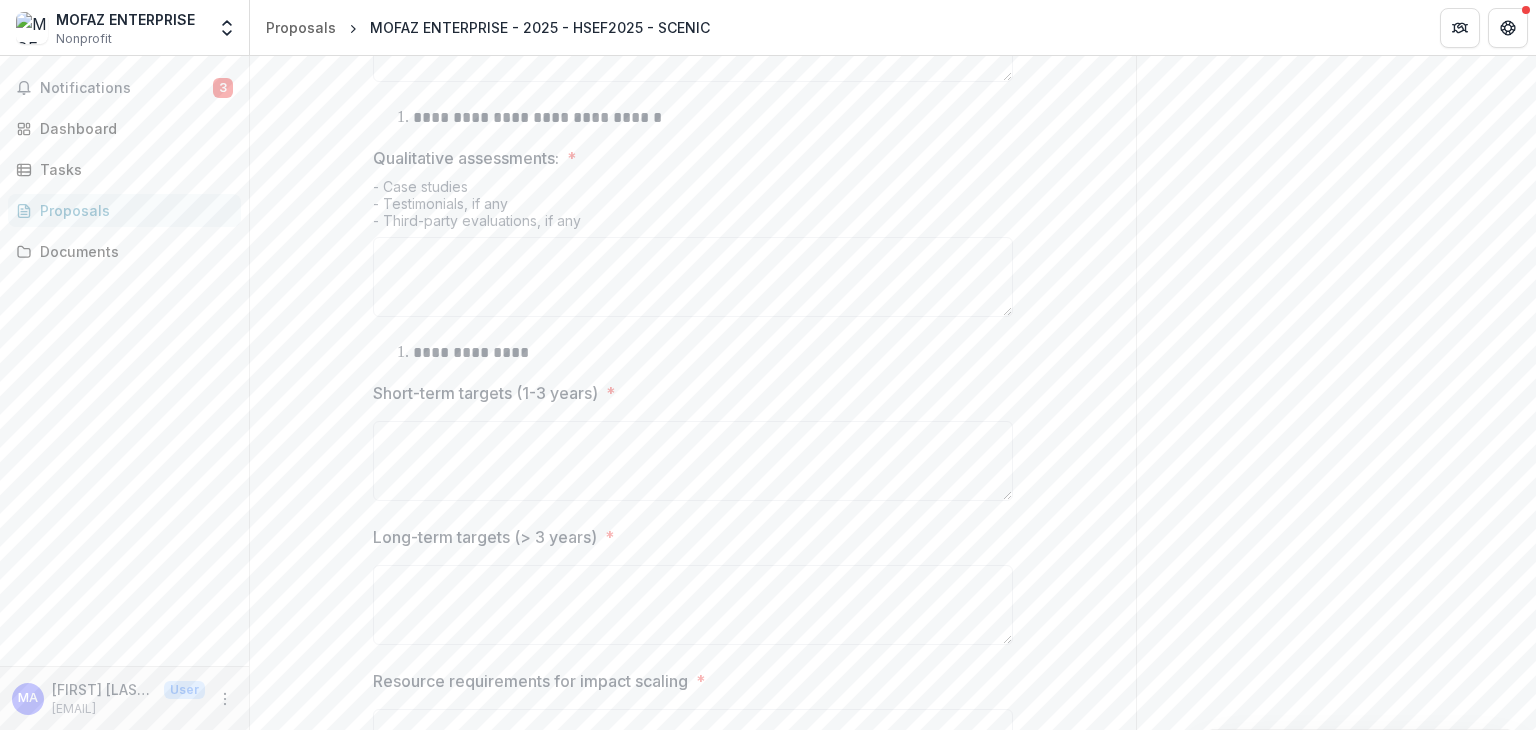 scroll, scrollTop: 1031, scrollLeft: 0, axis: vertical 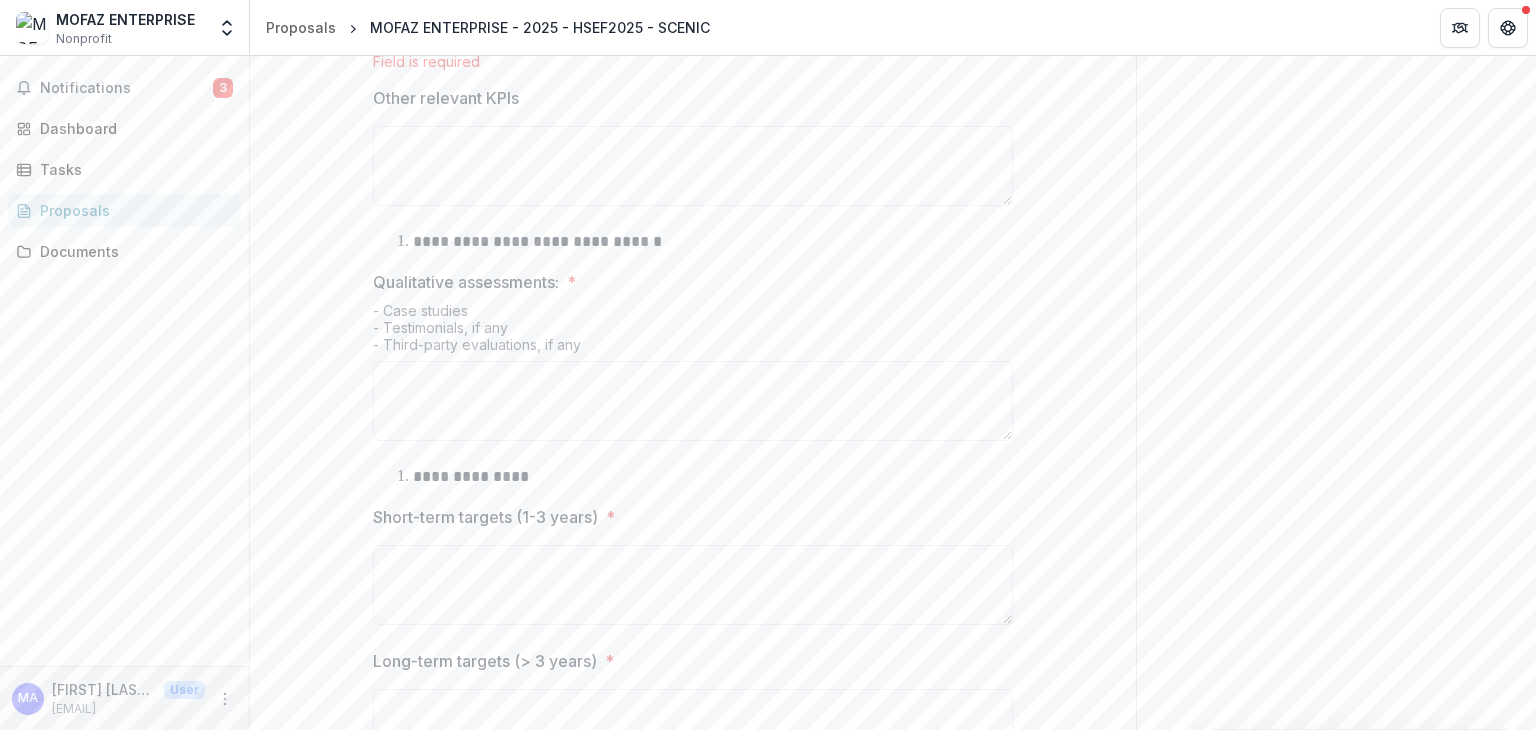 drag, startPoint x: 1535, startPoint y: 436, endPoint x: 1530, endPoint y: 412, distance: 24.5153 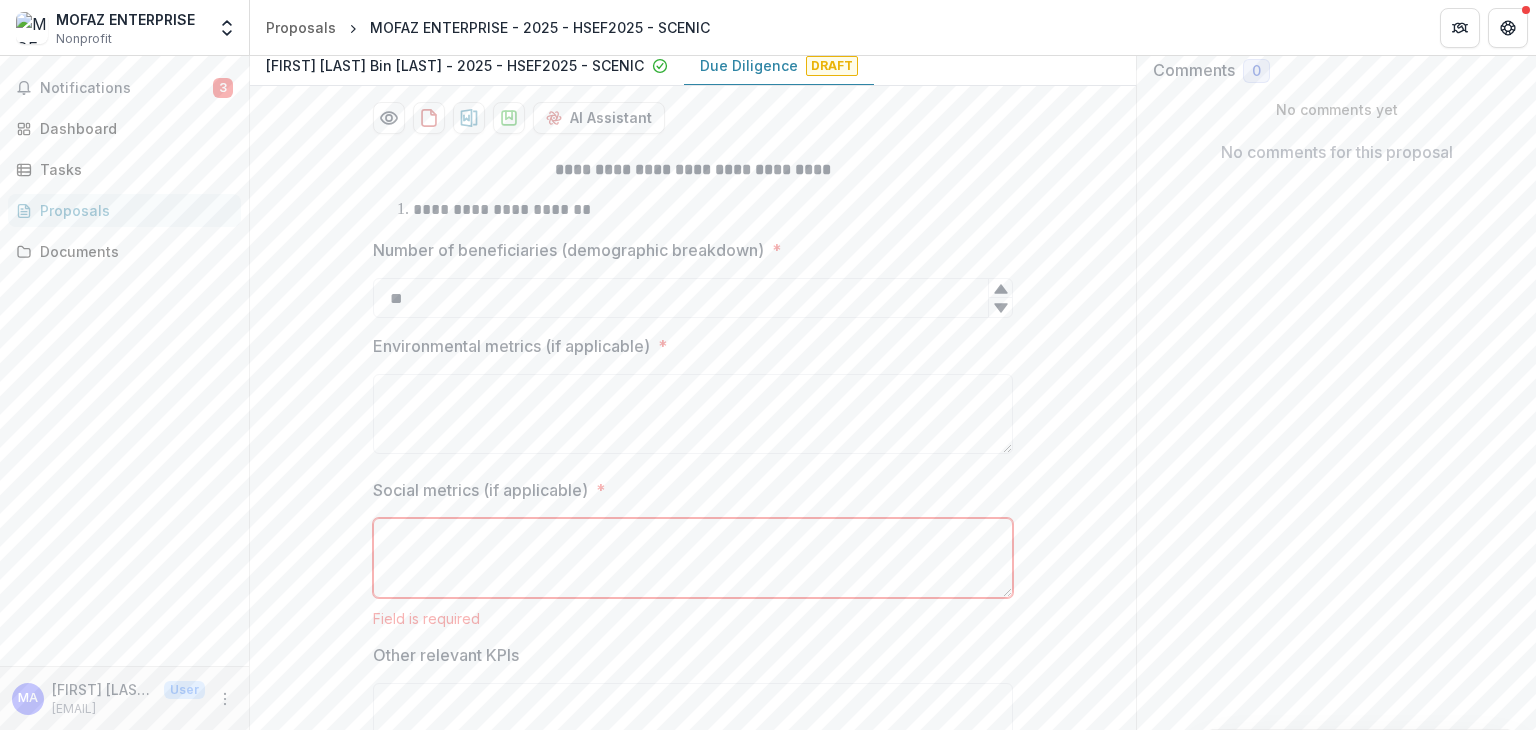 scroll, scrollTop: 316, scrollLeft: 0, axis: vertical 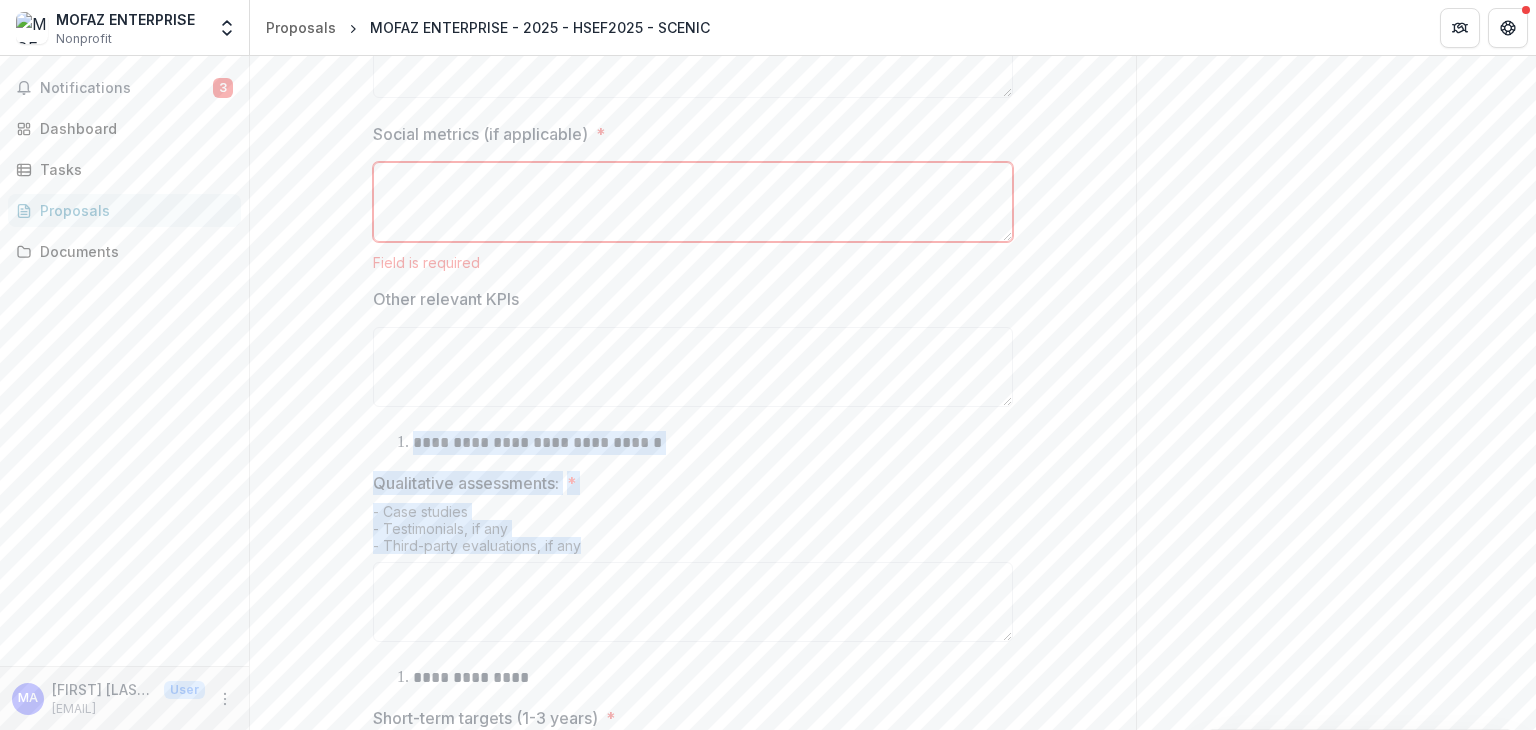 drag, startPoint x: 579, startPoint y: 539, endPoint x: 414, endPoint y: 427, distance: 199.42166 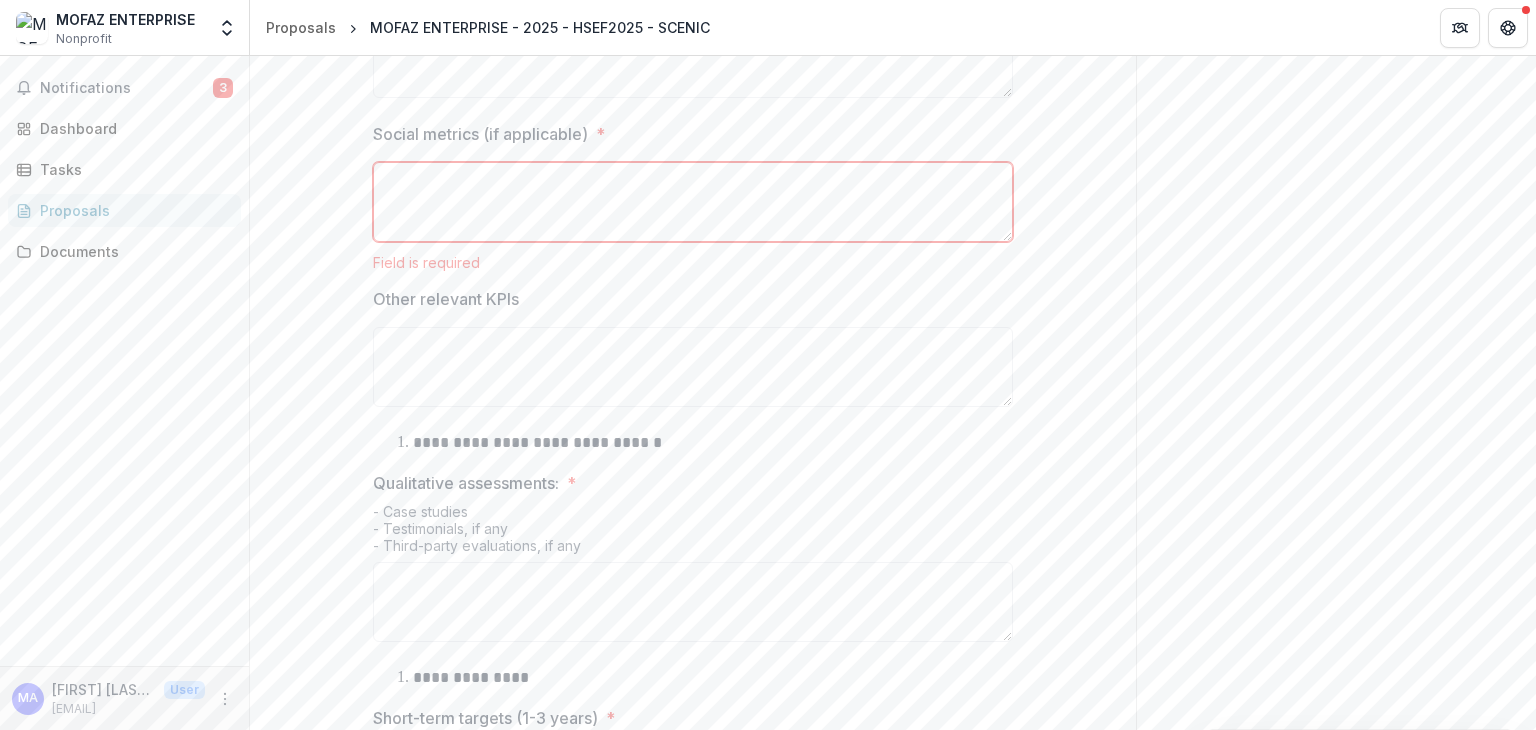 drag, startPoint x: 1535, startPoint y: 355, endPoint x: 1535, endPoint y: 340, distance: 15 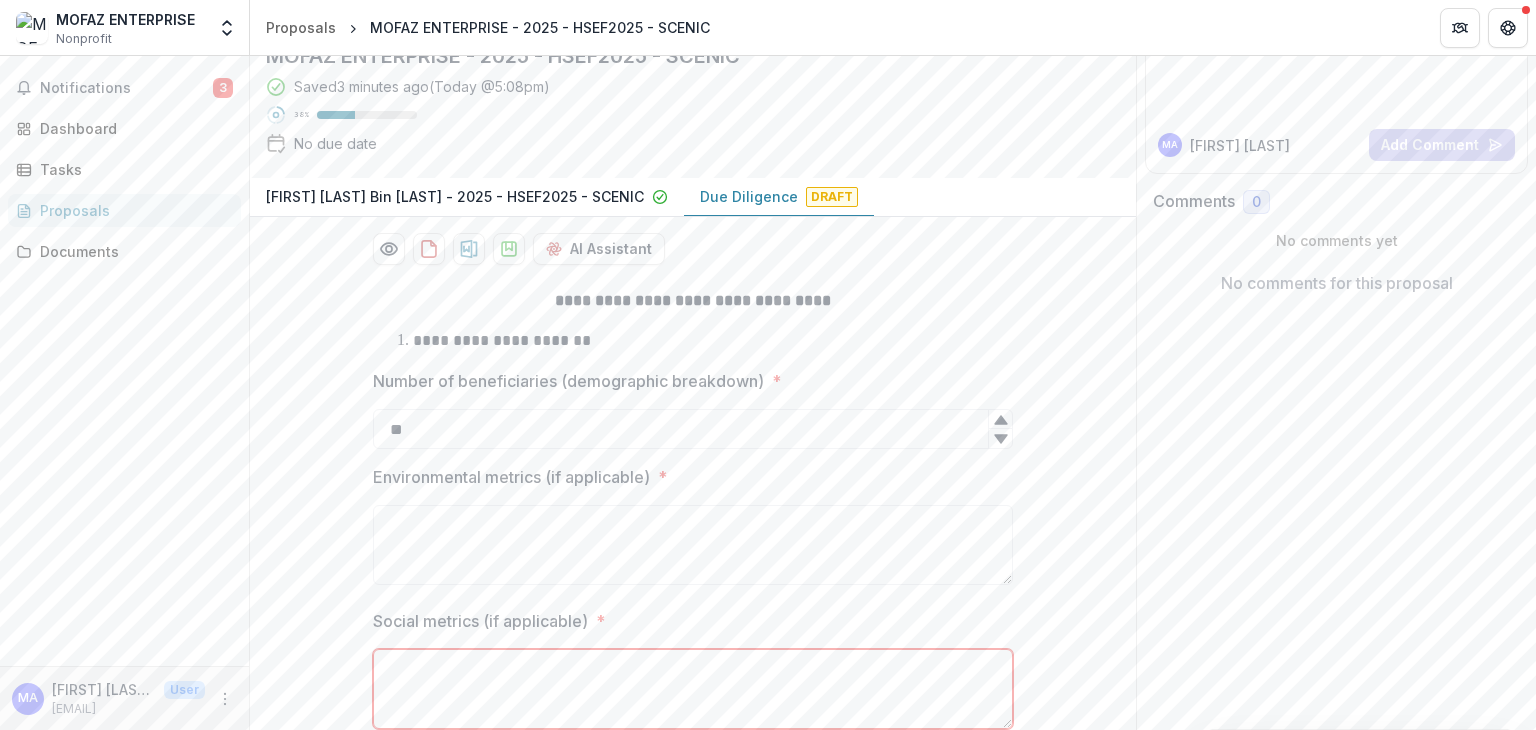 scroll, scrollTop: 116, scrollLeft: 0, axis: vertical 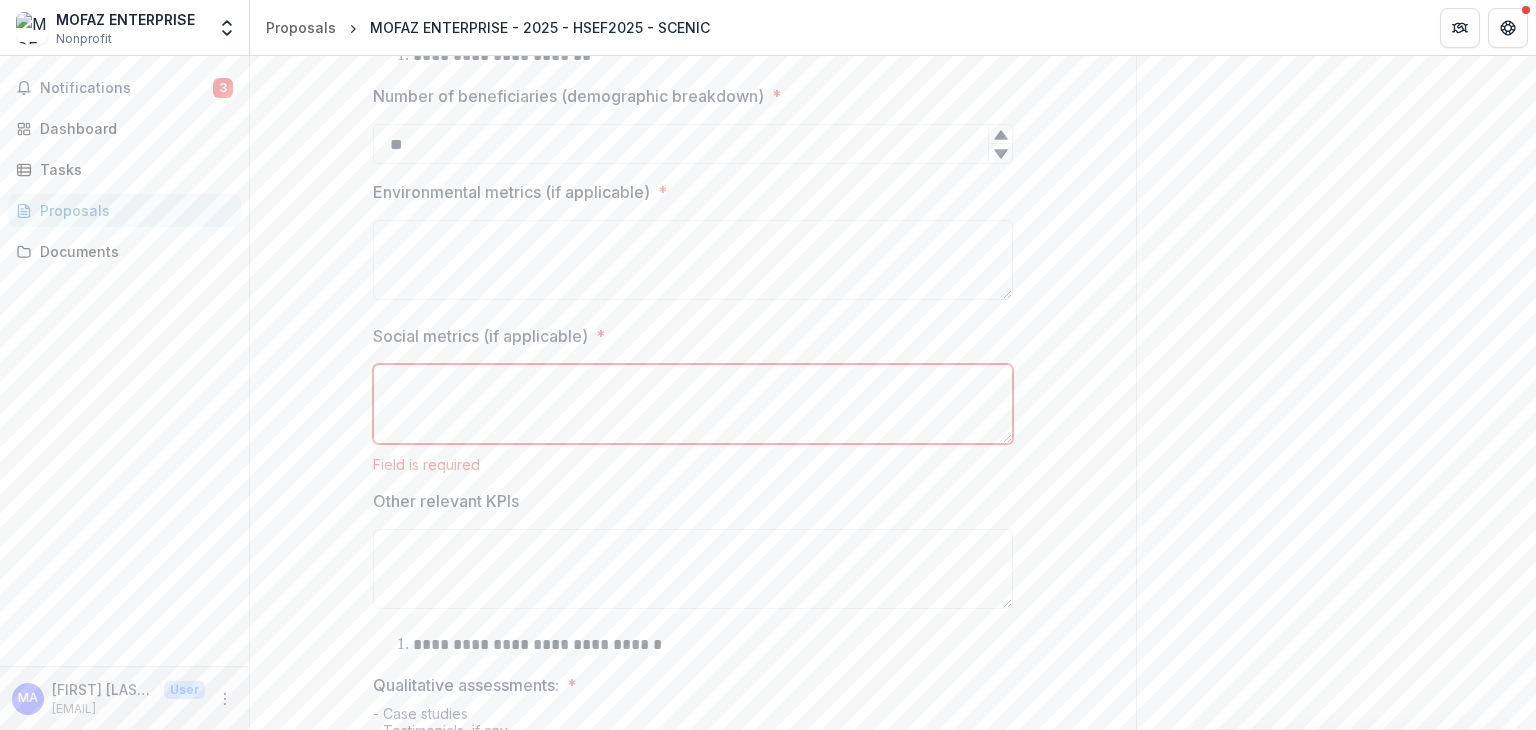 click on "Social metrics (if applicable) *" at bounding box center (693, 404) 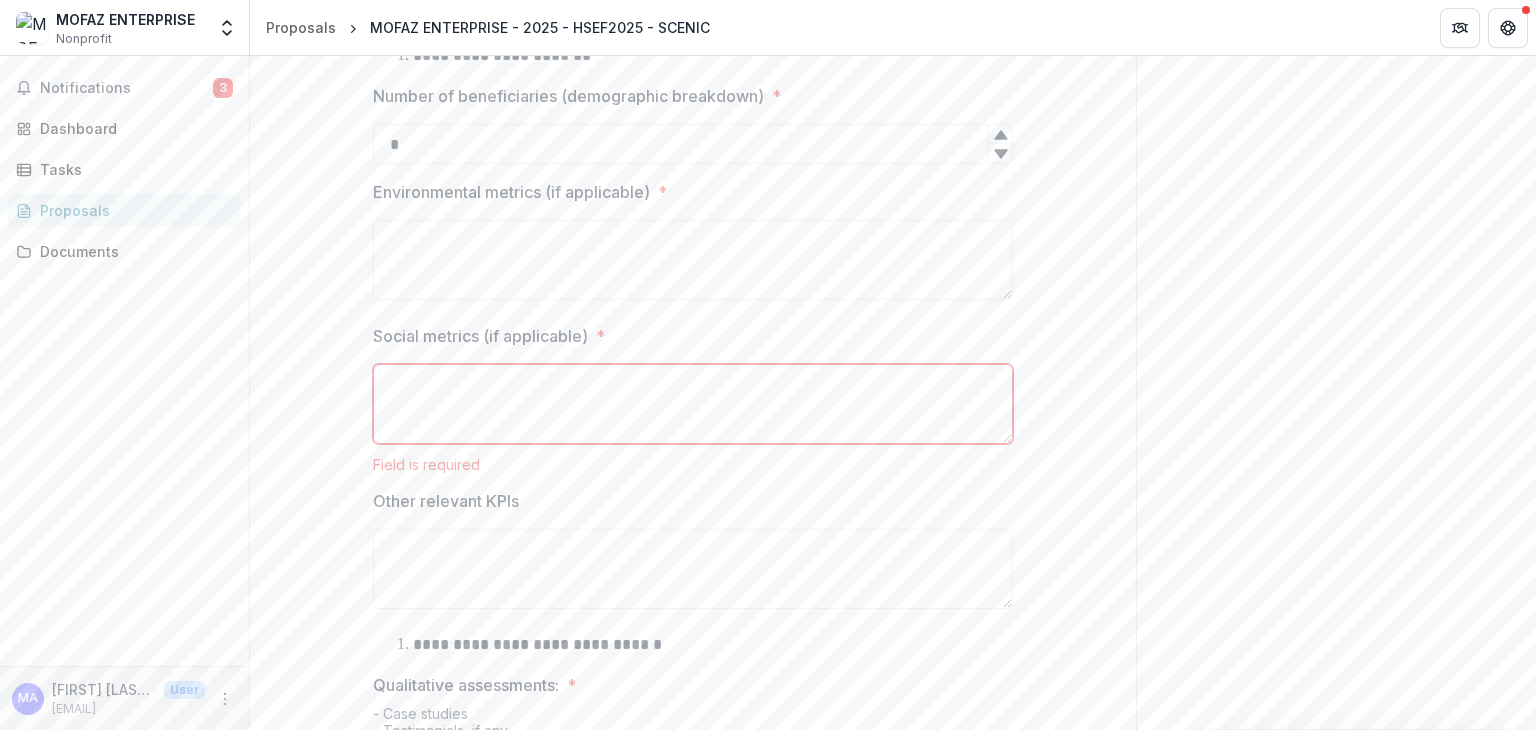 click 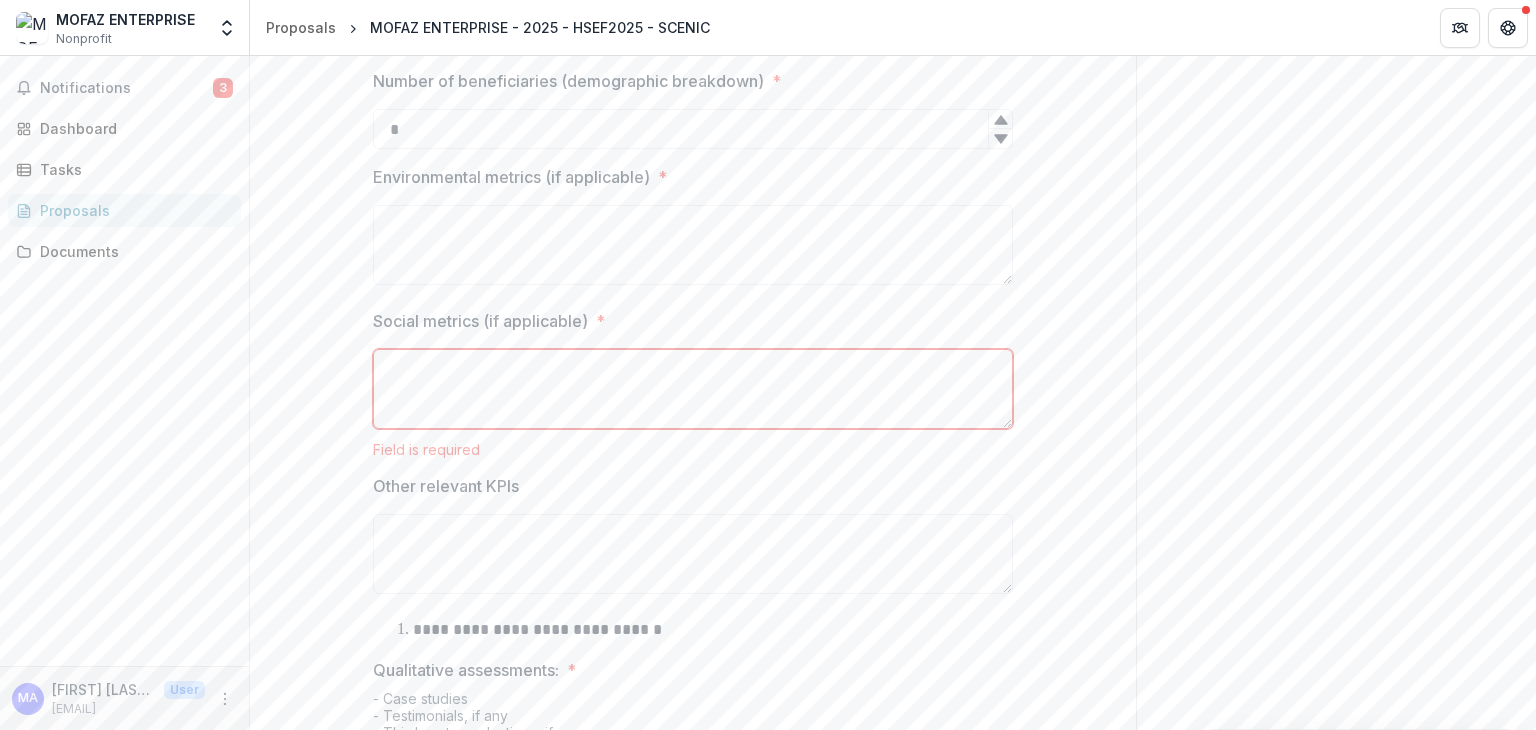 scroll, scrollTop: 513, scrollLeft: 0, axis: vertical 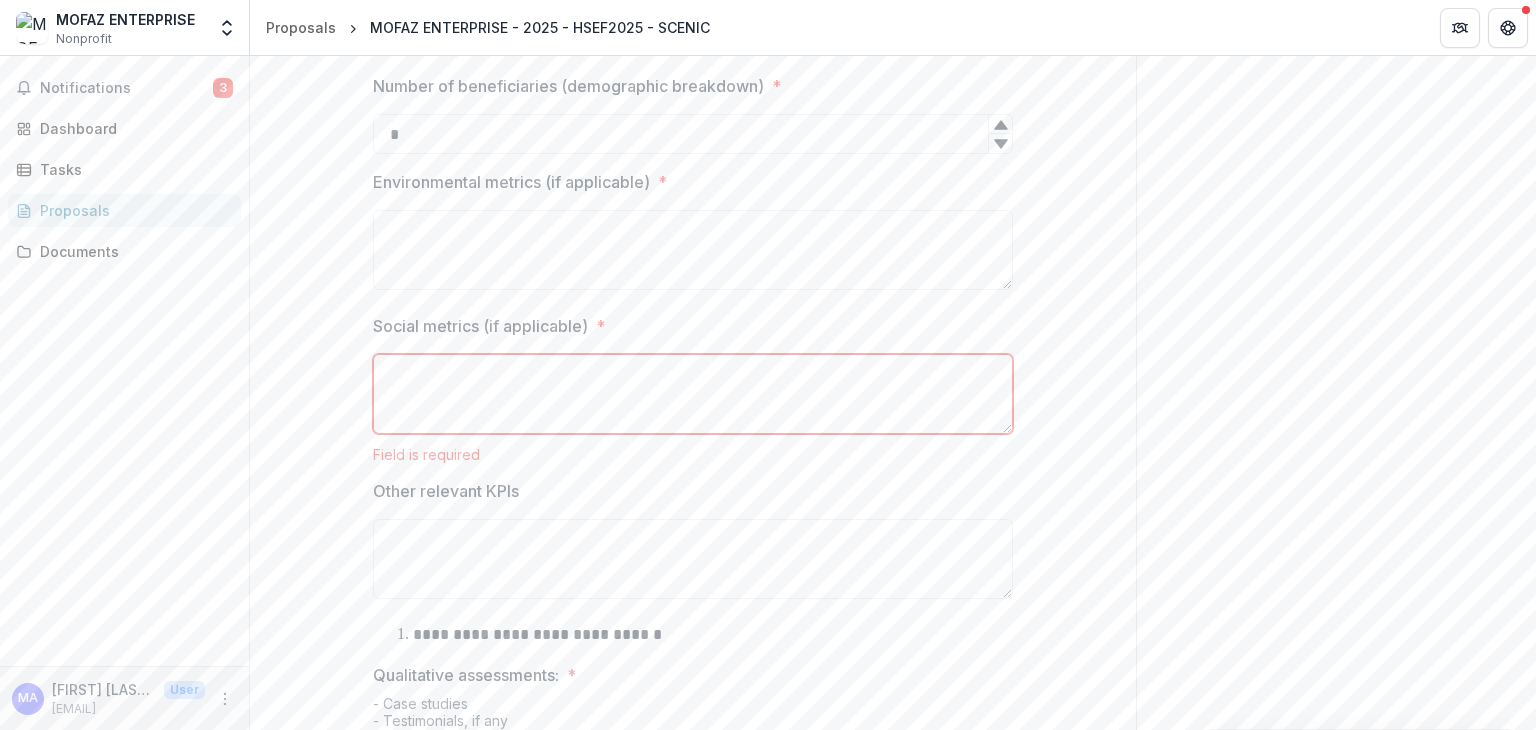 click on "Social metrics (if applicable) *" at bounding box center [693, 394] 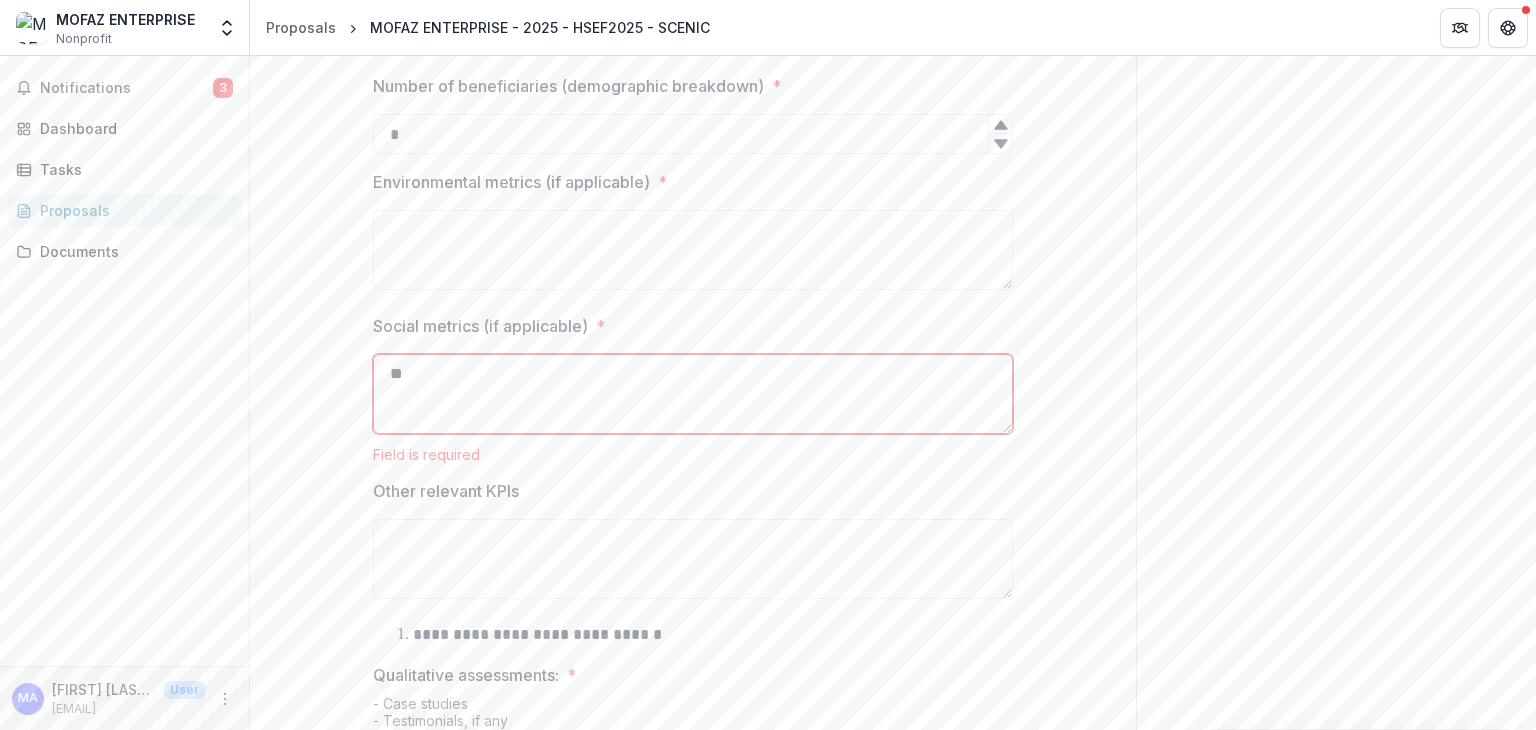 type on "*" 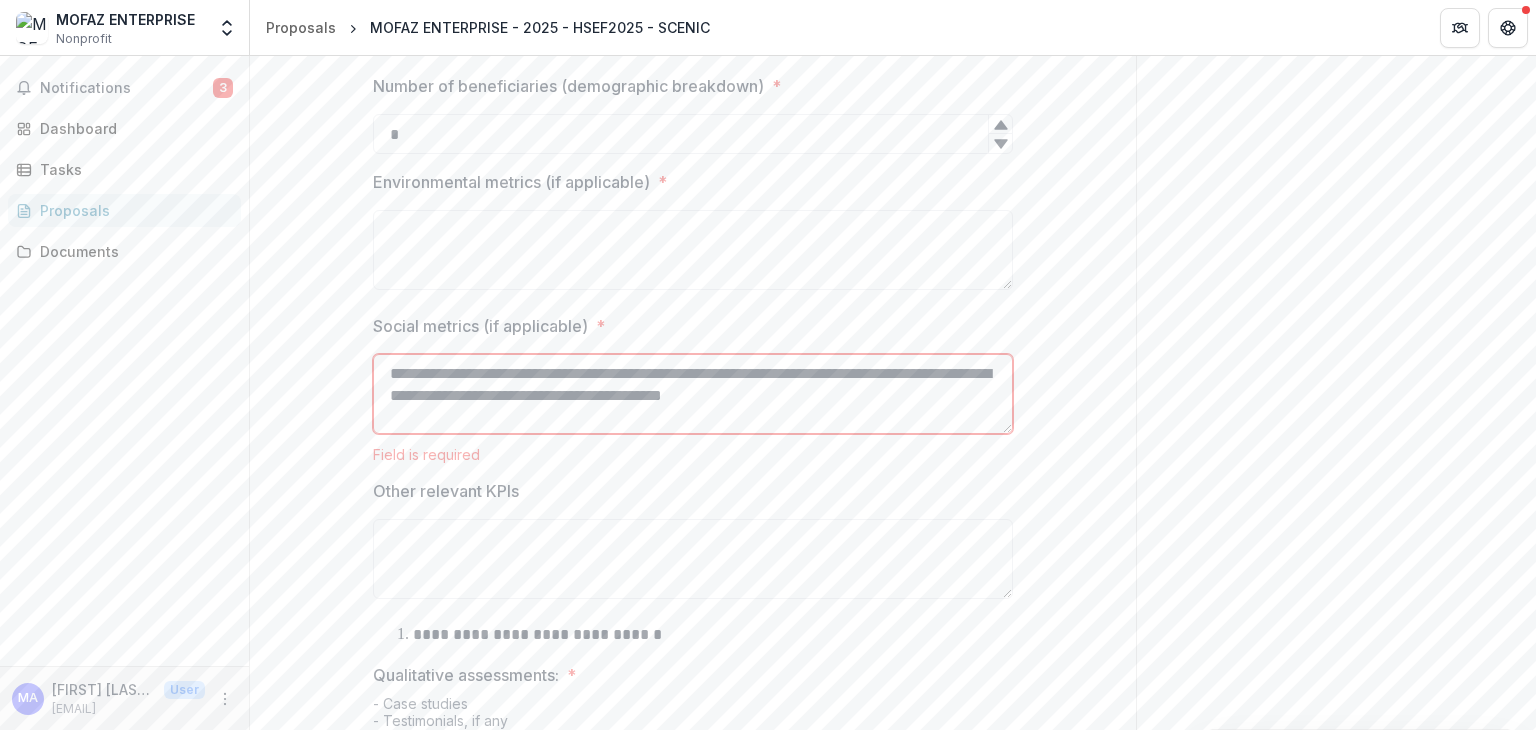 click on "**********" at bounding box center (693, 394) 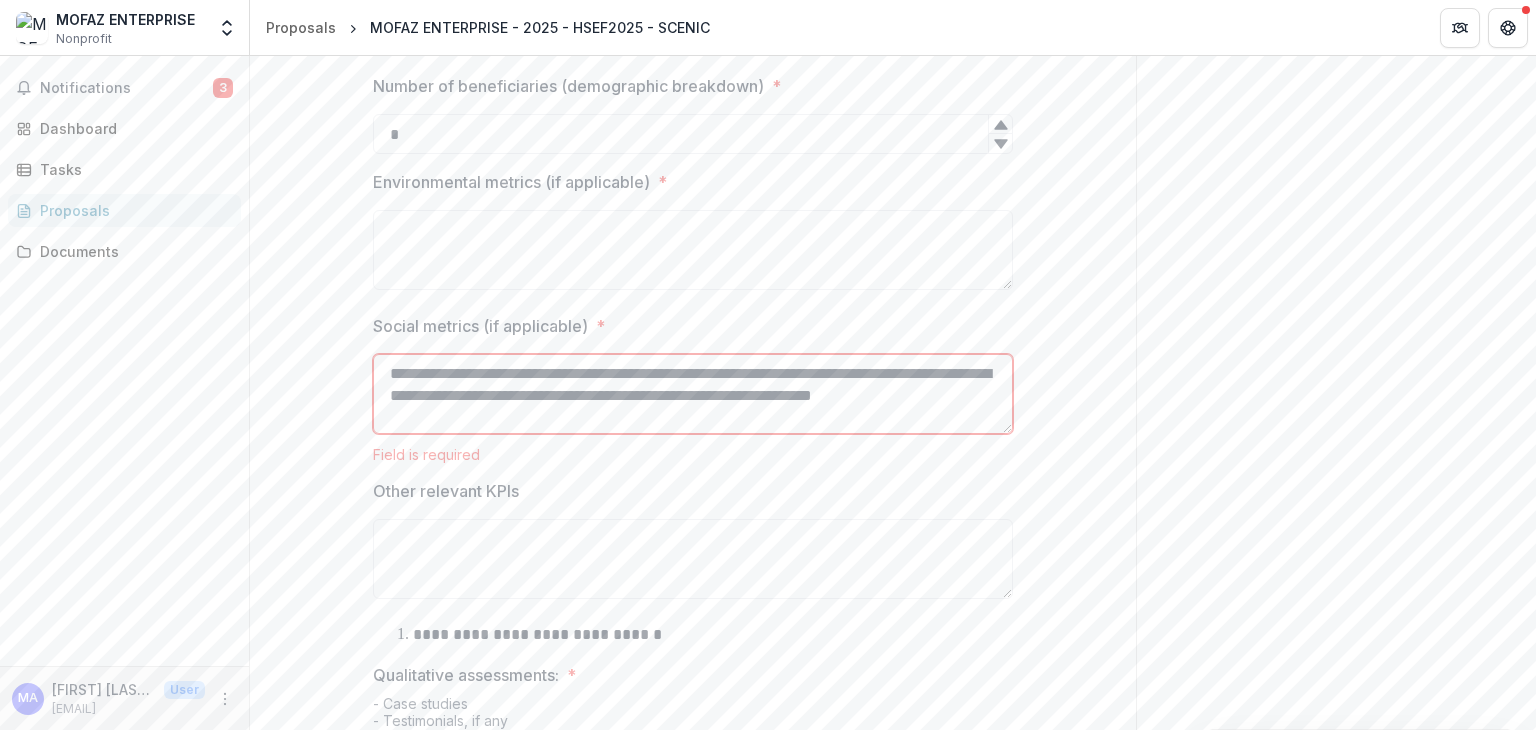 scroll, scrollTop: 4, scrollLeft: 0, axis: vertical 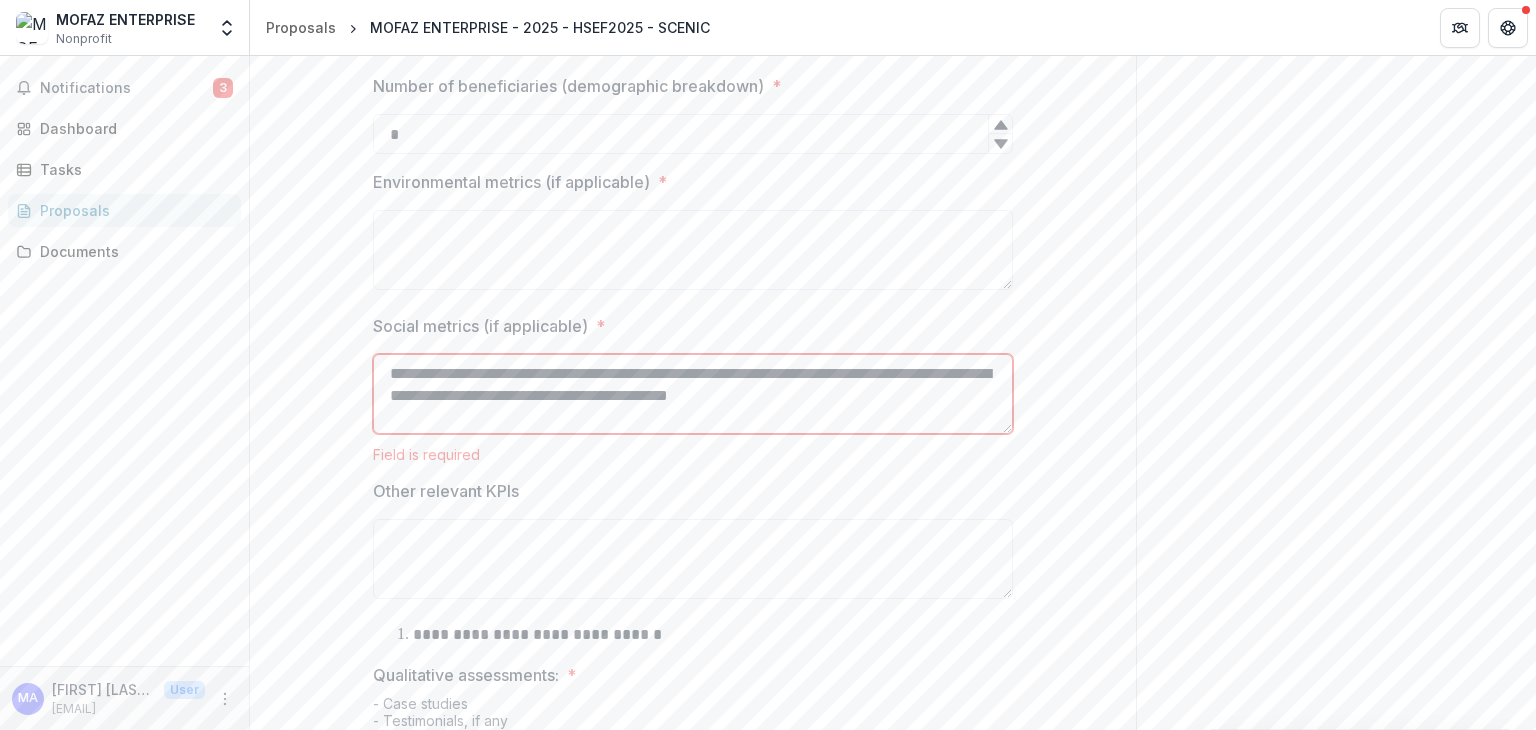 click on "**********" at bounding box center (693, 394) 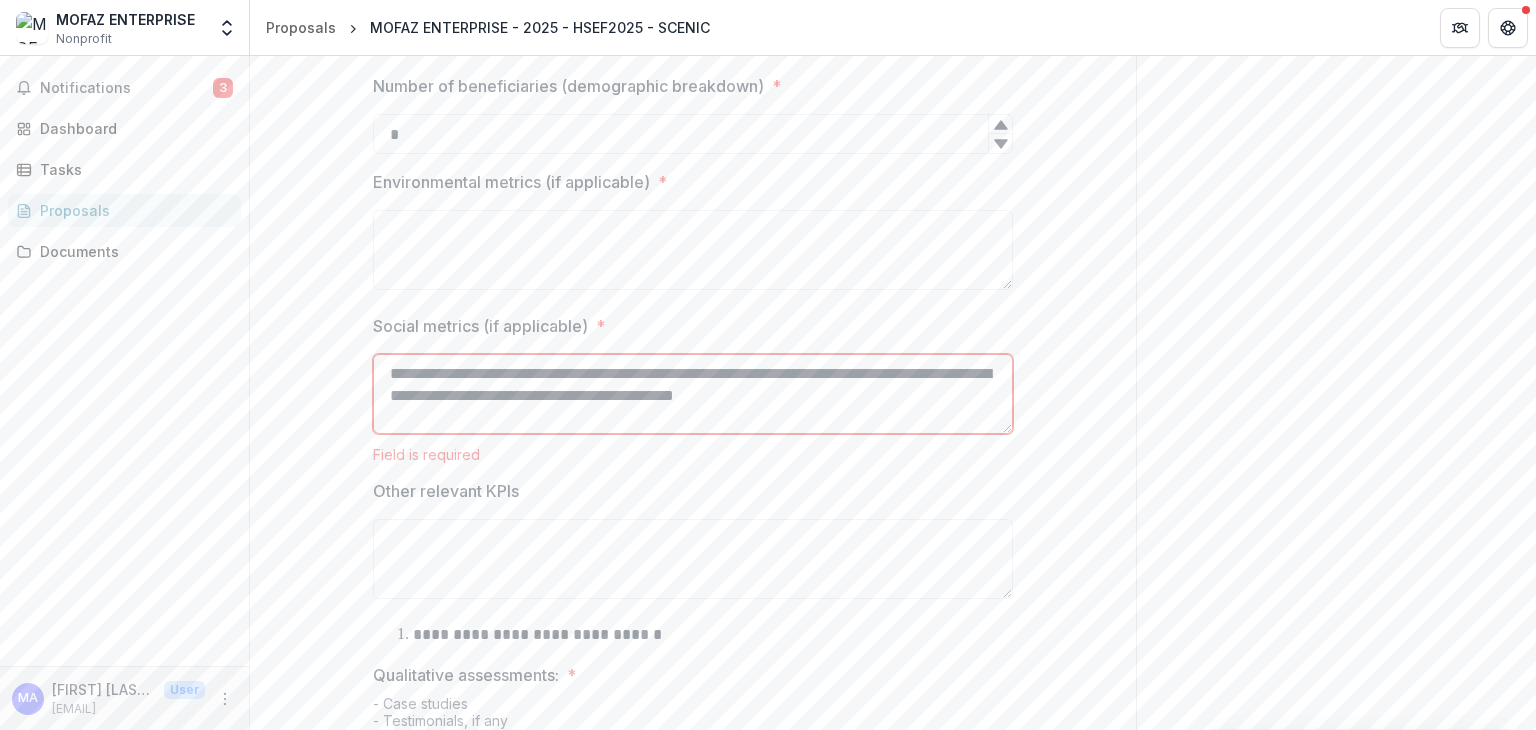click on "**********" at bounding box center (693, 394) 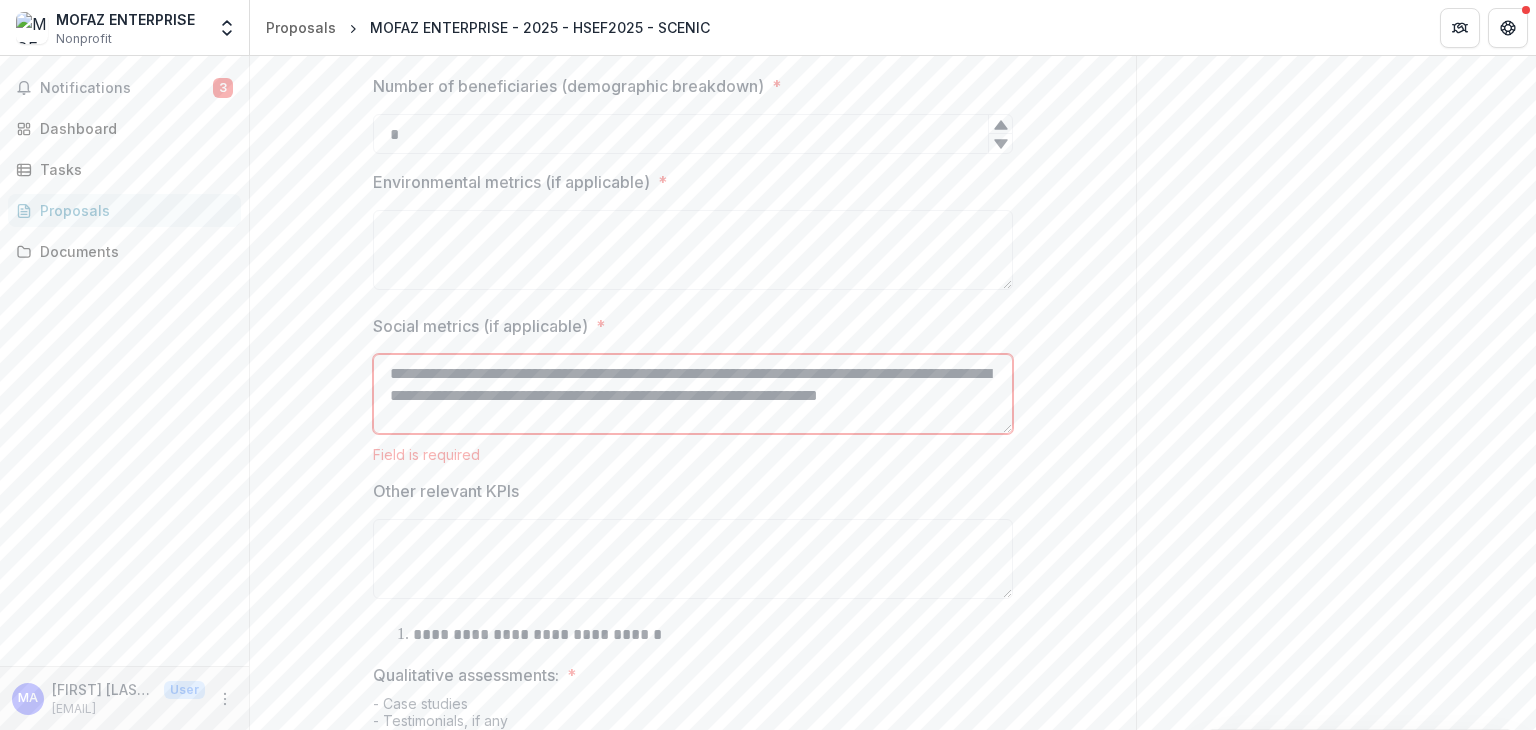 click on "**********" at bounding box center (693, 394) 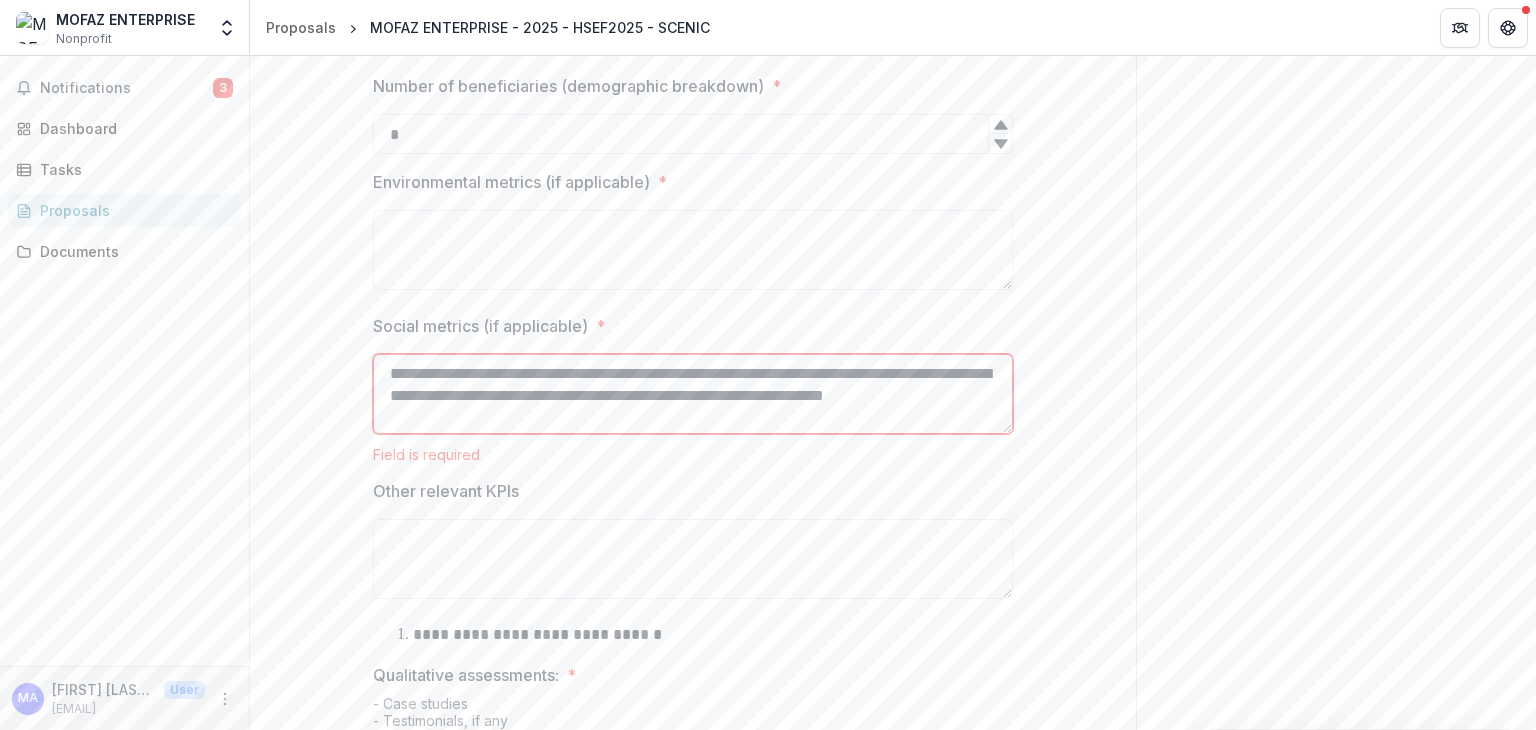 click on "**********" at bounding box center [693, 394] 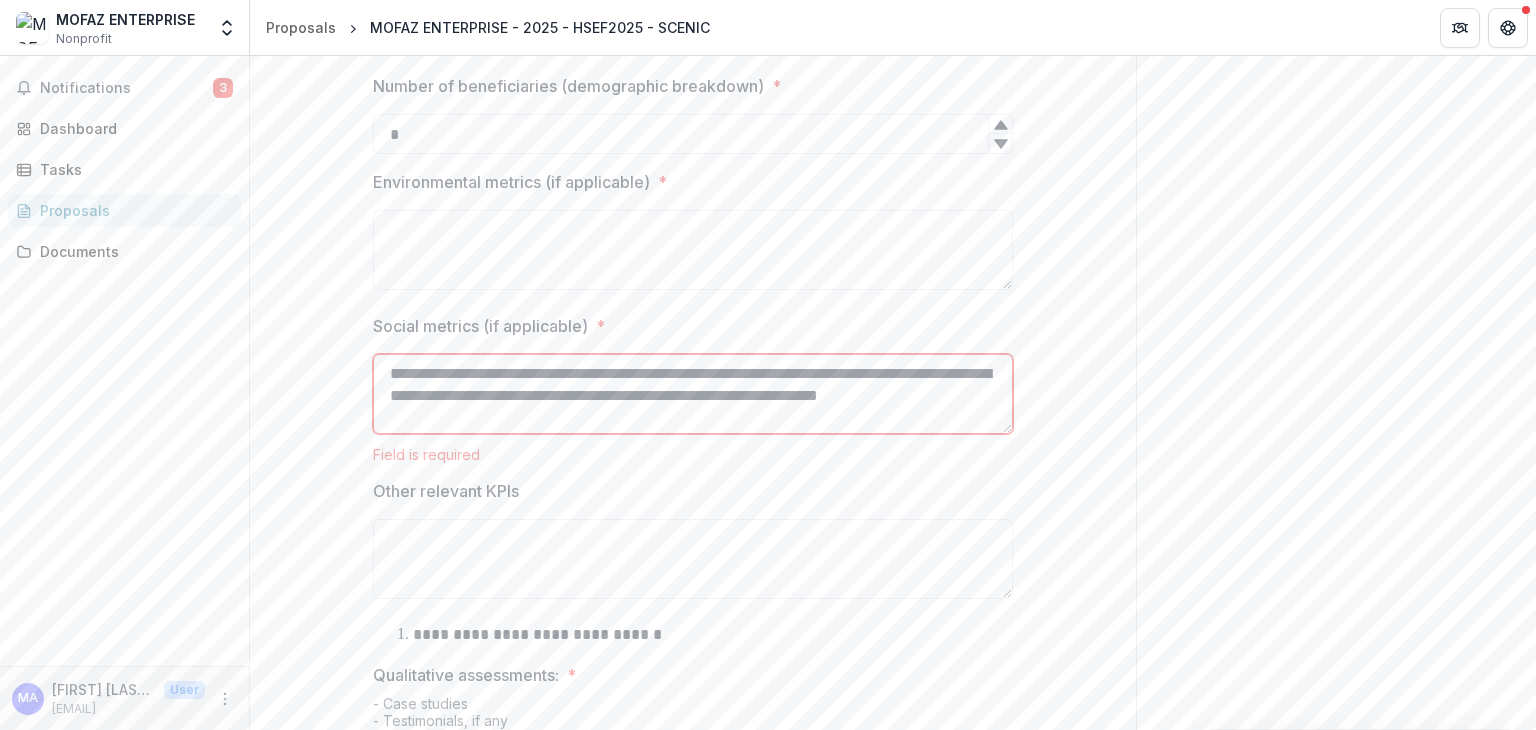 click on "**********" at bounding box center (693, 394) 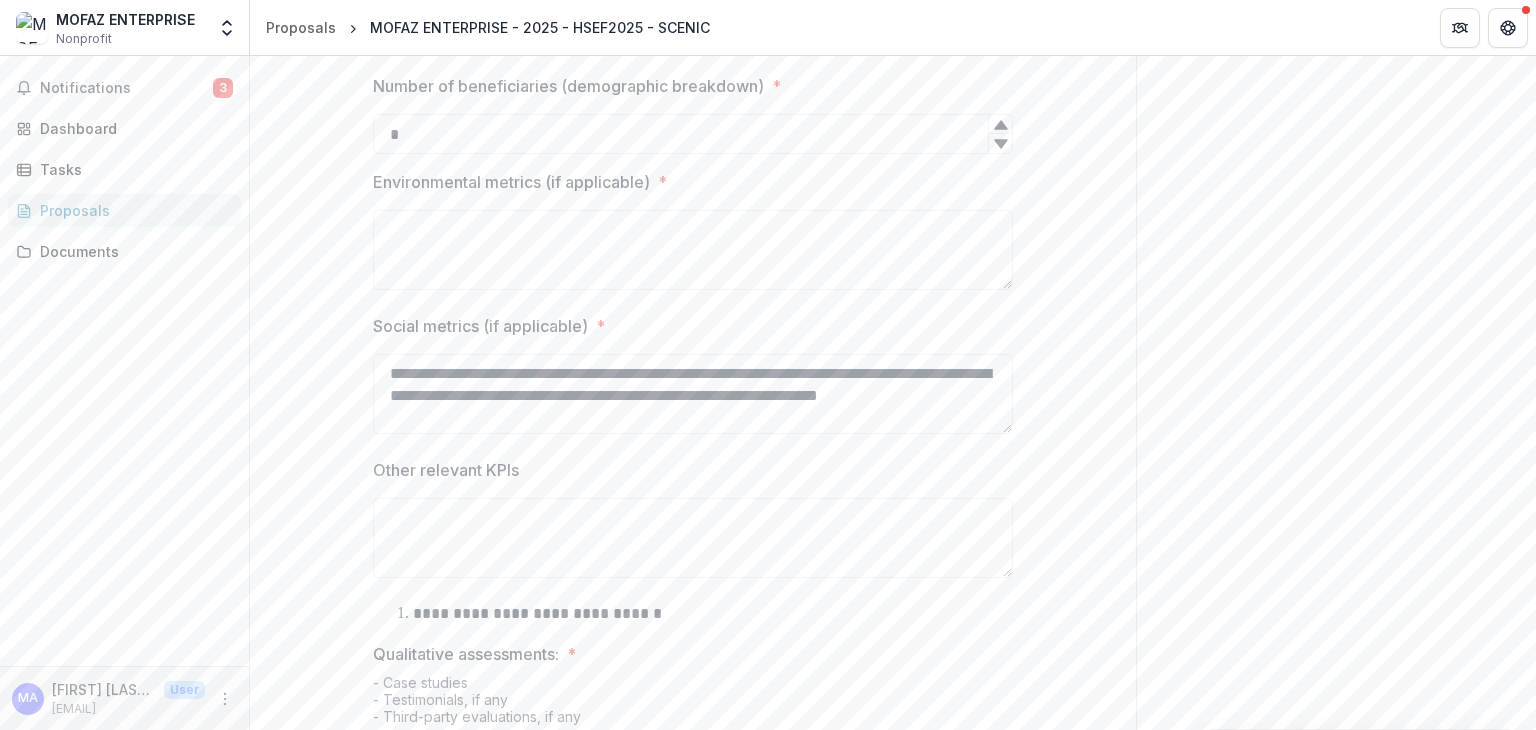click 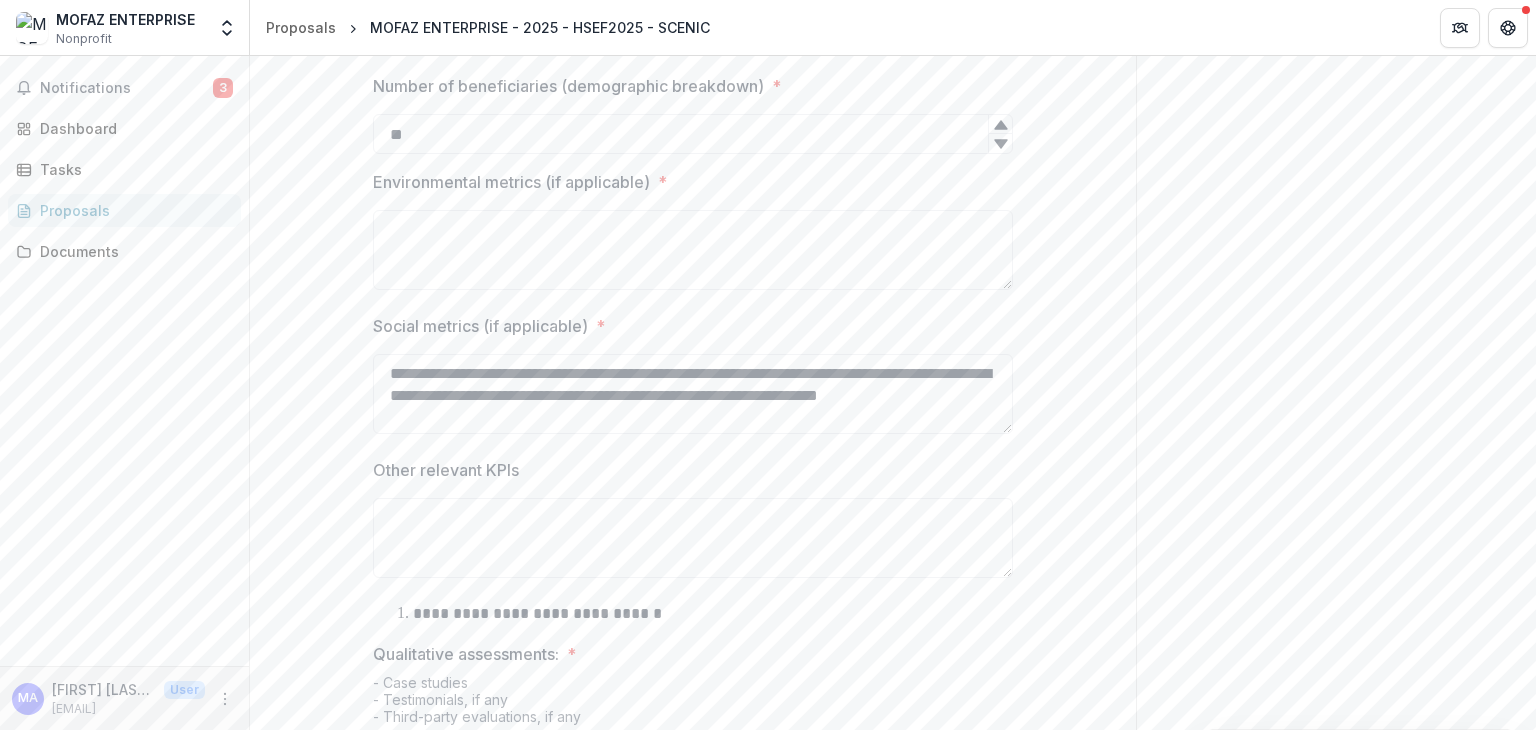 click 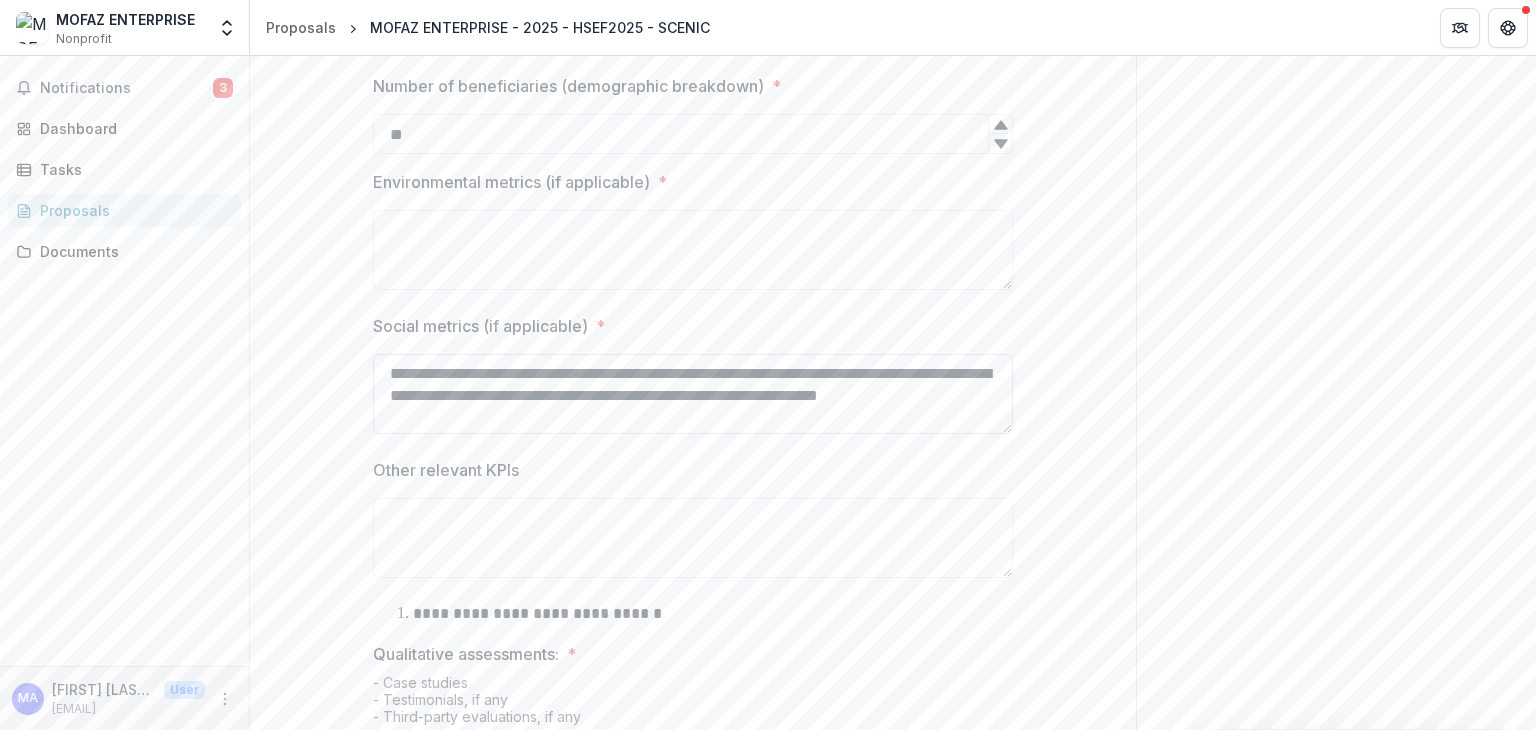 click on "**********" at bounding box center (693, 394) 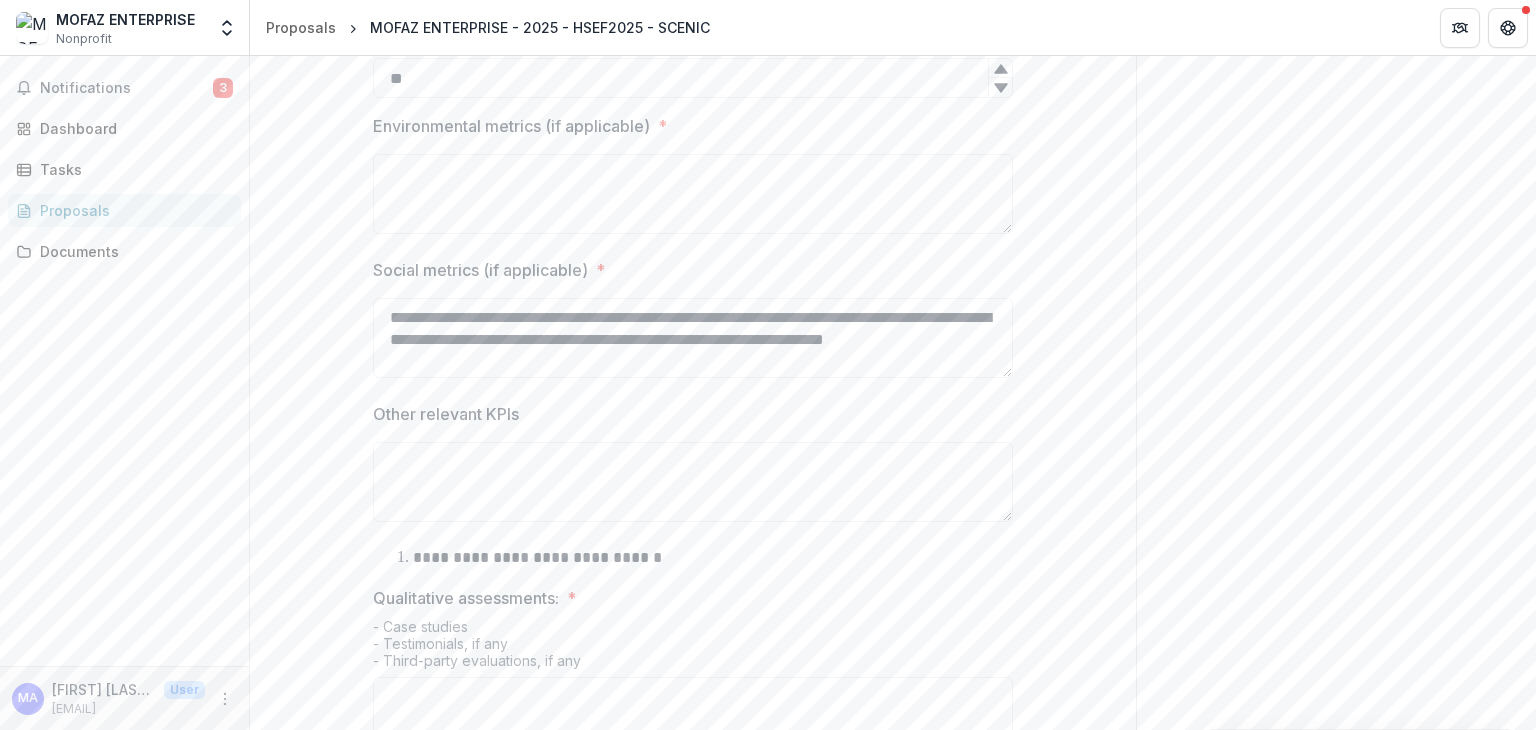 scroll, scrollTop: 576, scrollLeft: 0, axis: vertical 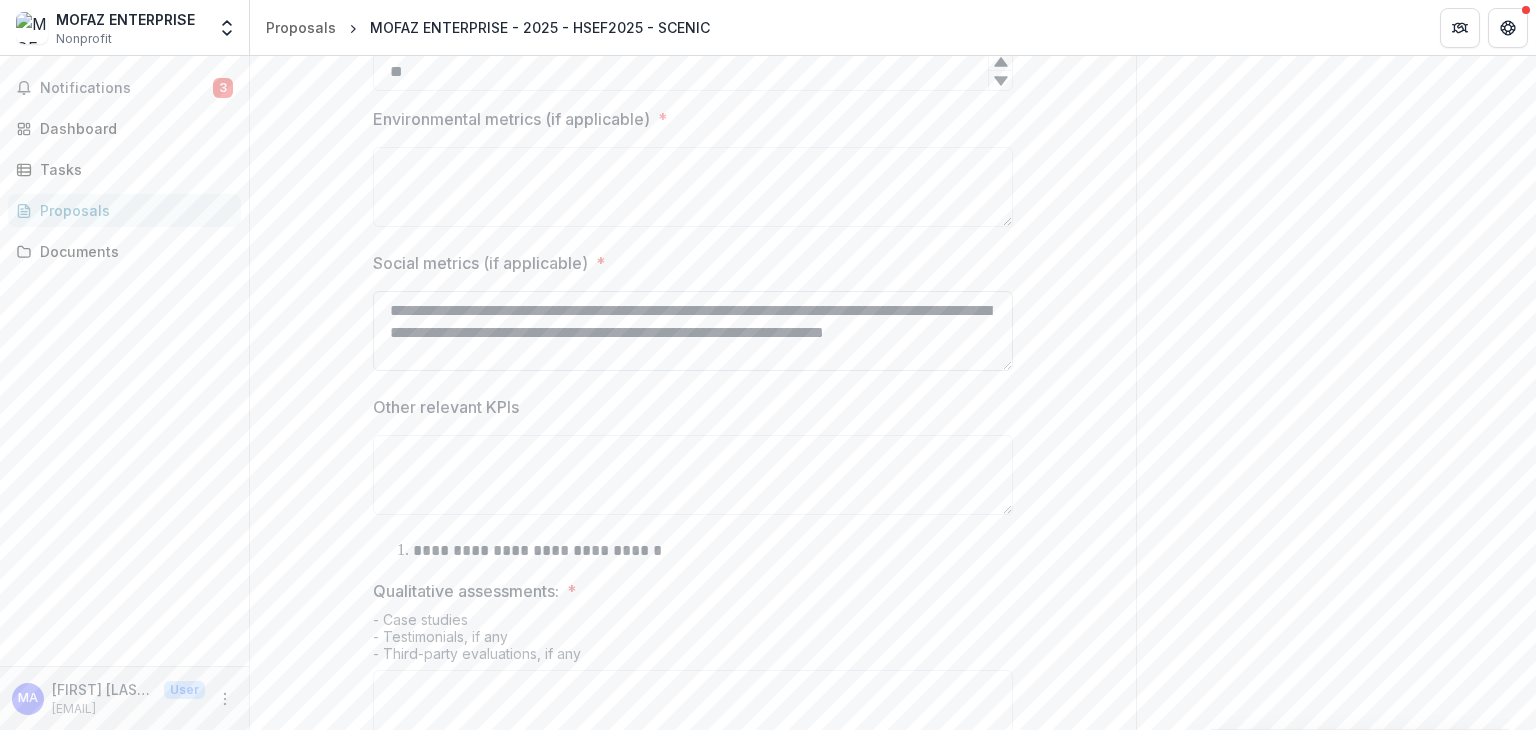 click on "**********" at bounding box center [693, 331] 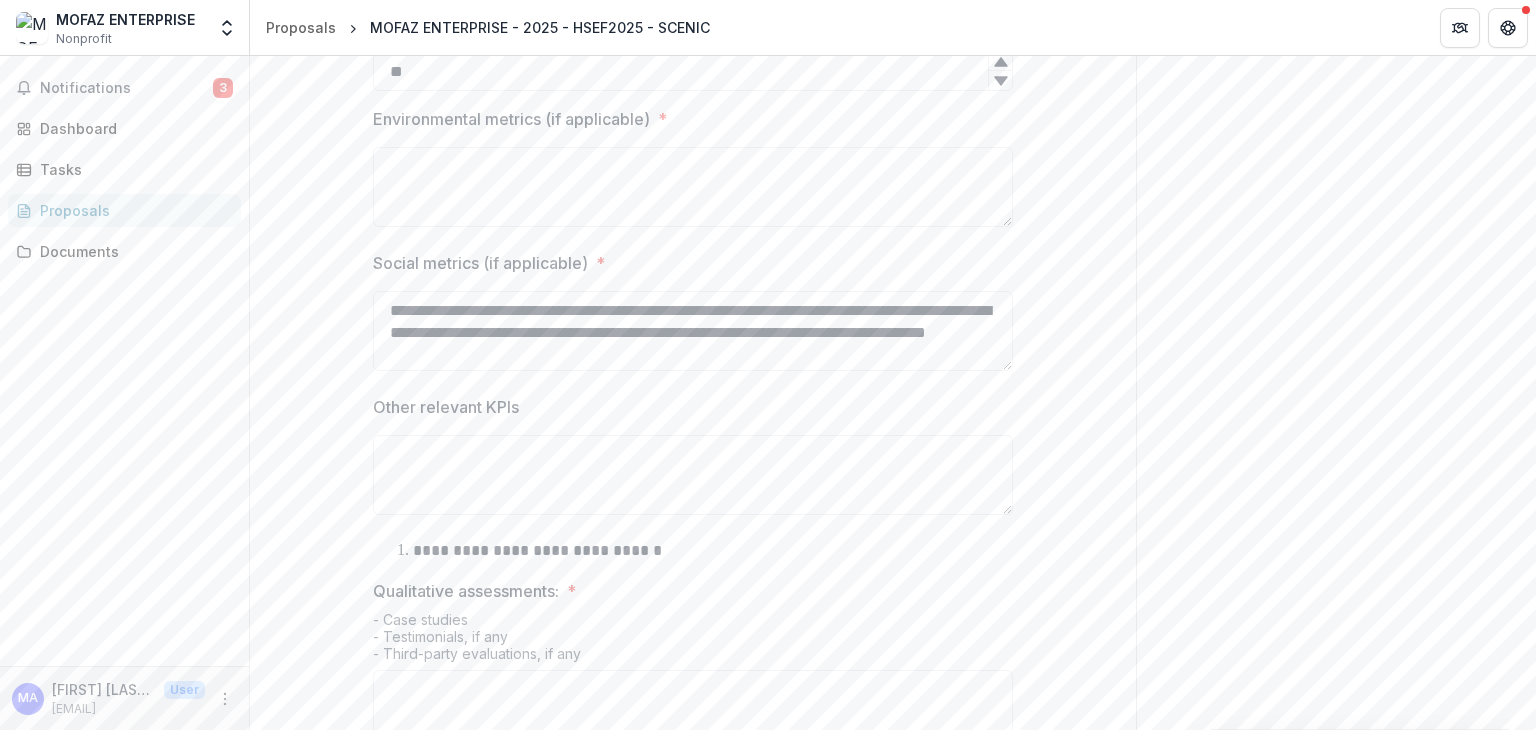 type on "**********" 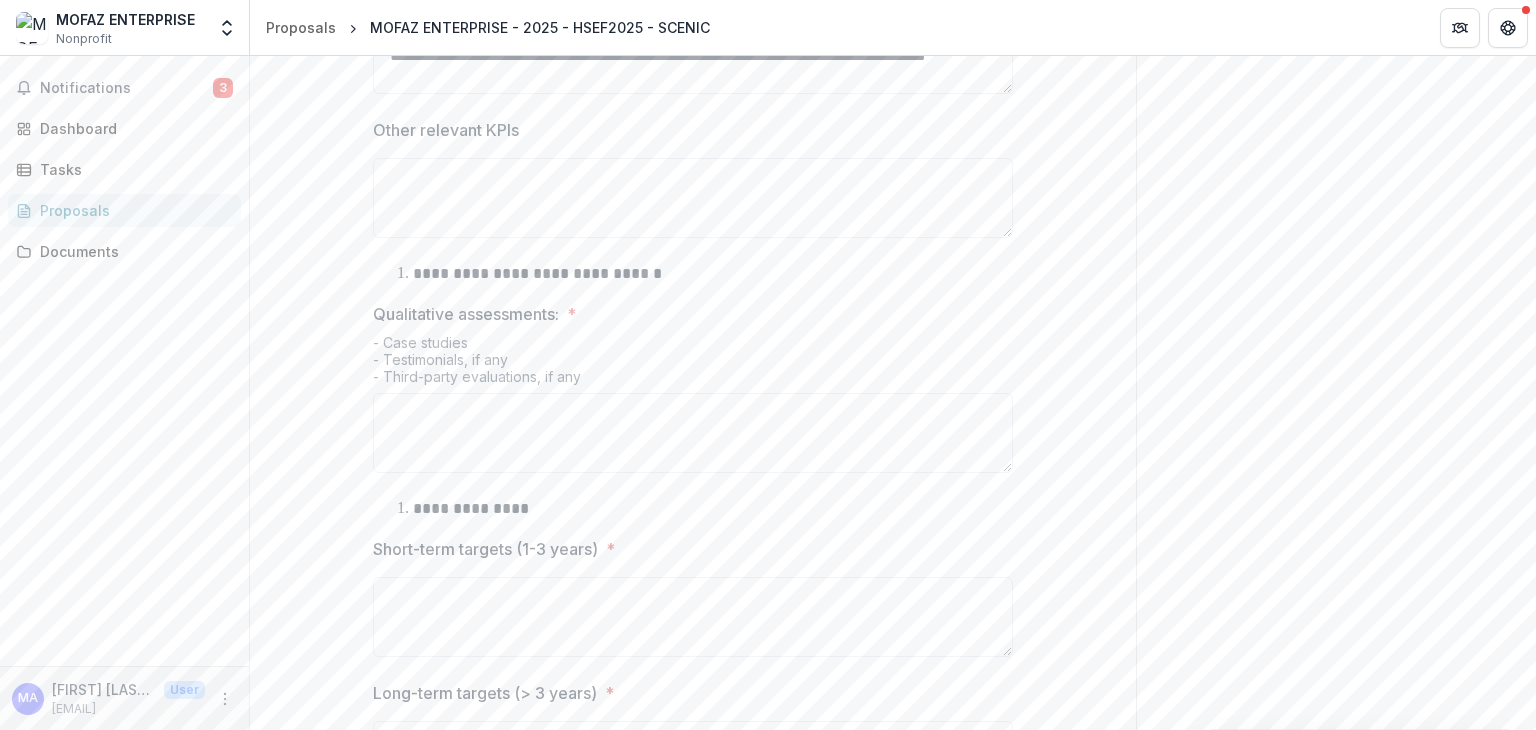scroll, scrollTop: 881, scrollLeft: 0, axis: vertical 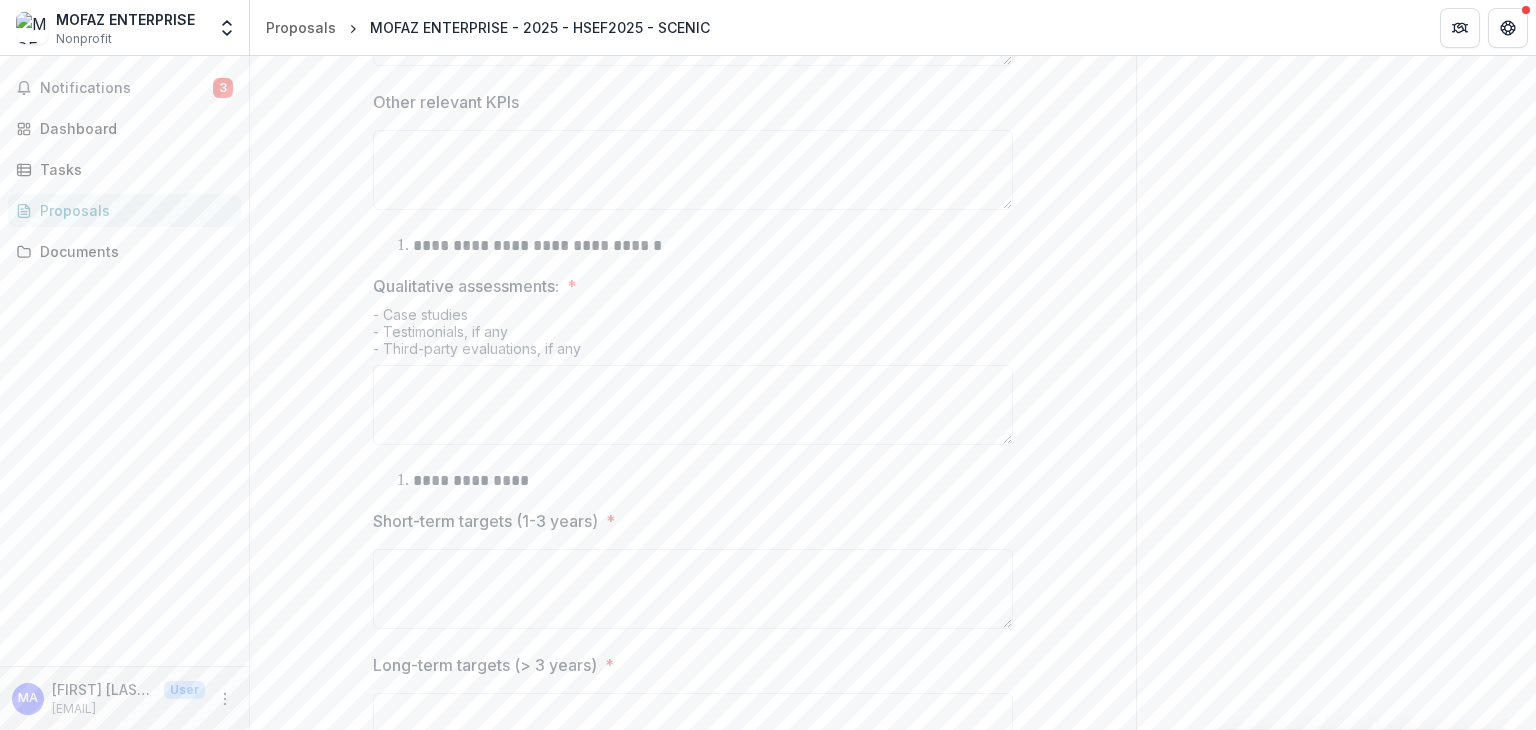drag, startPoint x: 1535, startPoint y: 511, endPoint x: 1535, endPoint y: 537, distance: 26 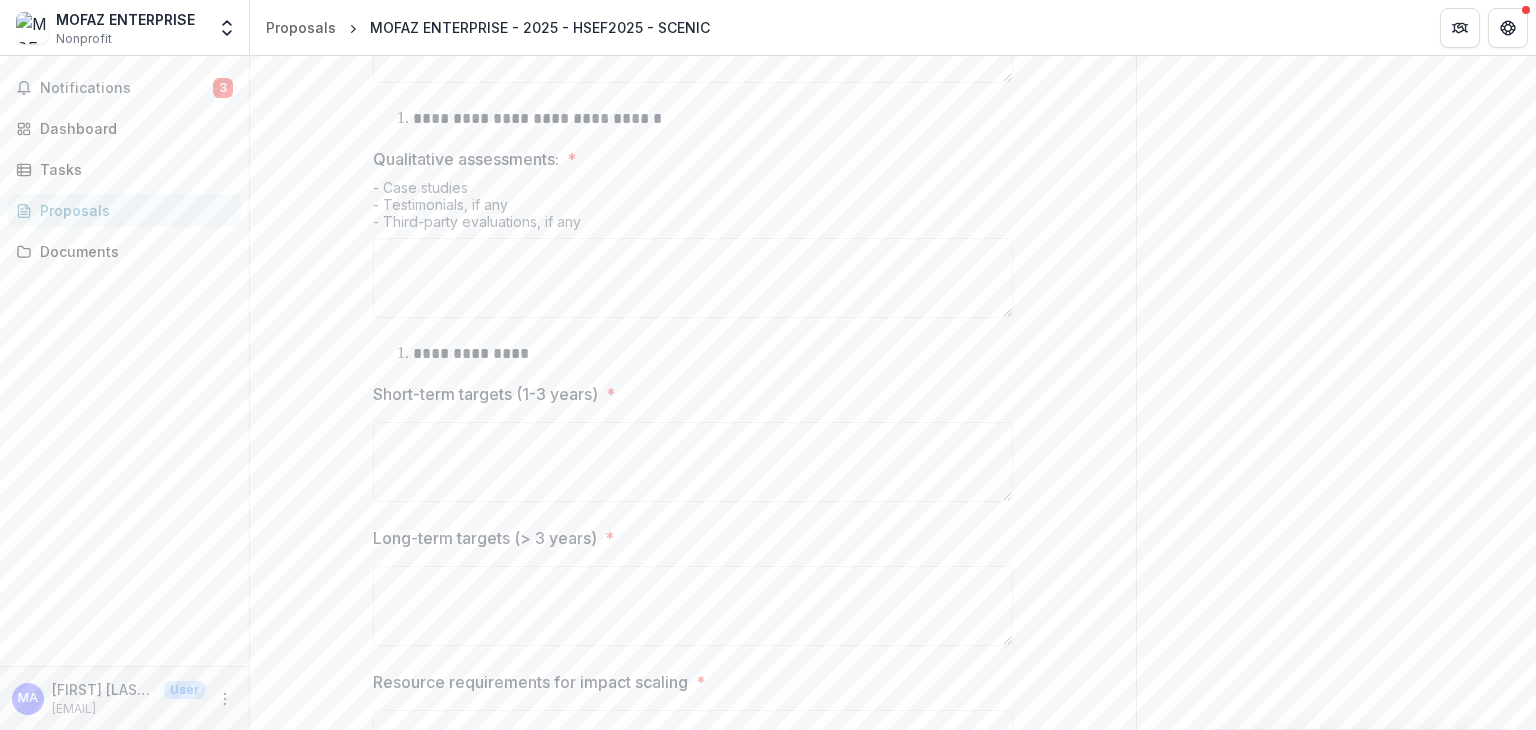 scroll, scrollTop: 1163, scrollLeft: 0, axis: vertical 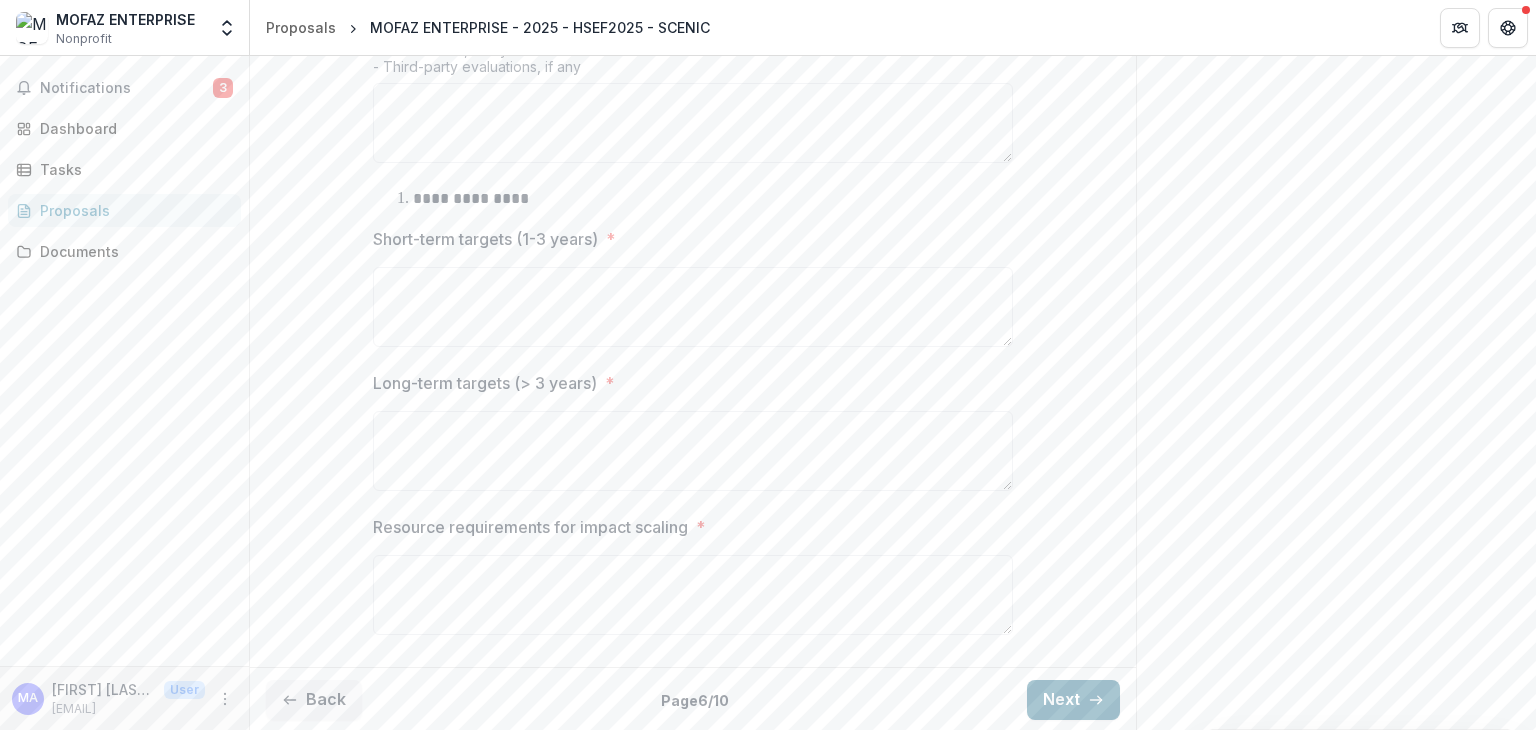 click on "Next" at bounding box center (1073, 700) 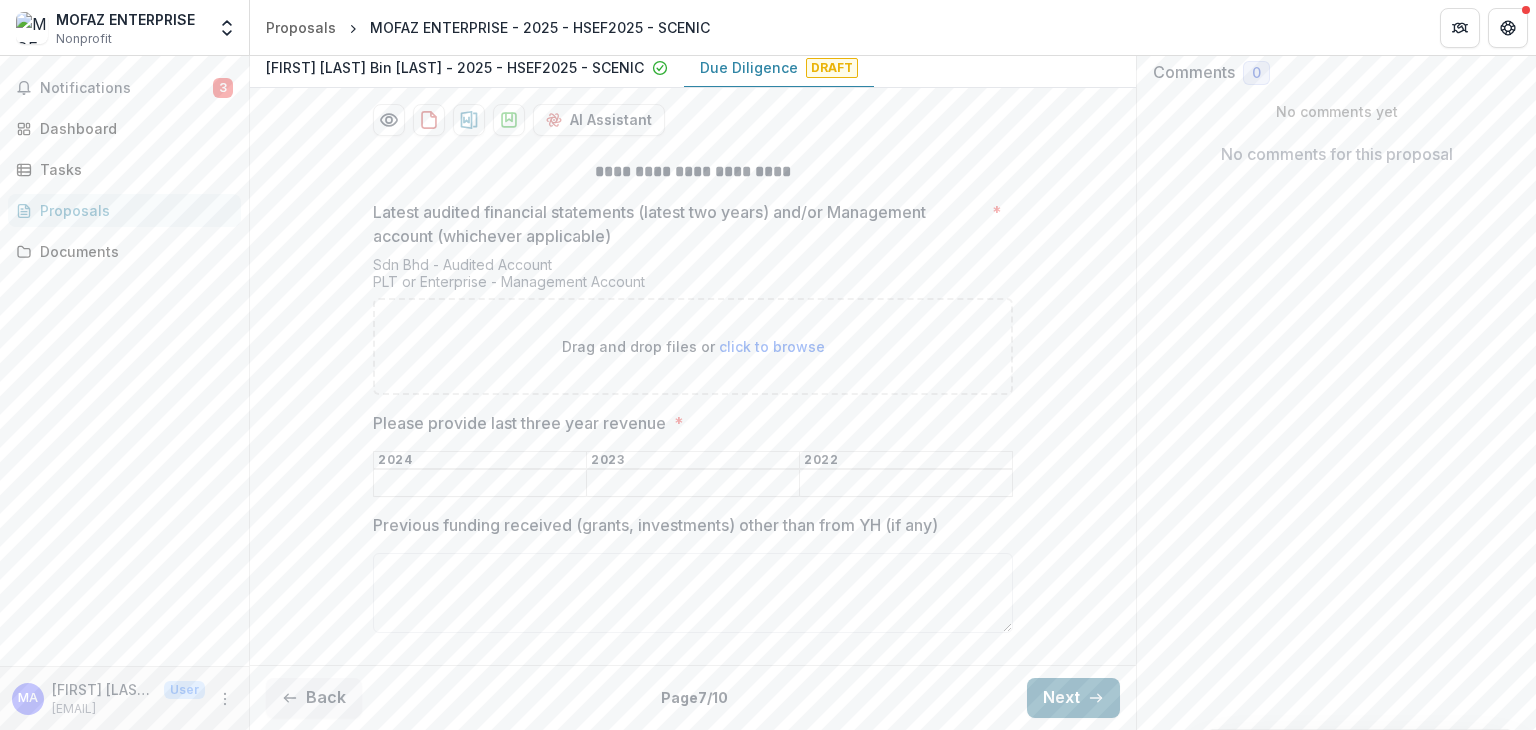 scroll, scrollTop: 342, scrollLeft: 0, axis: vertical 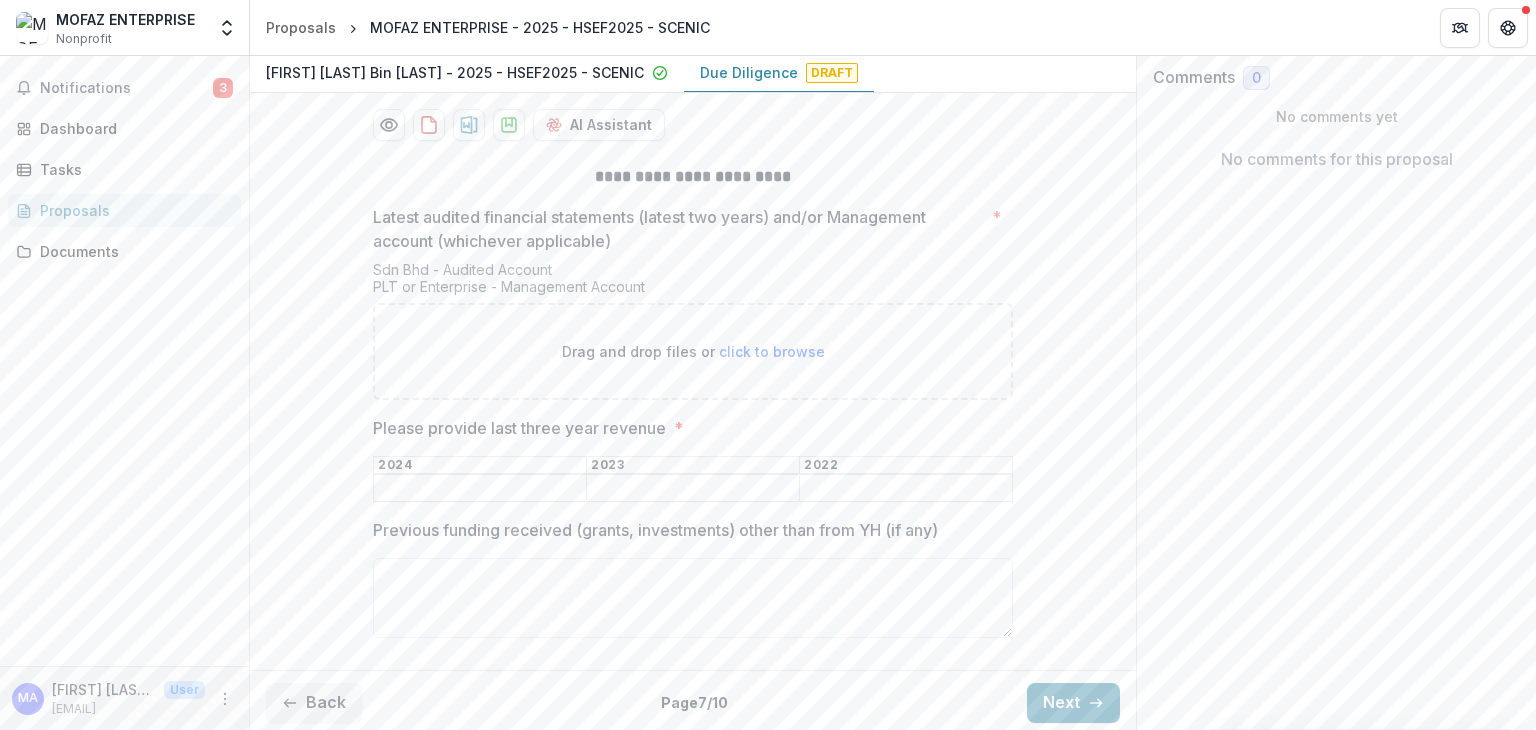 drag, startPoint x: 1535, startPoint y: 408, endPoint x: 1532, endPoint y: 442, distance: 34.132095 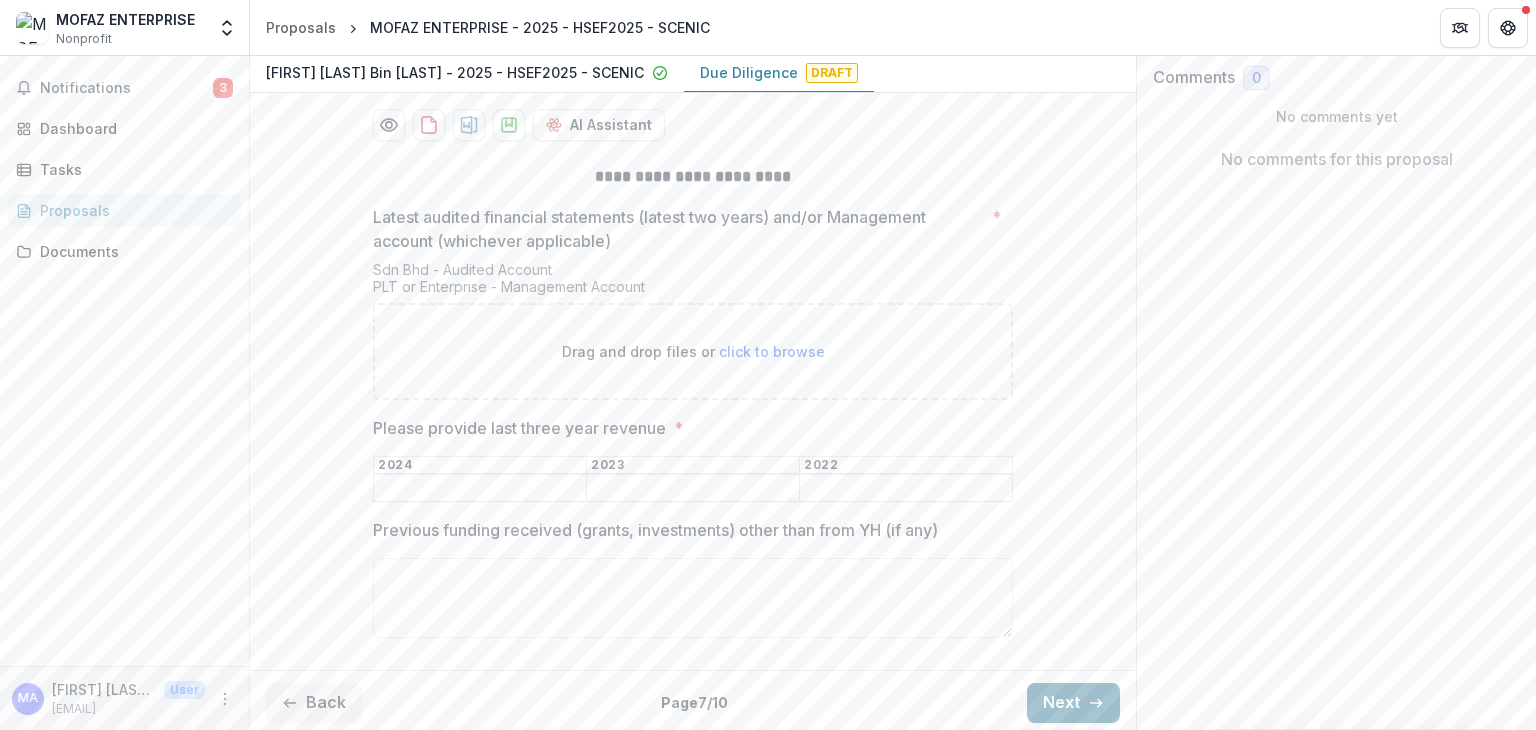 click on "Next" at bounding box center (1073, 703) 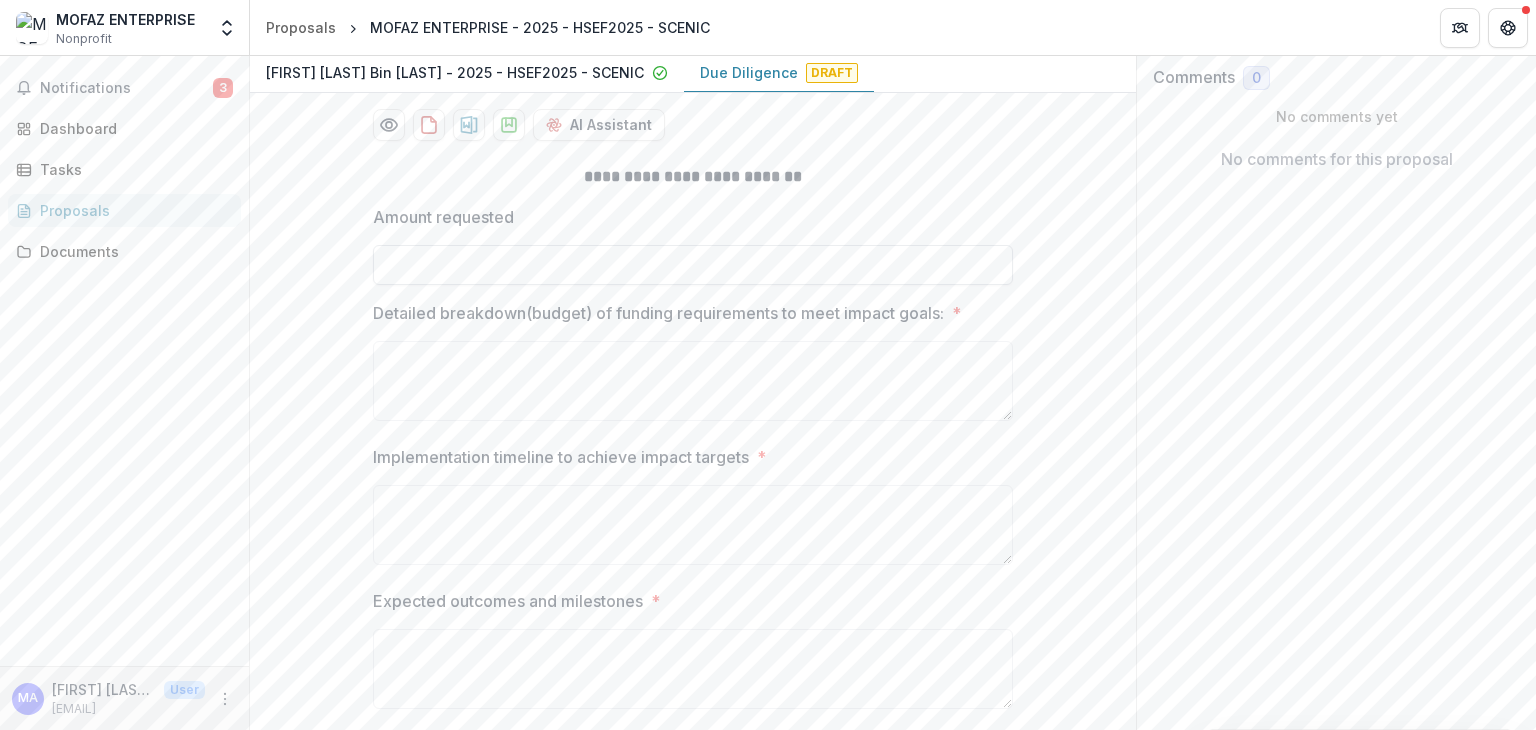 click on "Amount requested" at bounding box center [693, 265] 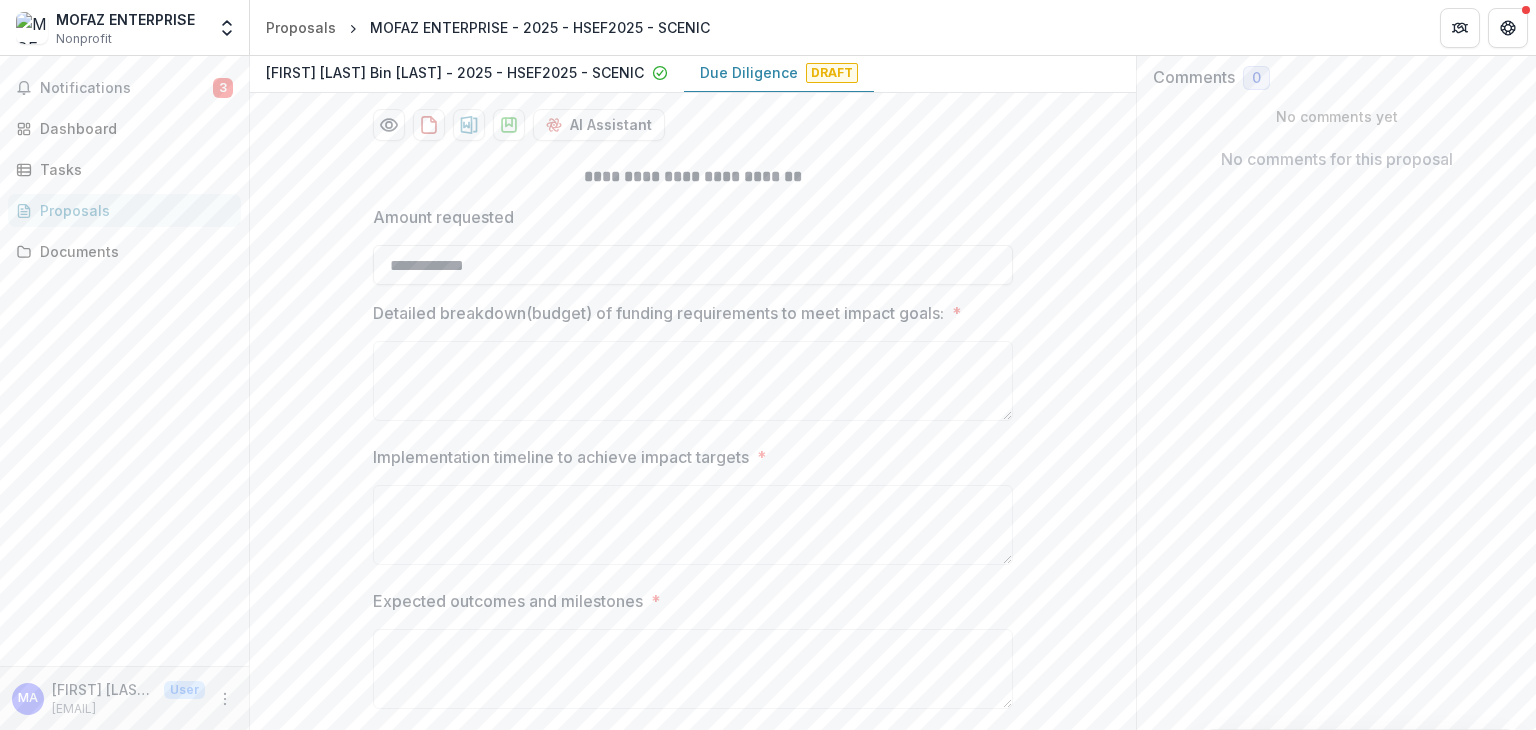 type on "*********" 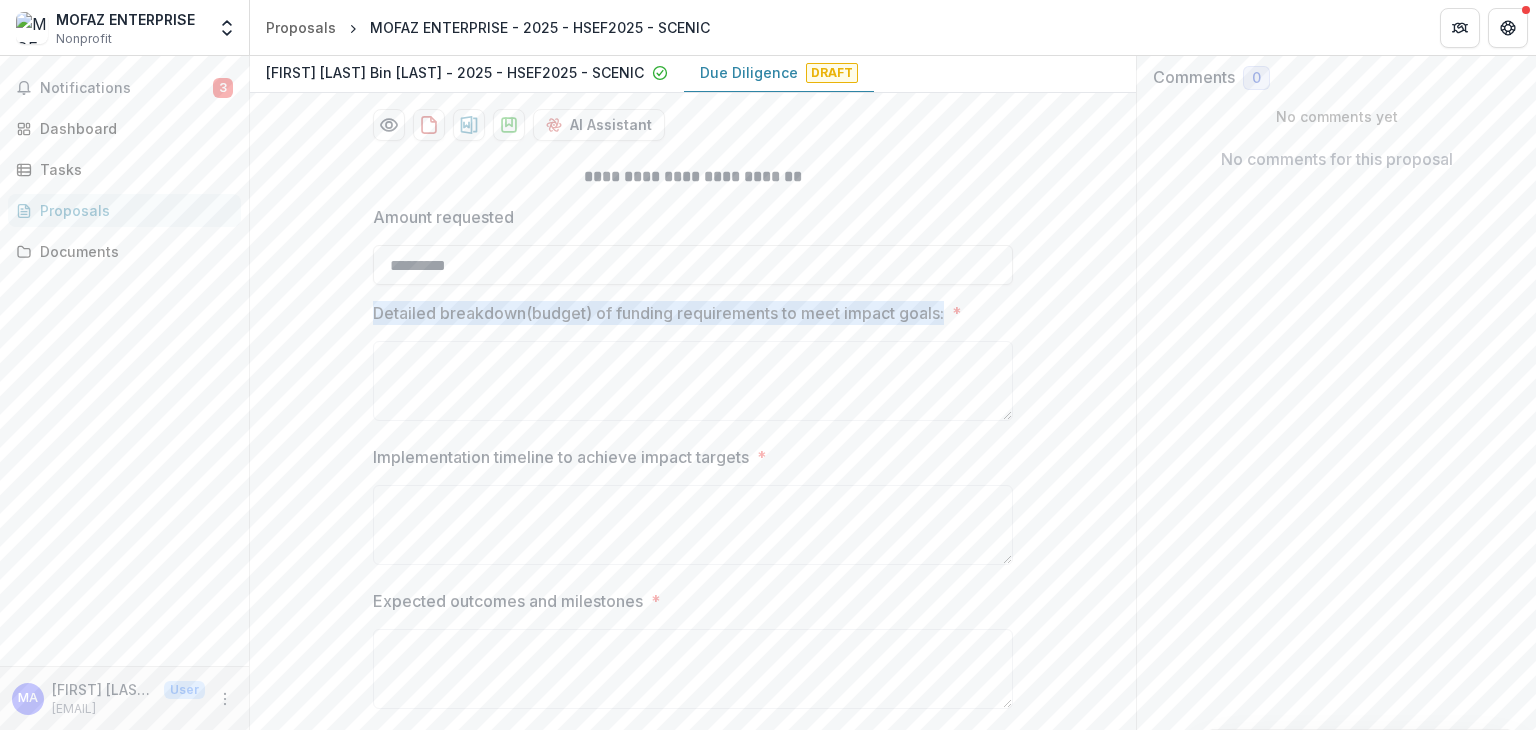 drag, startPoint x: 947, startPoint y: 311, endPoint x: 366, endPoint y: 305, distance: 581.031 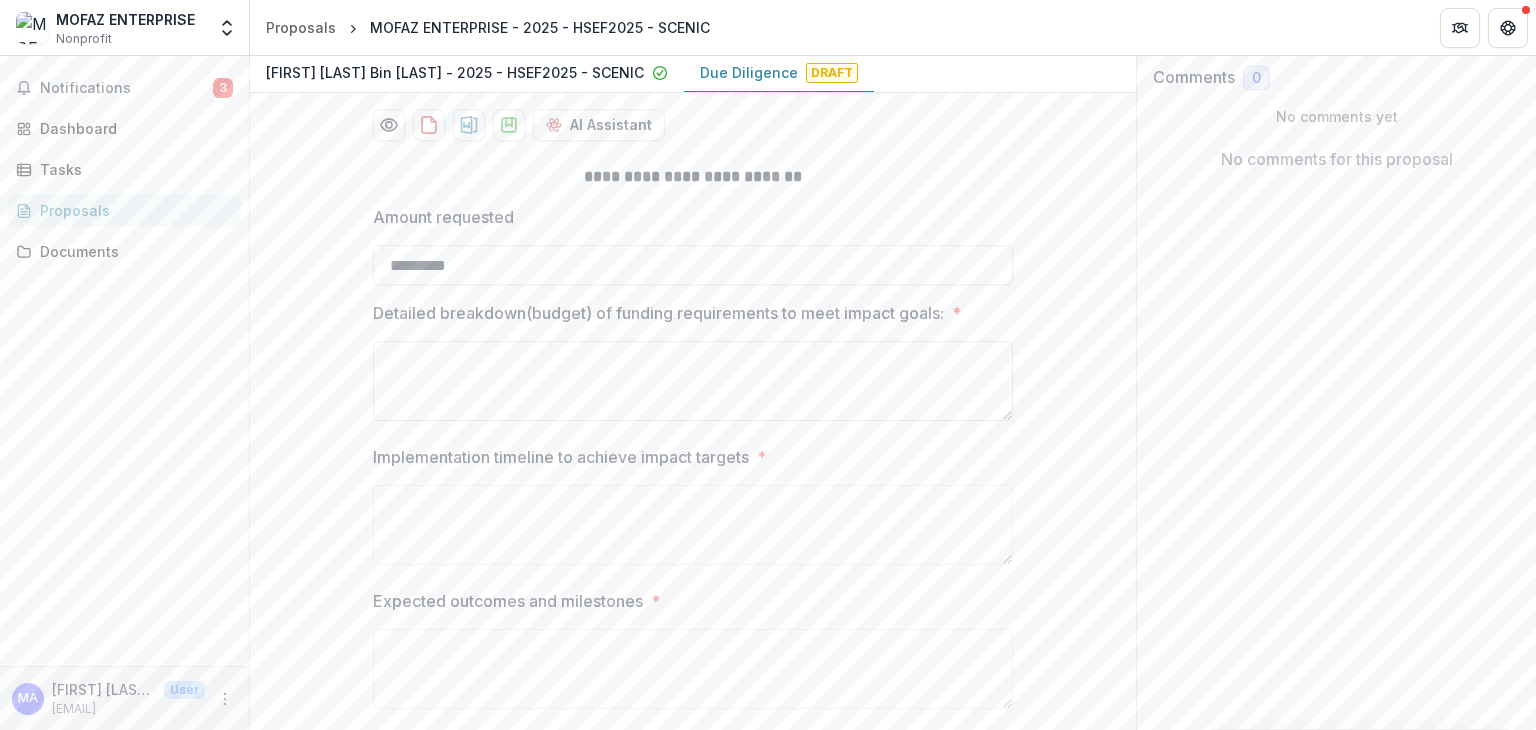 click on "Detailed breakdown(budget) of funding requirements to meet impact goals:  *" at bounding box center [693, 381] 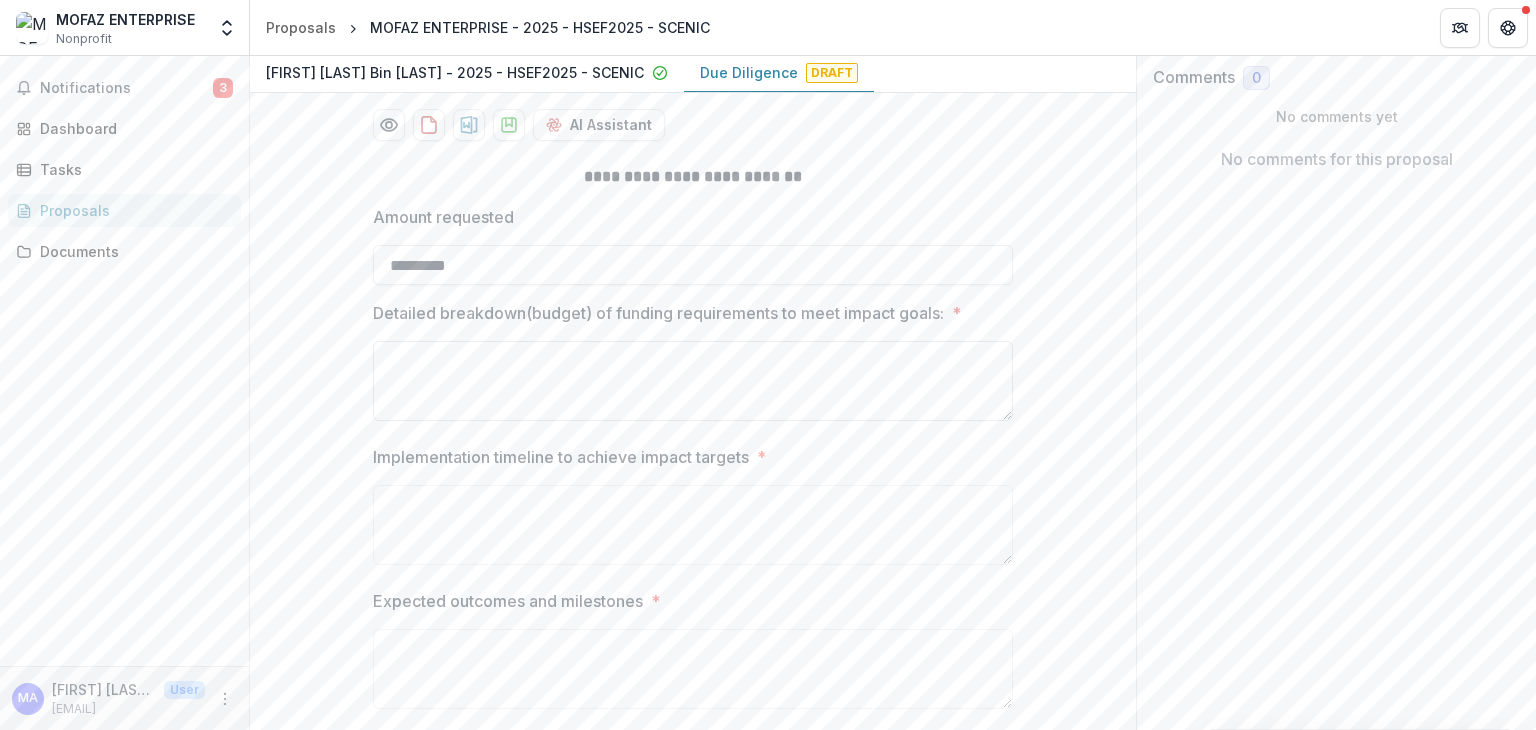 type on "*" 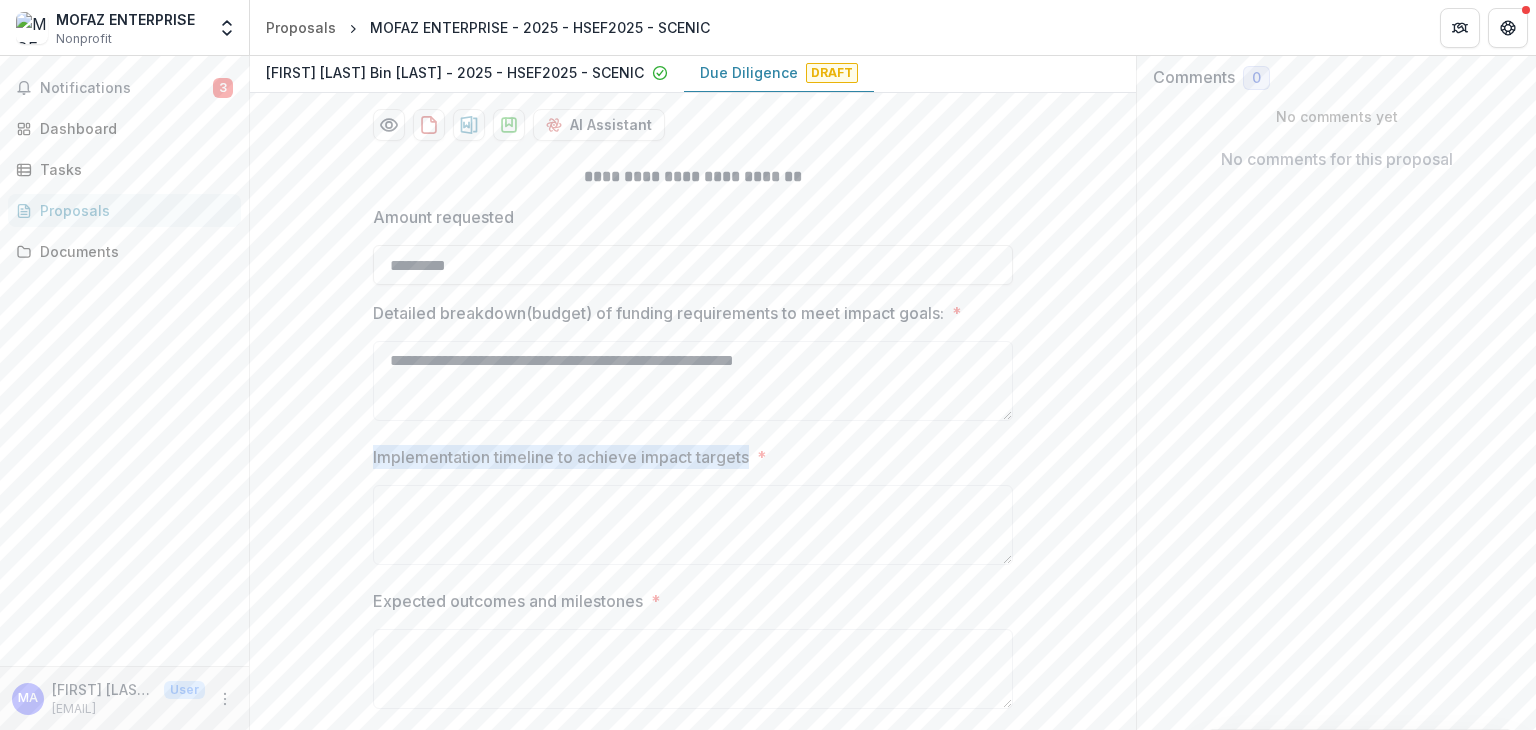 drag, startPoint x: 748, startPoint y: 456, endPoint x: 366, endPoint y: 445, distance: 382.15836 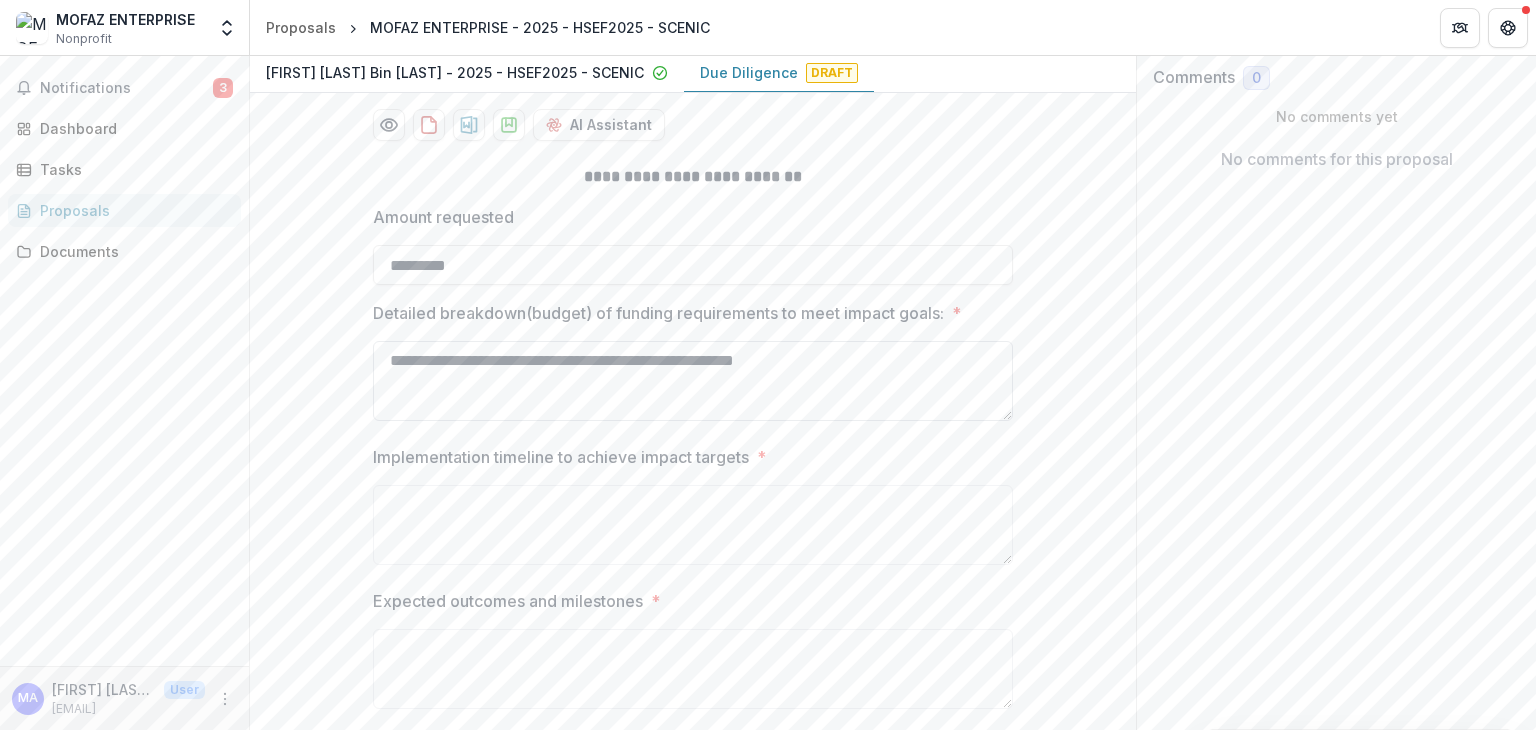 click on "**********" at bounding box center [693, 381] 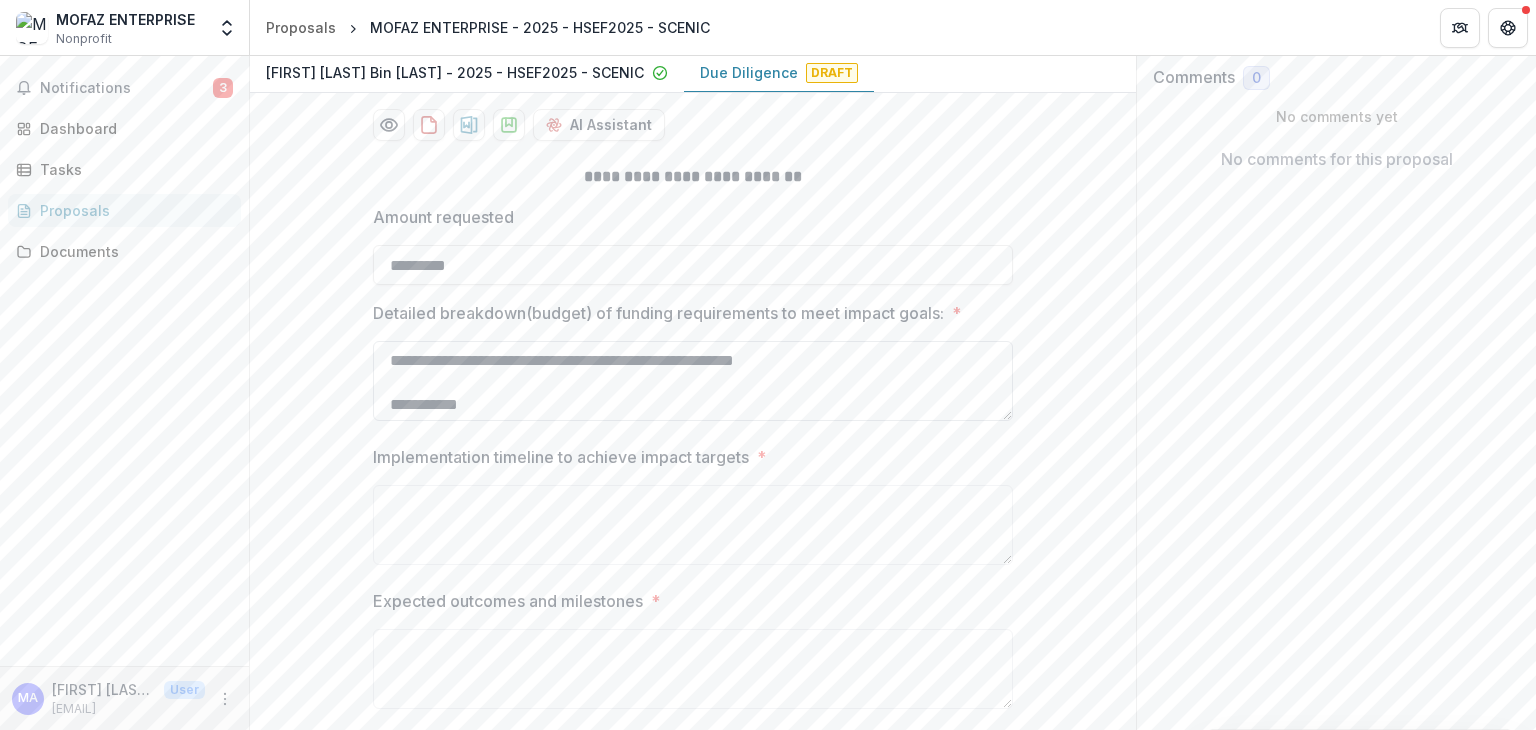 click on "**********" at bounding box center (693, 381) 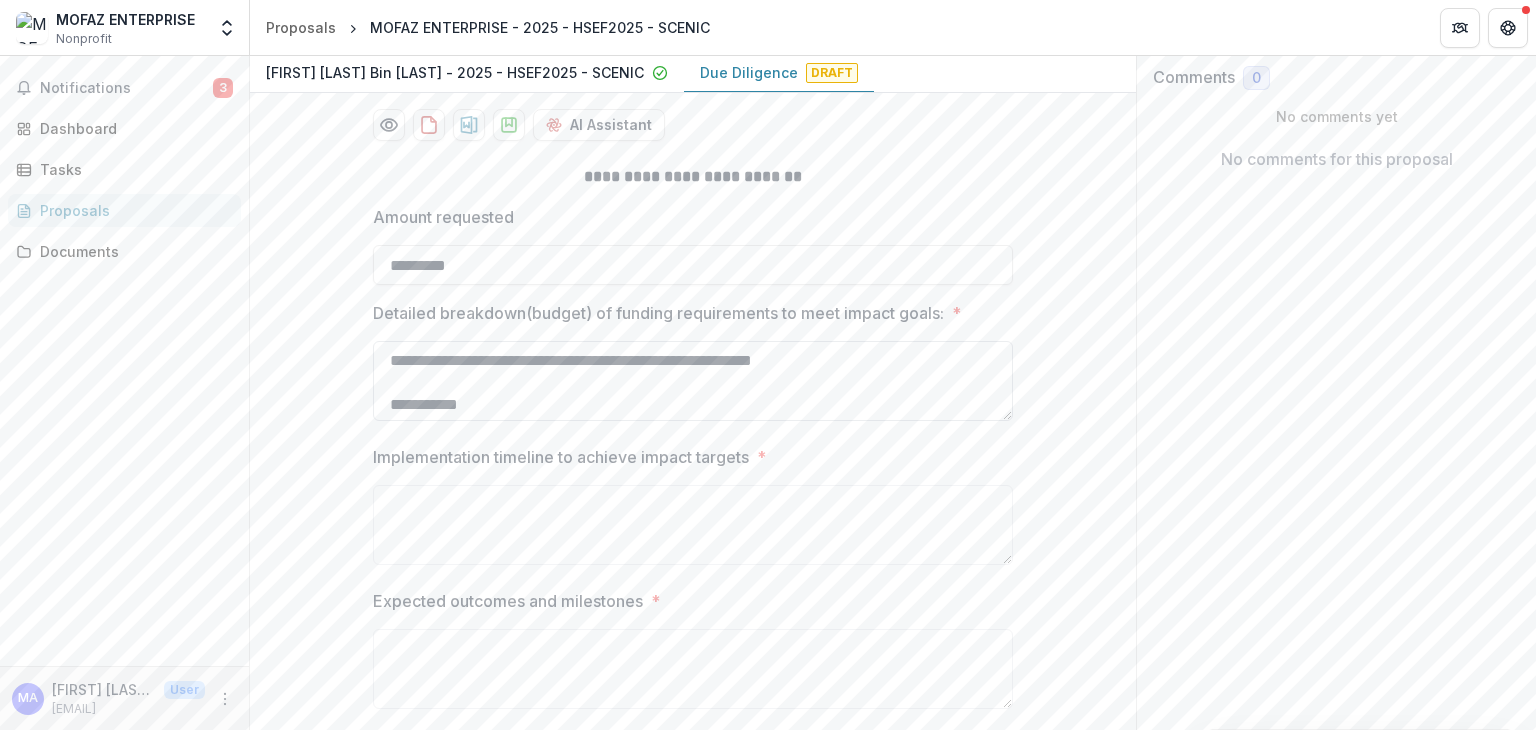 click on "**********" at bounding box center [693, 381] 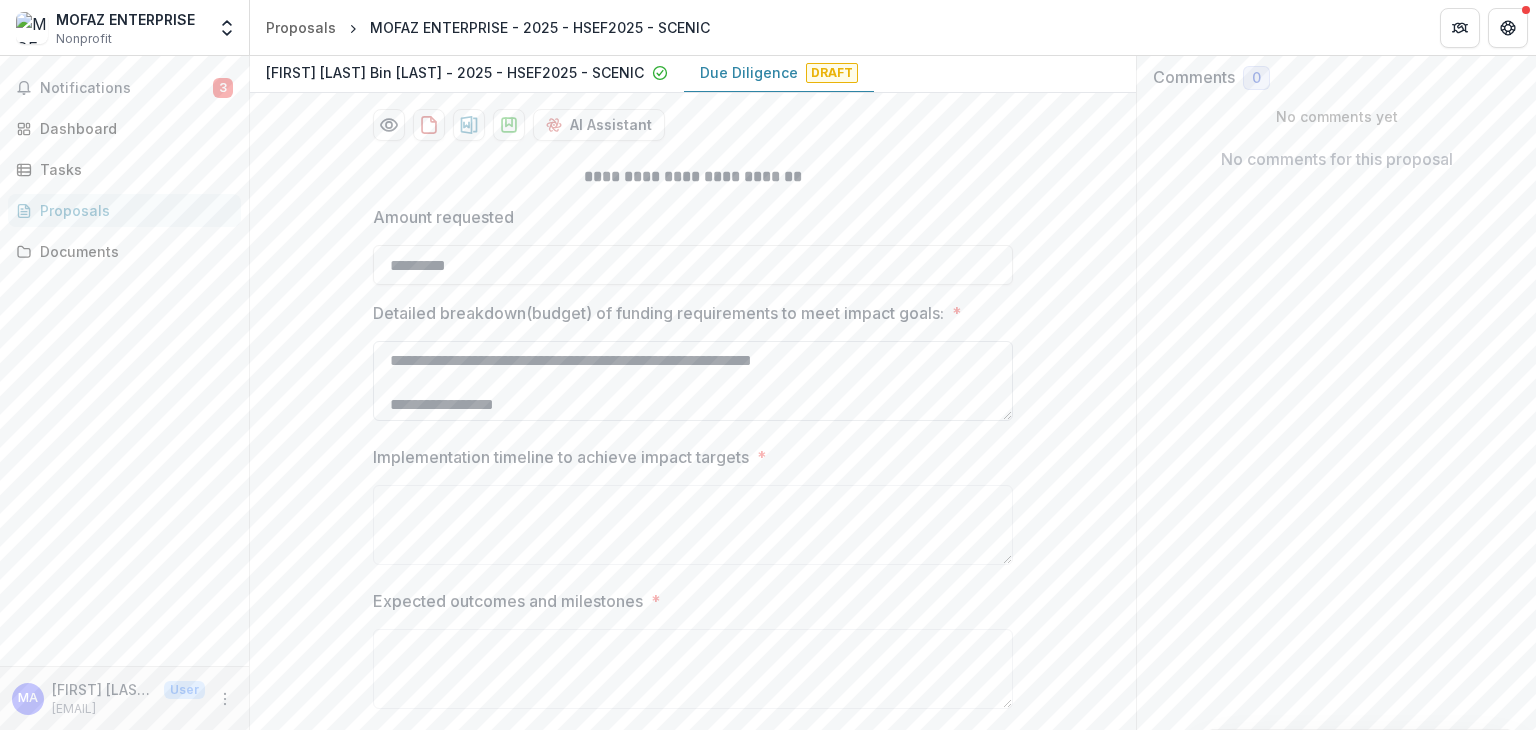 click on "**********" at bounding box center [693, 381] 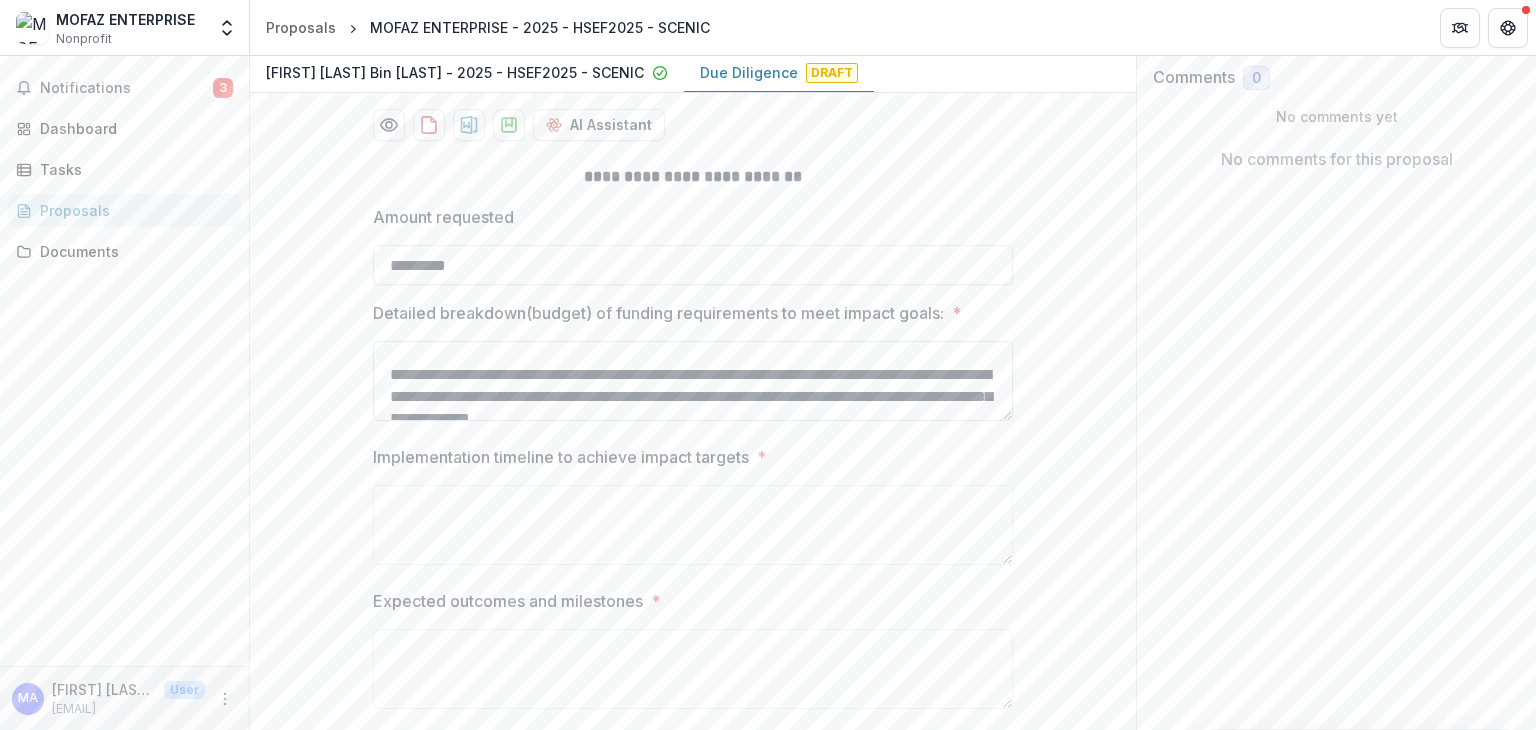 scroll, scrollTop: 8, scrollLeft: 0, axis: vertical 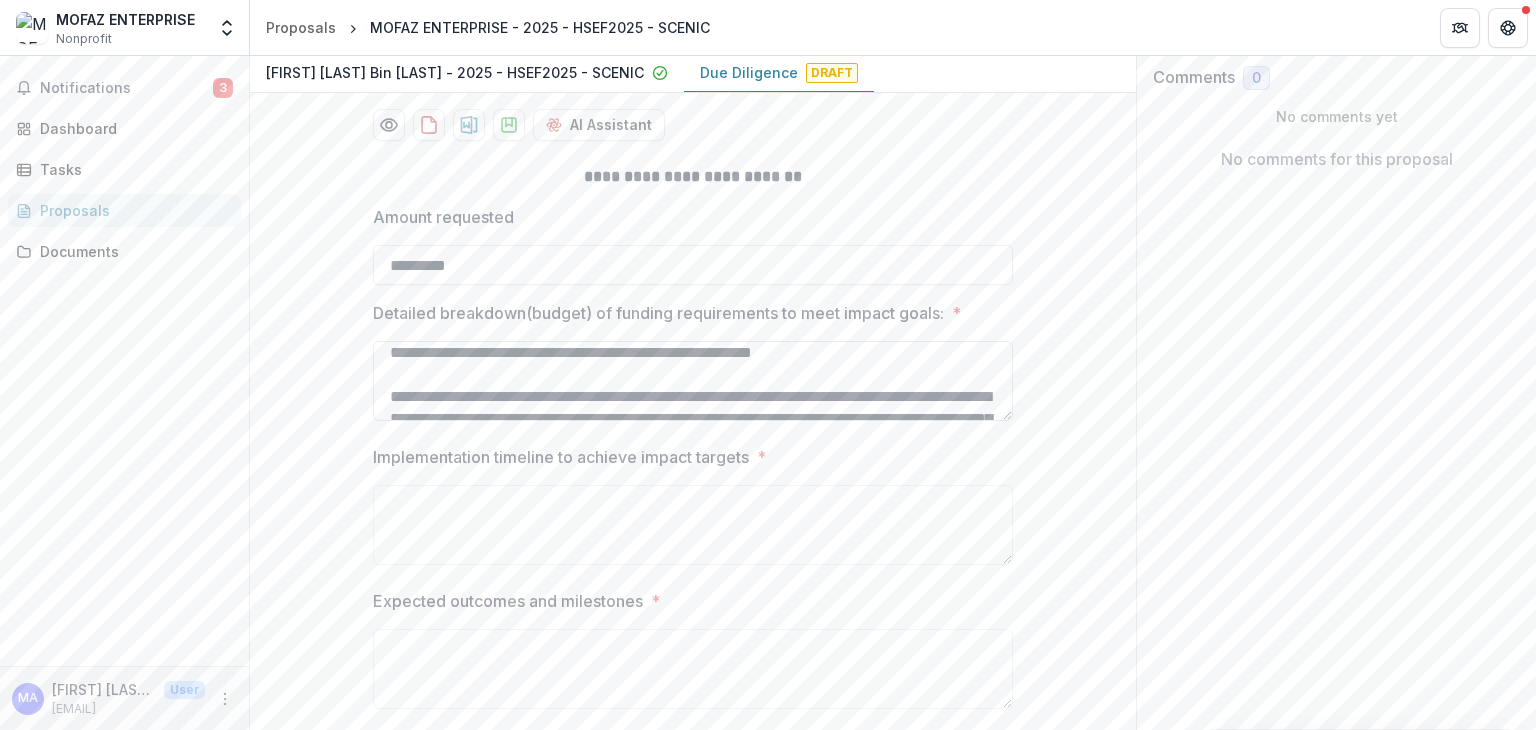 click on "**********" at bounding box center [693, 381] 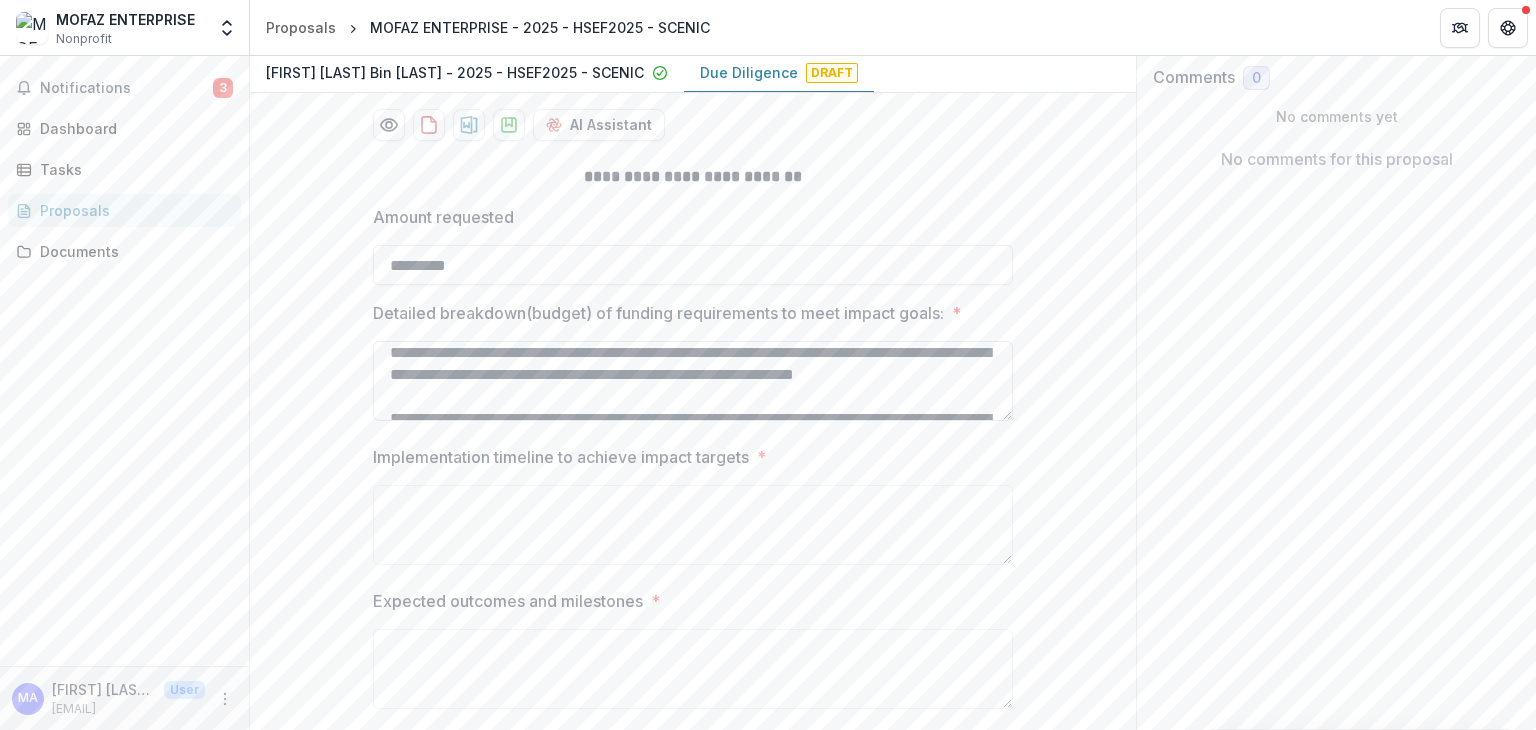 click on "**********" at bounding box center (693, 381) 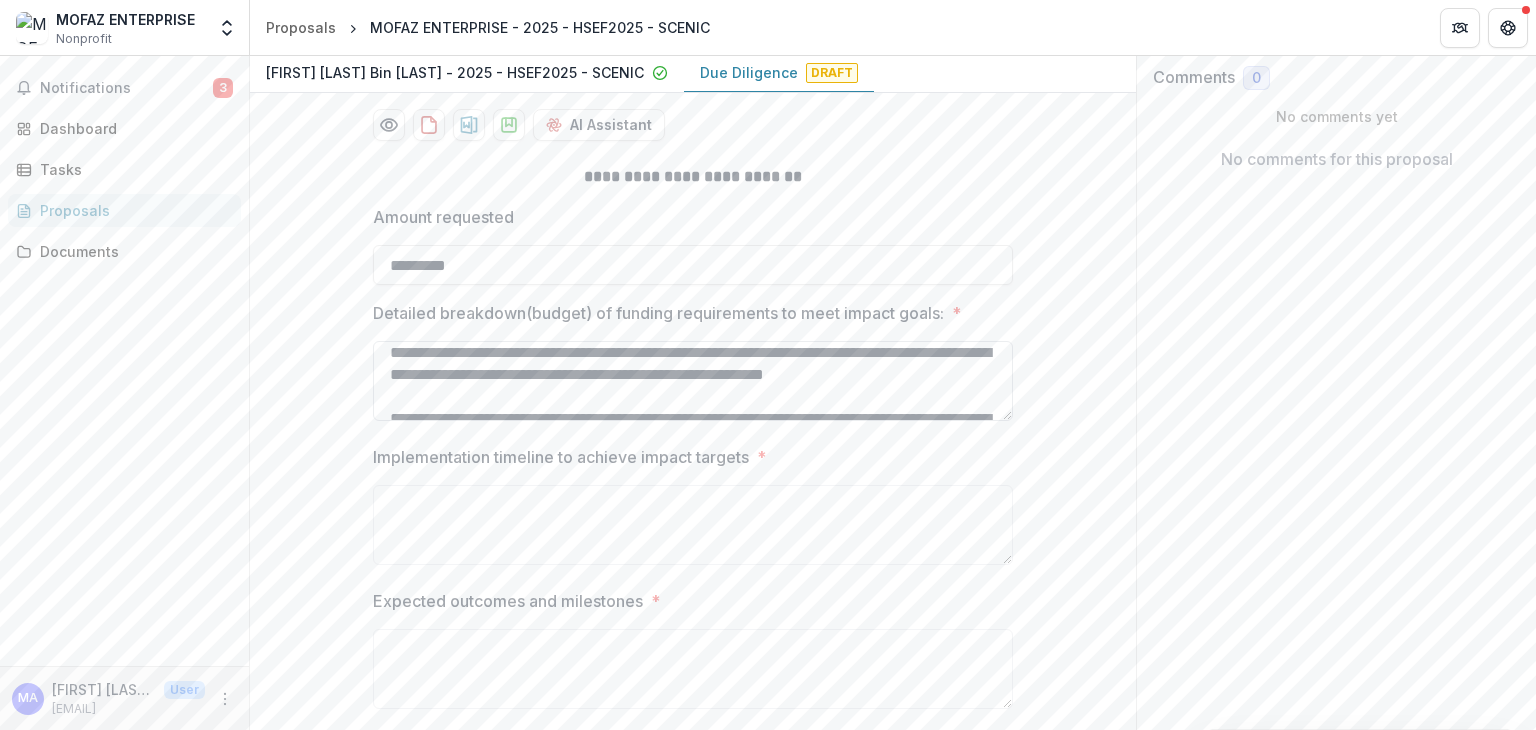 click on "**********" at bounding box center (693, 381) 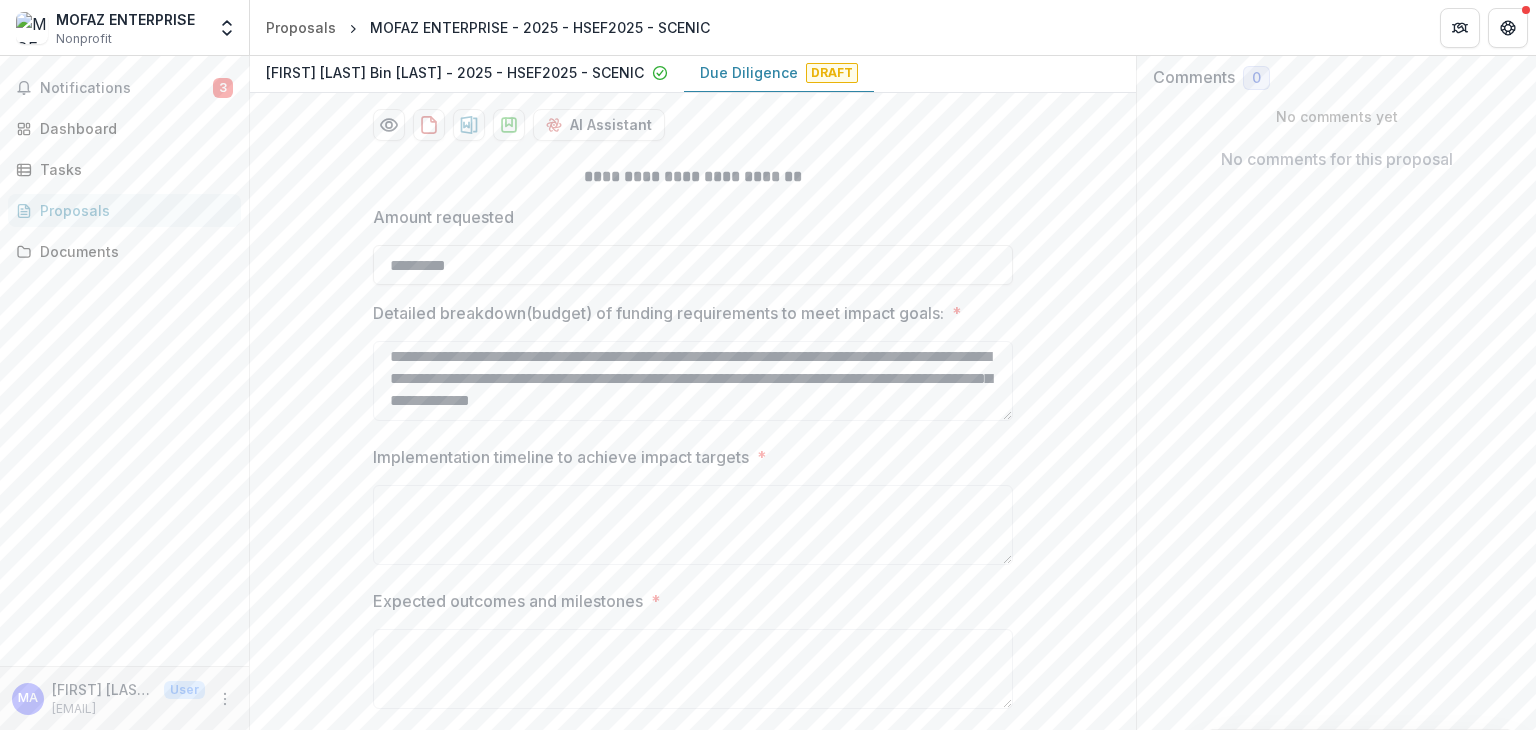 scroll, scrollTop: 104, scrollLeft: 0, axis: vertical 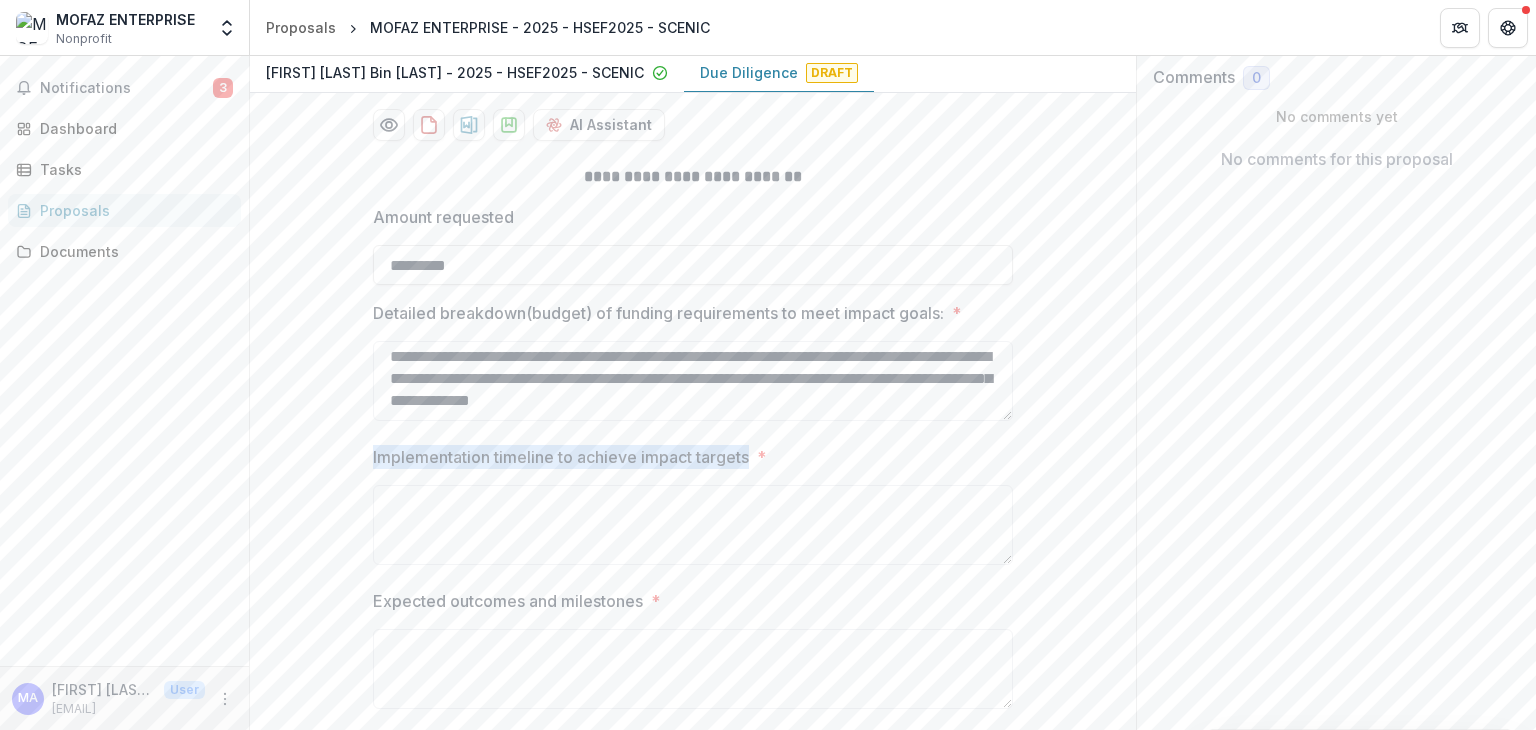 drag, startPoint x: 748, startPoint y: 452, endPoint x: 370, endPoint y: 445, distance: 378.06482 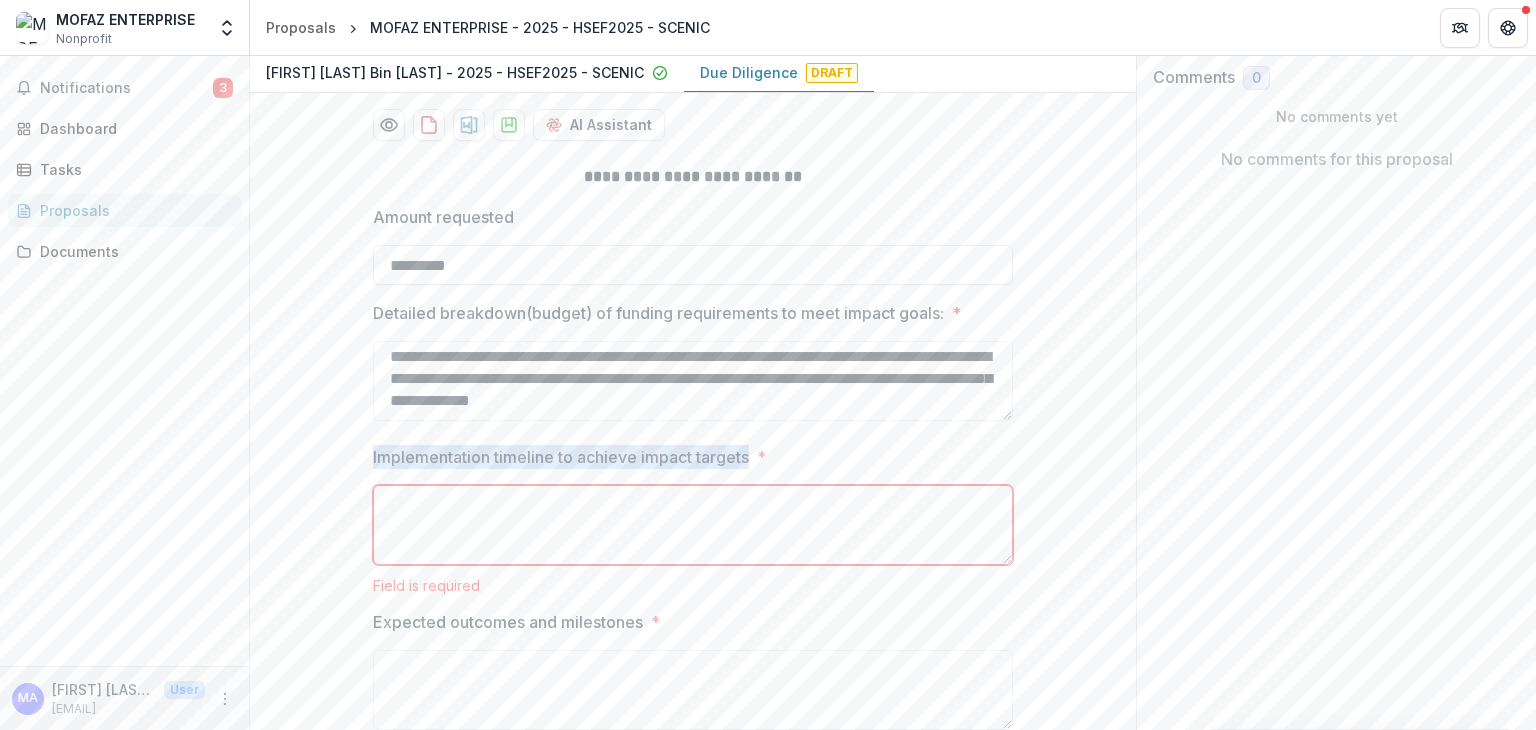 drag, startPoint x: 748, startPoint y: 454, endPoint x: 364, endPoint y: 449, distance: 384.03256 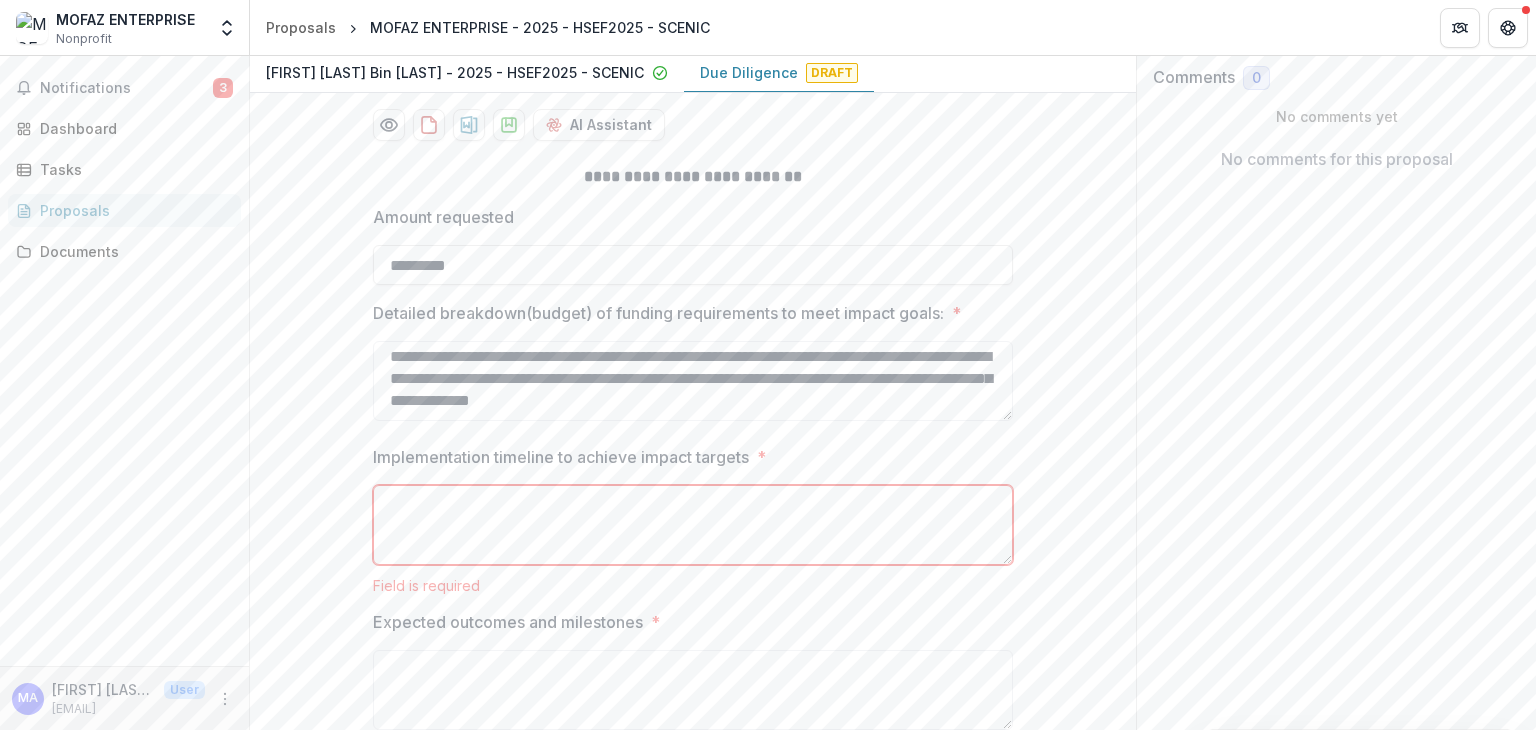 click on "Implementation timeline to achieve impact targets *" at bounding box center [693, 525] 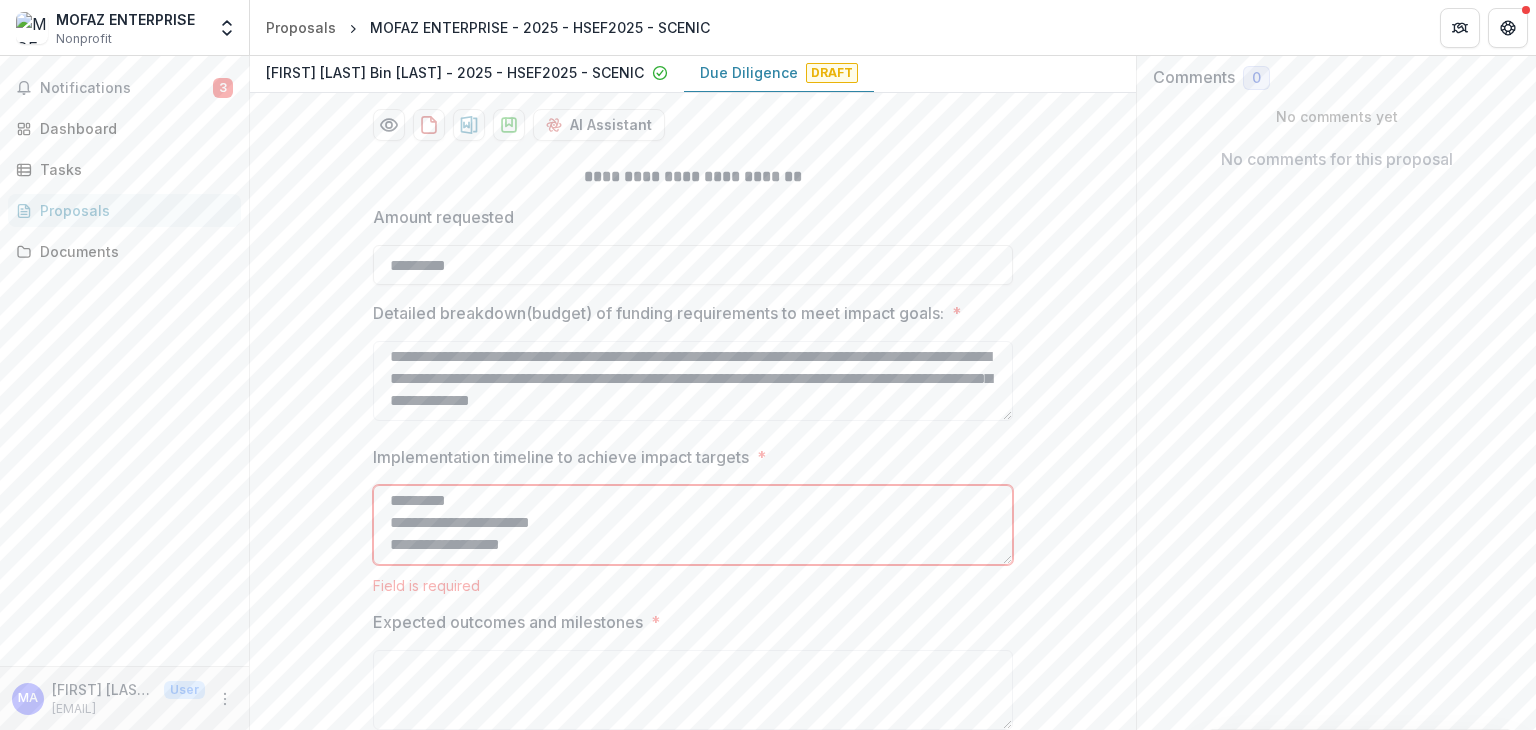 scroll, scrollTop: 38, scrollLeft: 0, axis: vertical 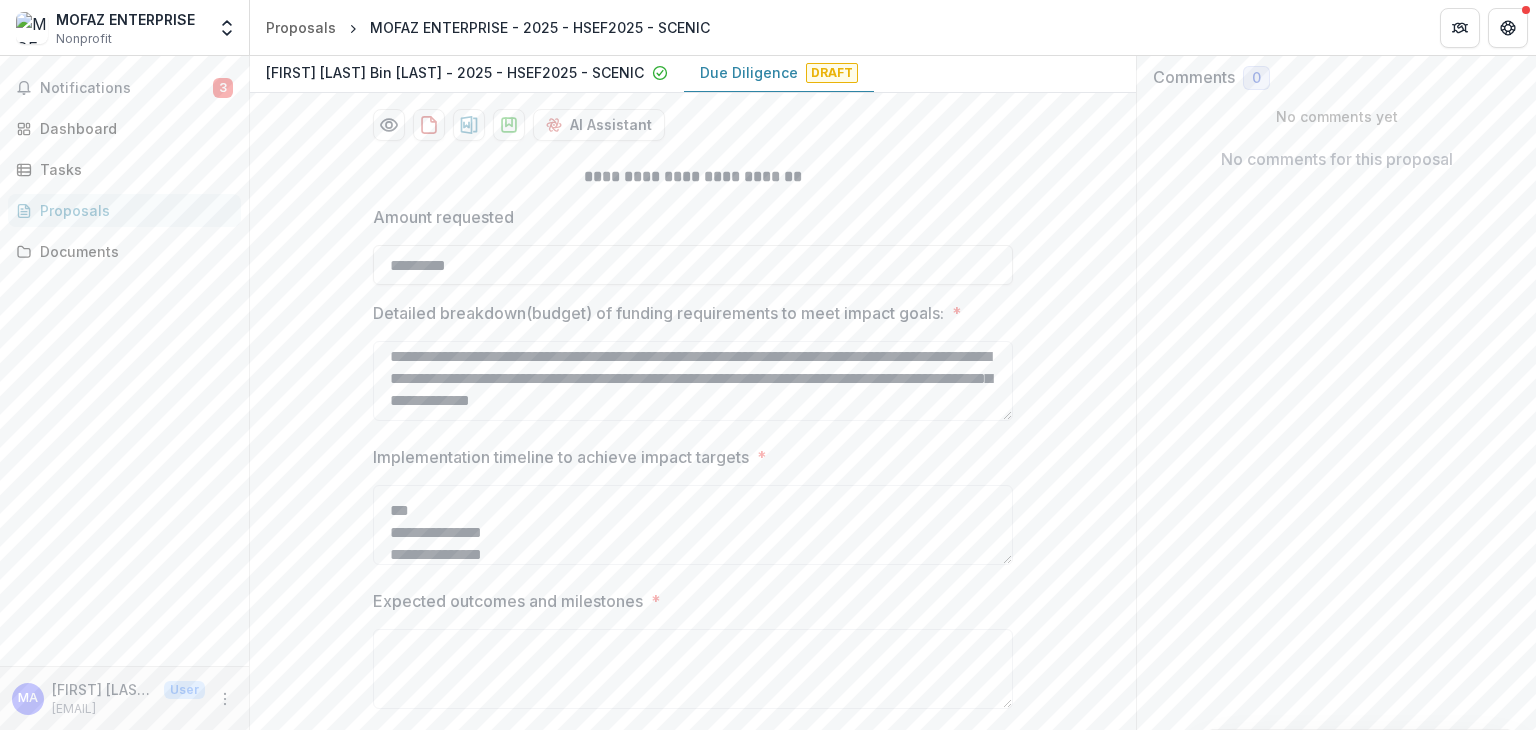 type on "**********" 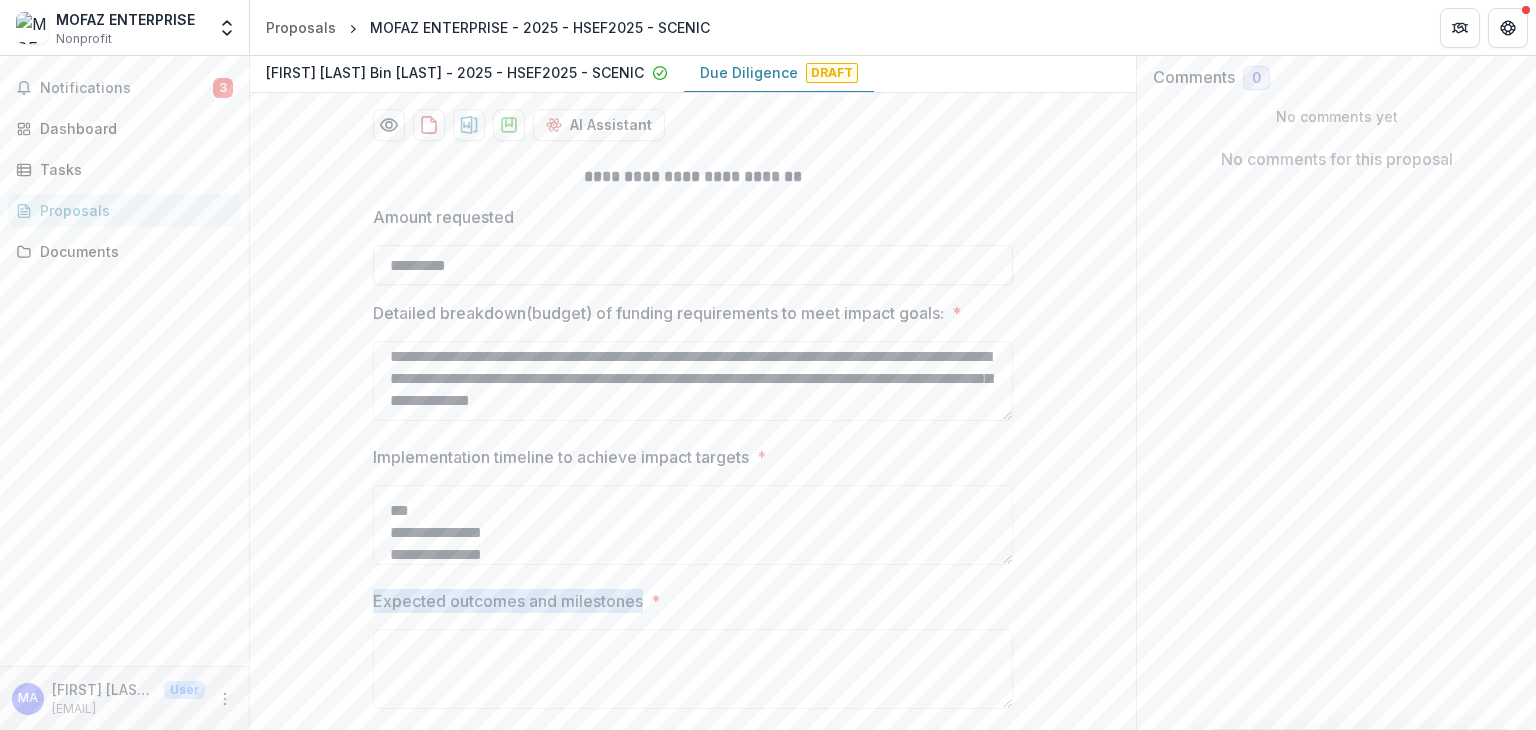 drag, startPoint x: 642, startPoint y: 596, endPoint x: 350, endPoint y: 589, distance: 292.0839 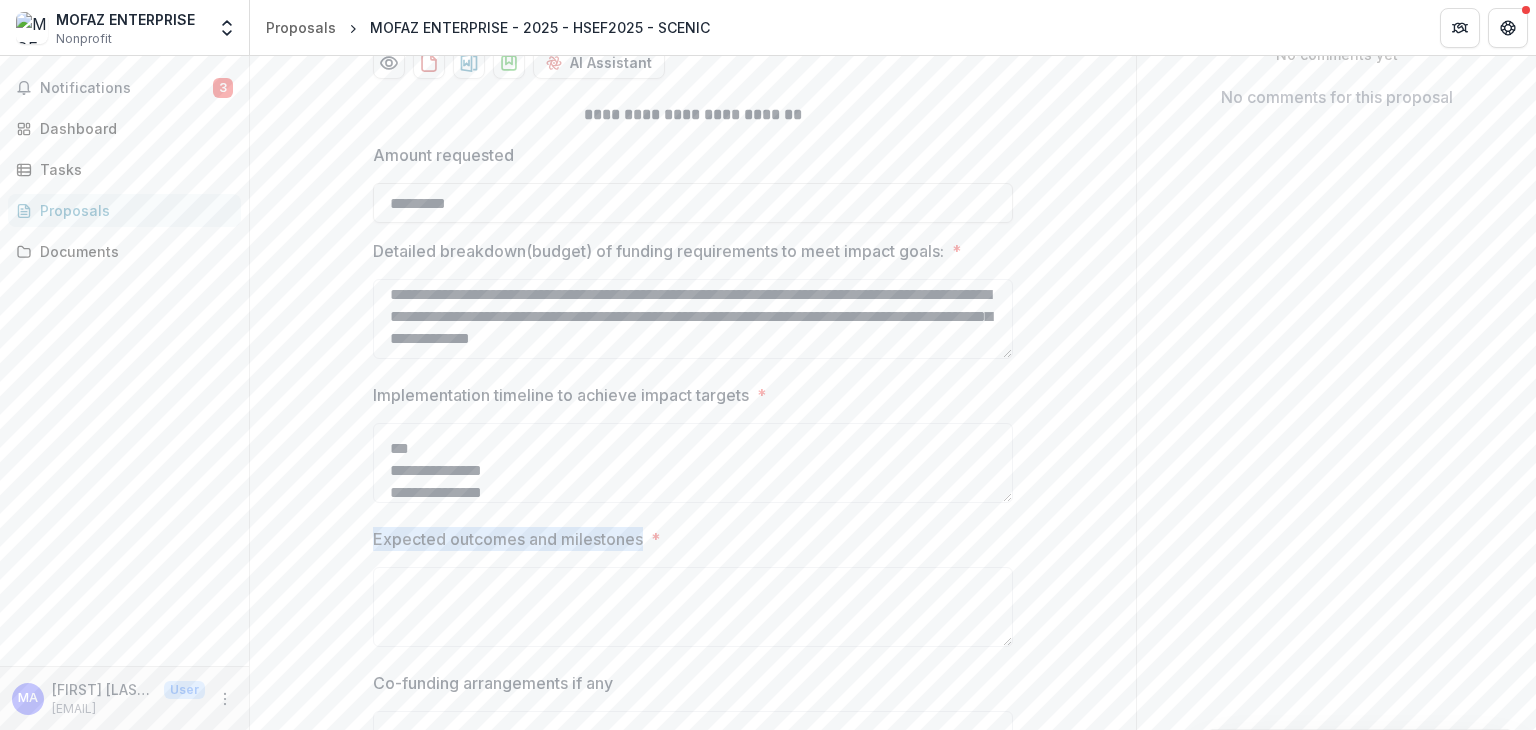 scroll, scrollTop: 455, scrollLeft: 0, axis: vertical 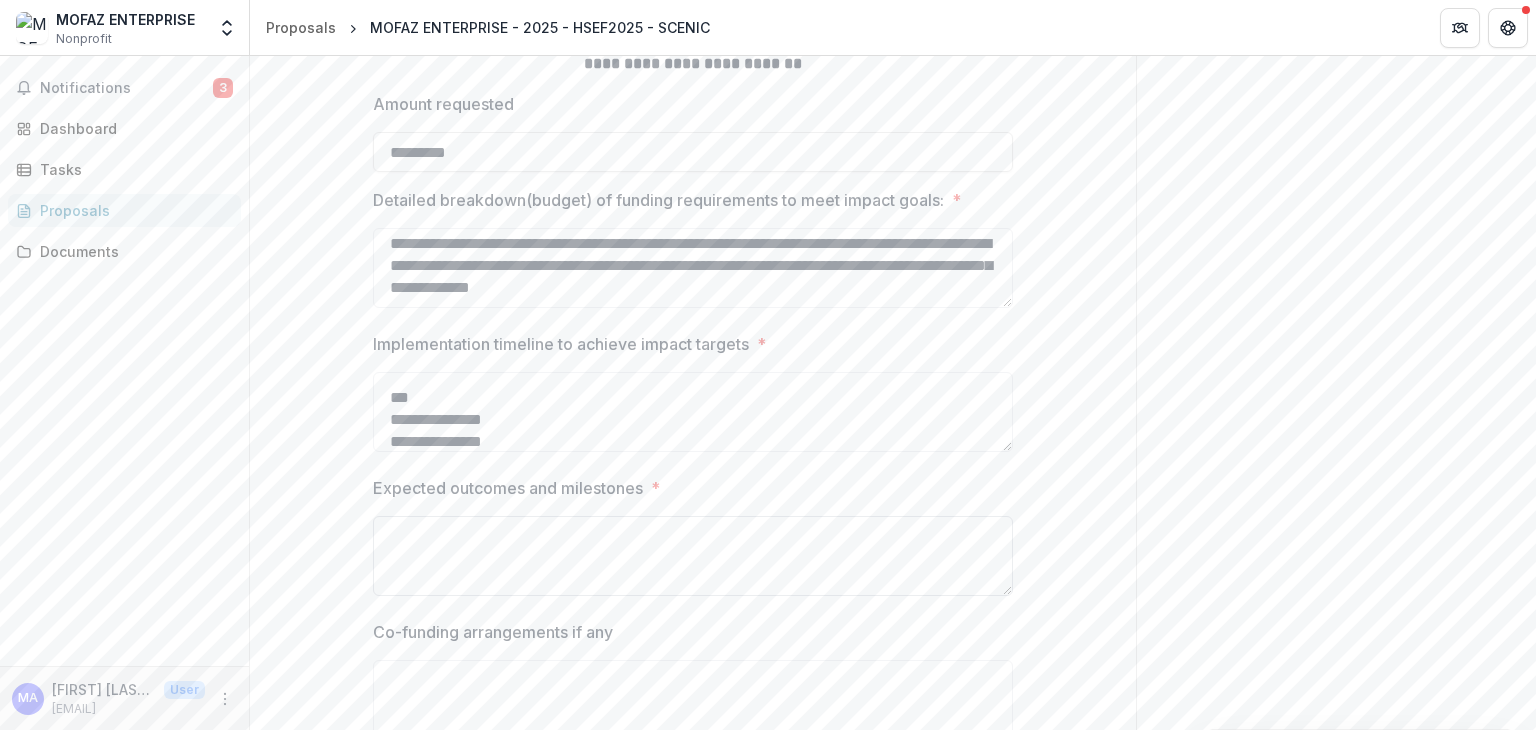 click on "Expected outcomes and milestones  *" at bounding box center (693, 556) 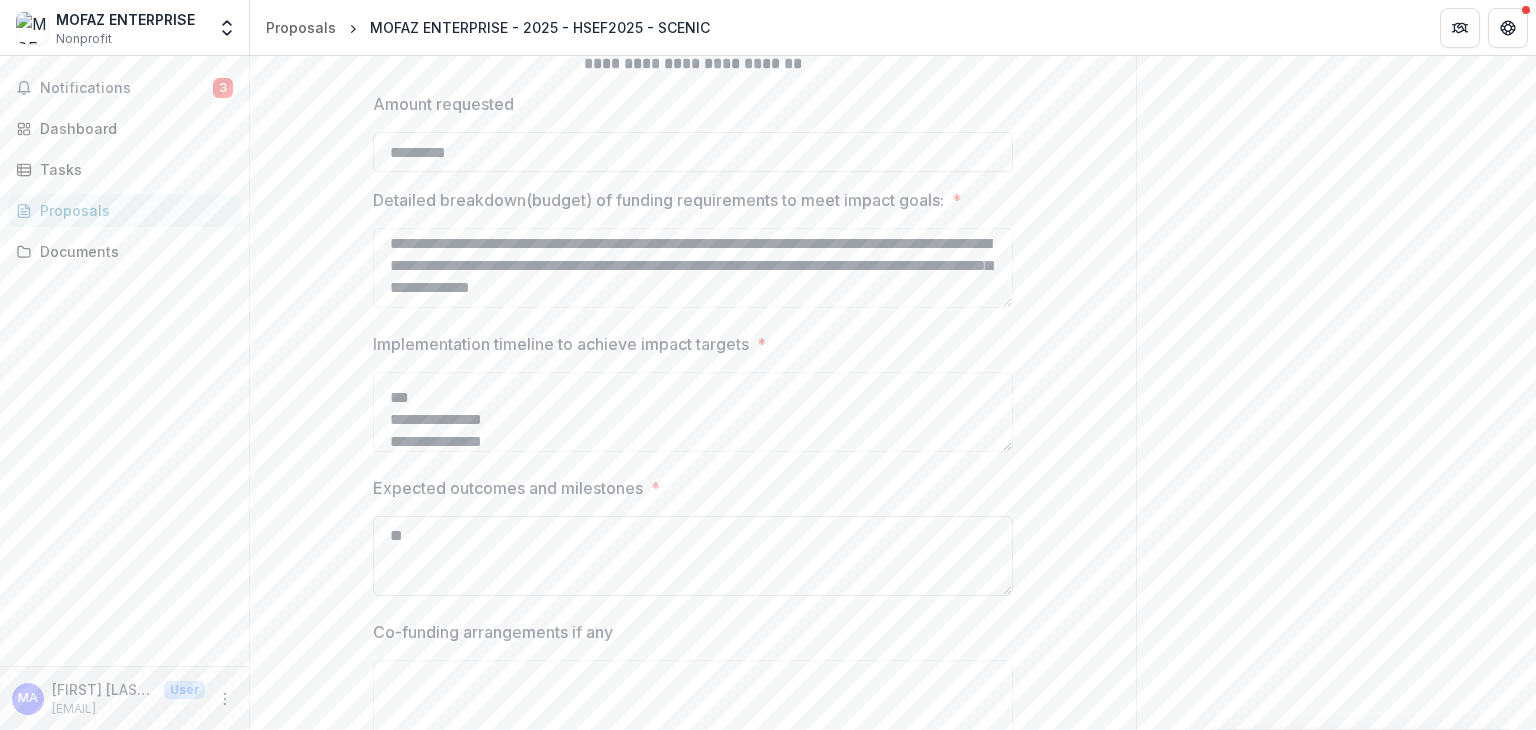 type on "*" 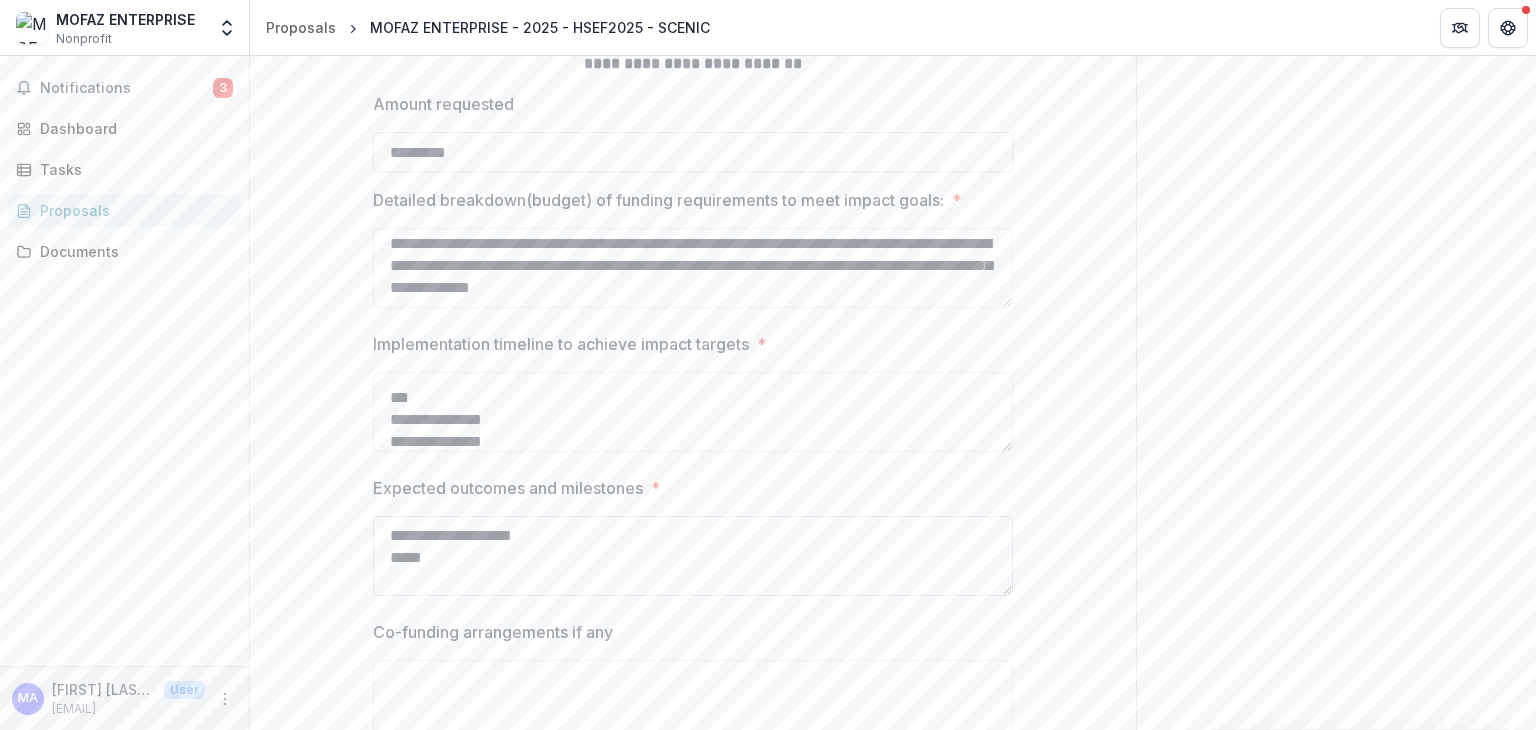 click on "**********" at bounding box center [693, 556] 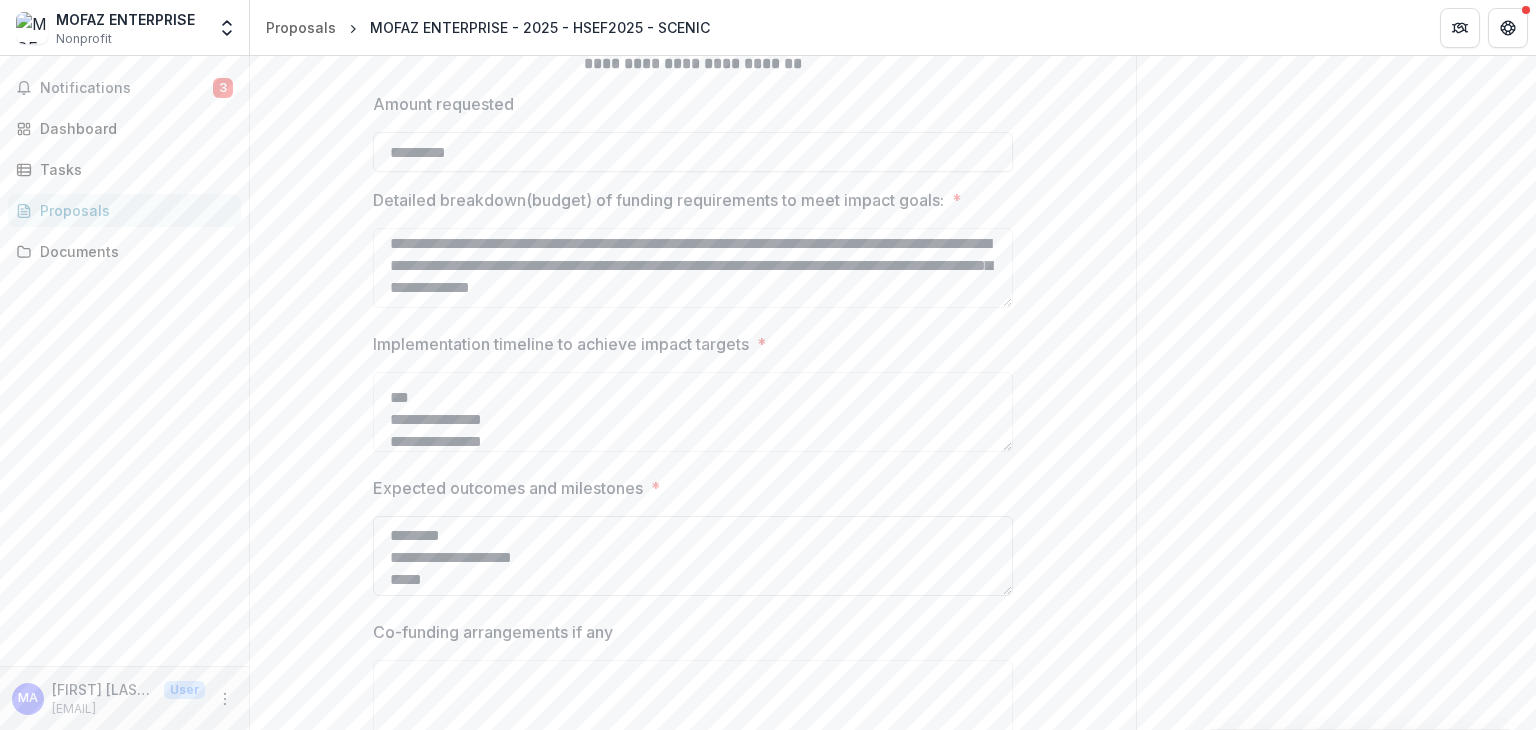 click on "**********" at bounding box center (693, 556) 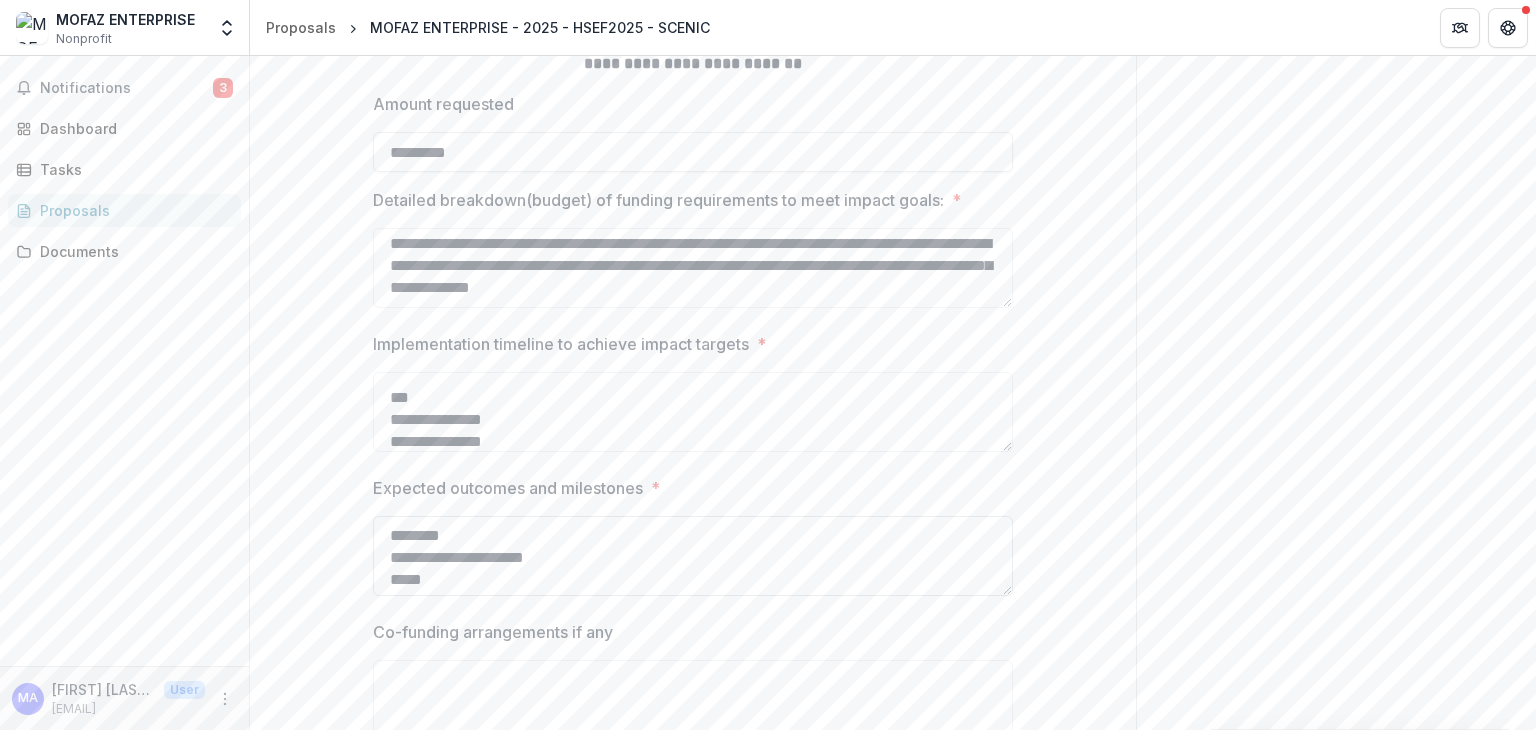 click on "**********" at bounding box center (693, 556) 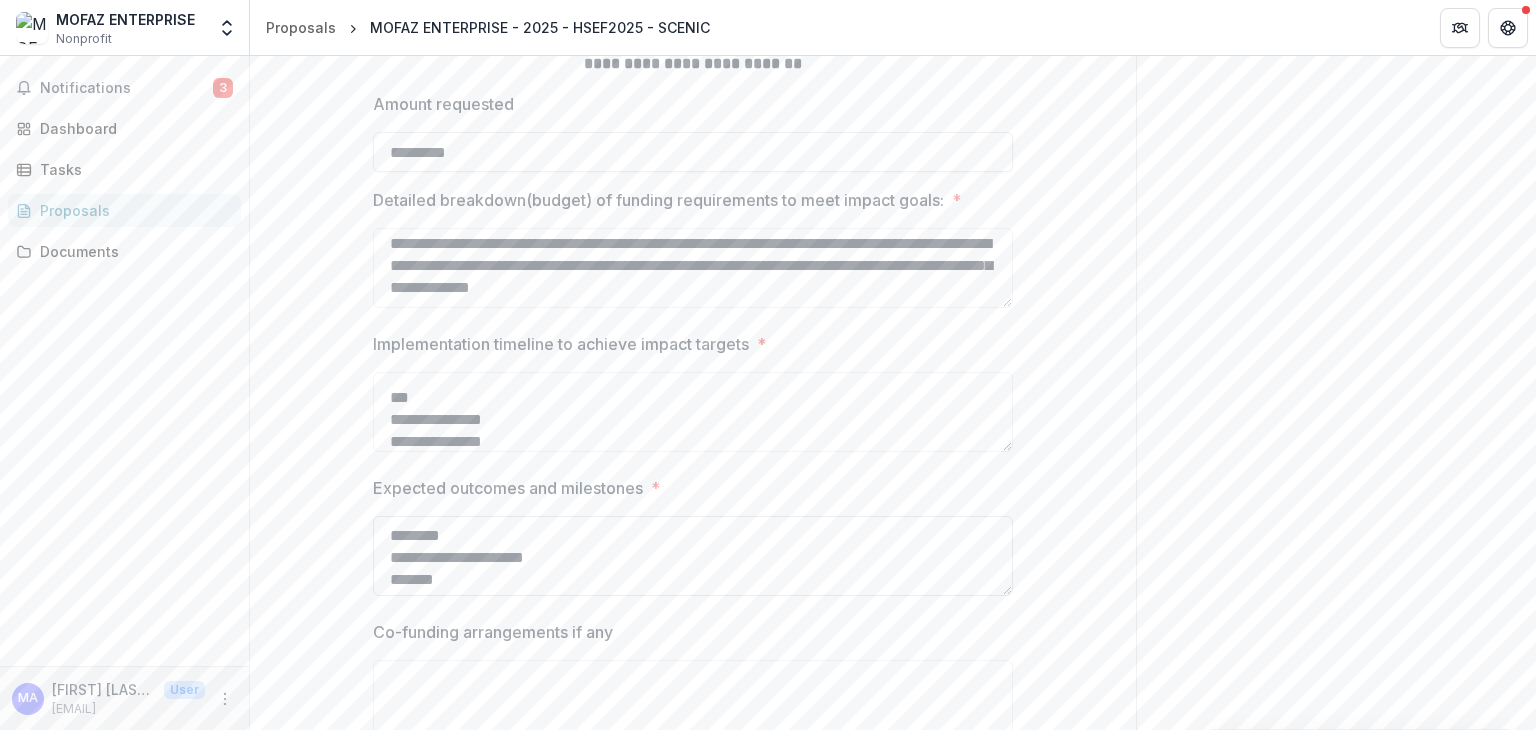 click on "**********" at bounding box center (693, 556) 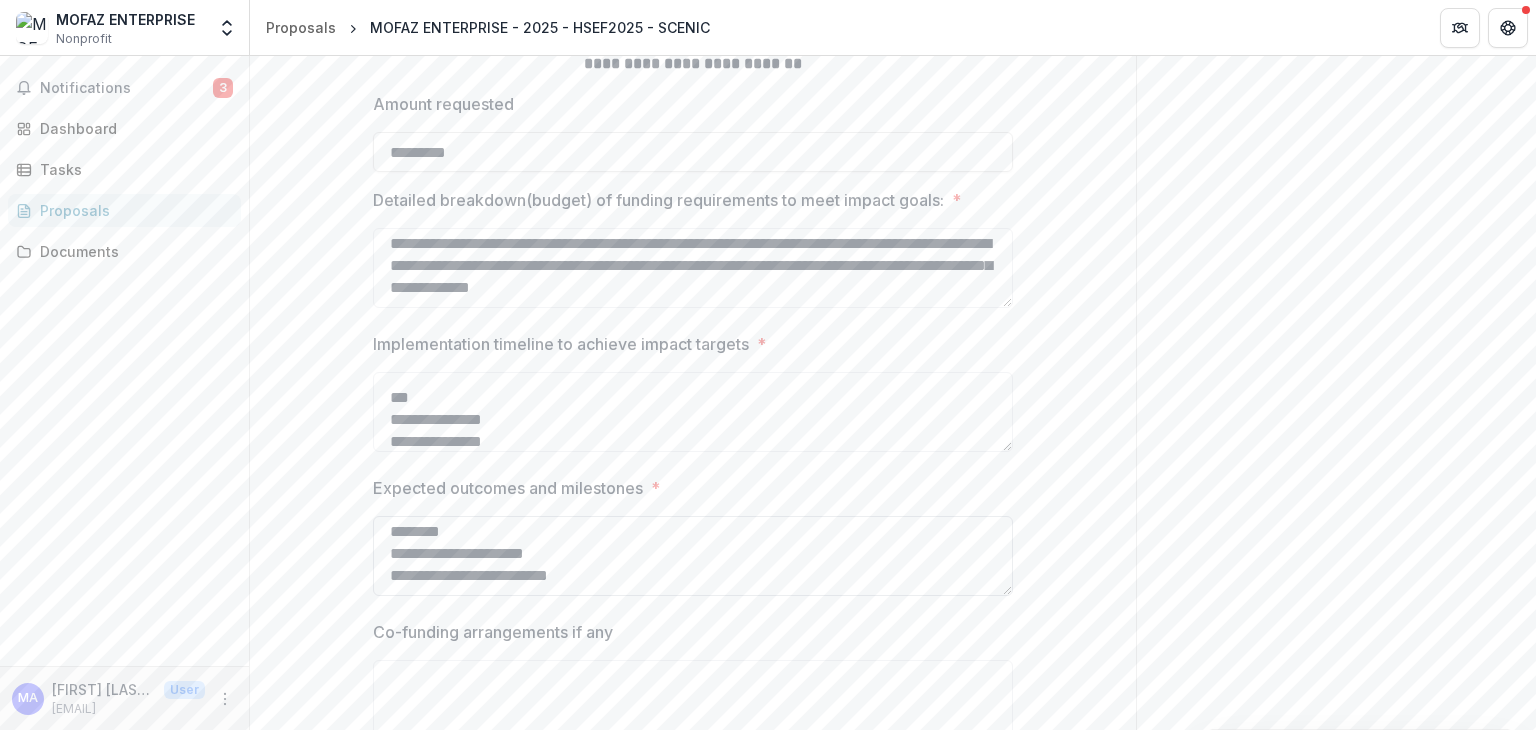 scroll, scrollTop: 4, scrollLeft: 0, axis: vertical 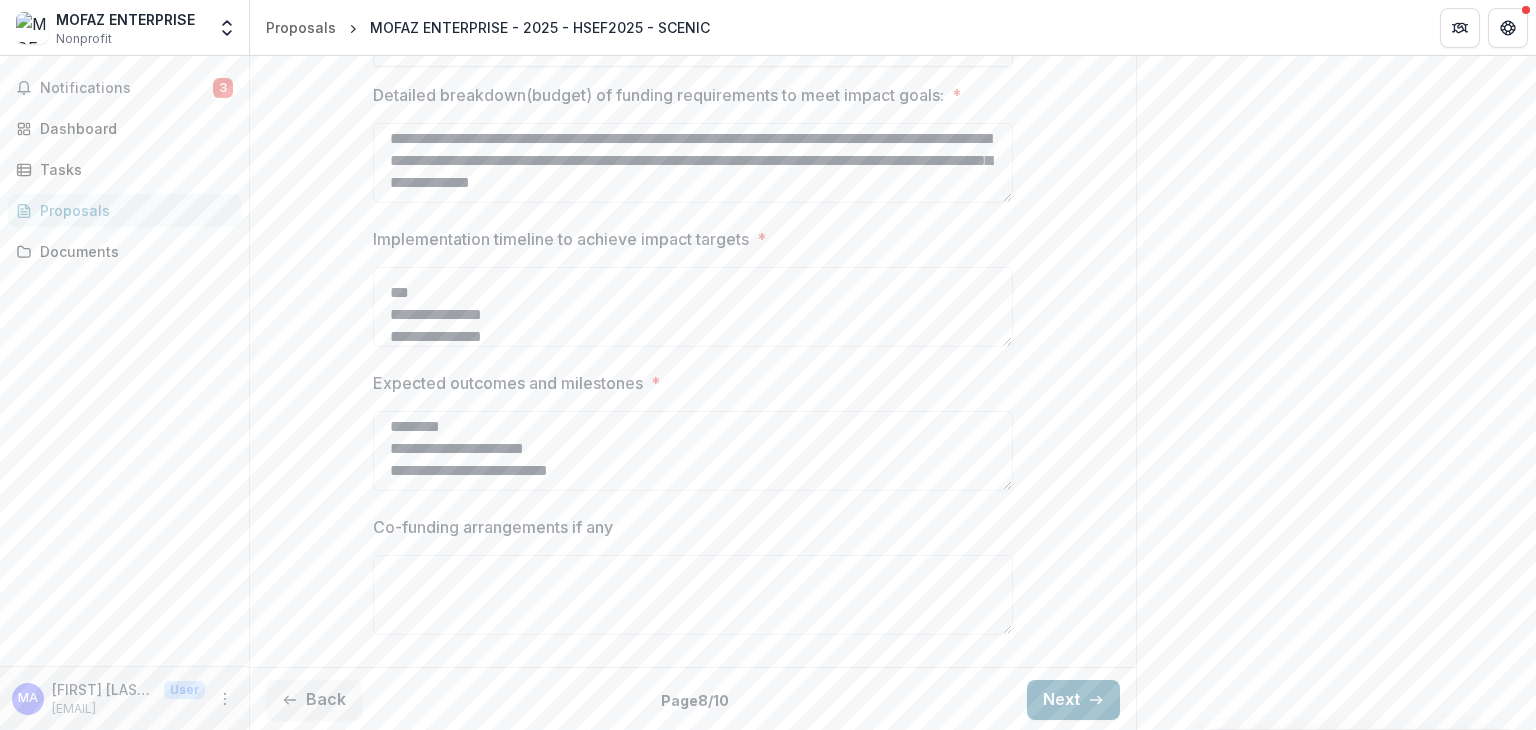 type on "**********" 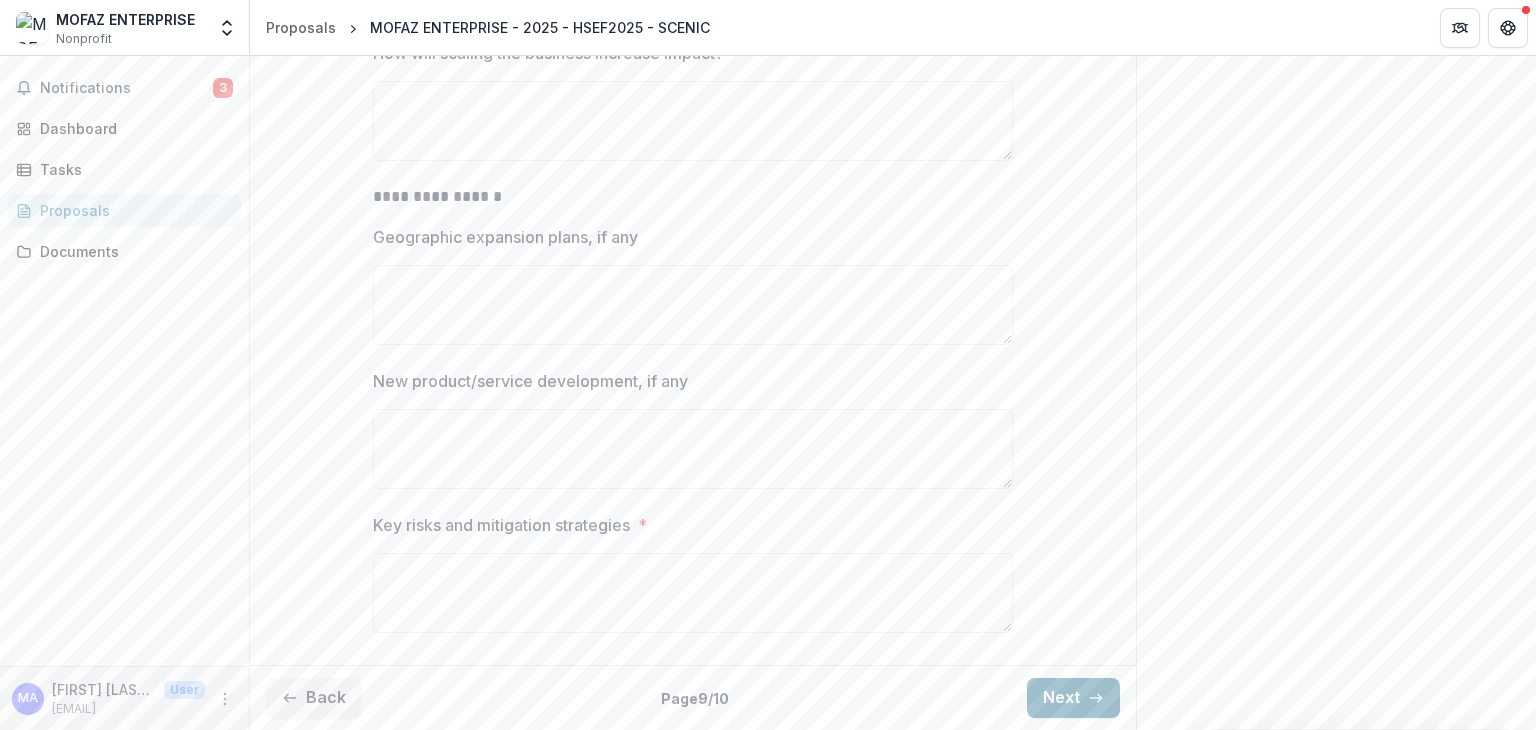 scroll, scrollTop: 504, scrollLeft: 0, axis: vertical 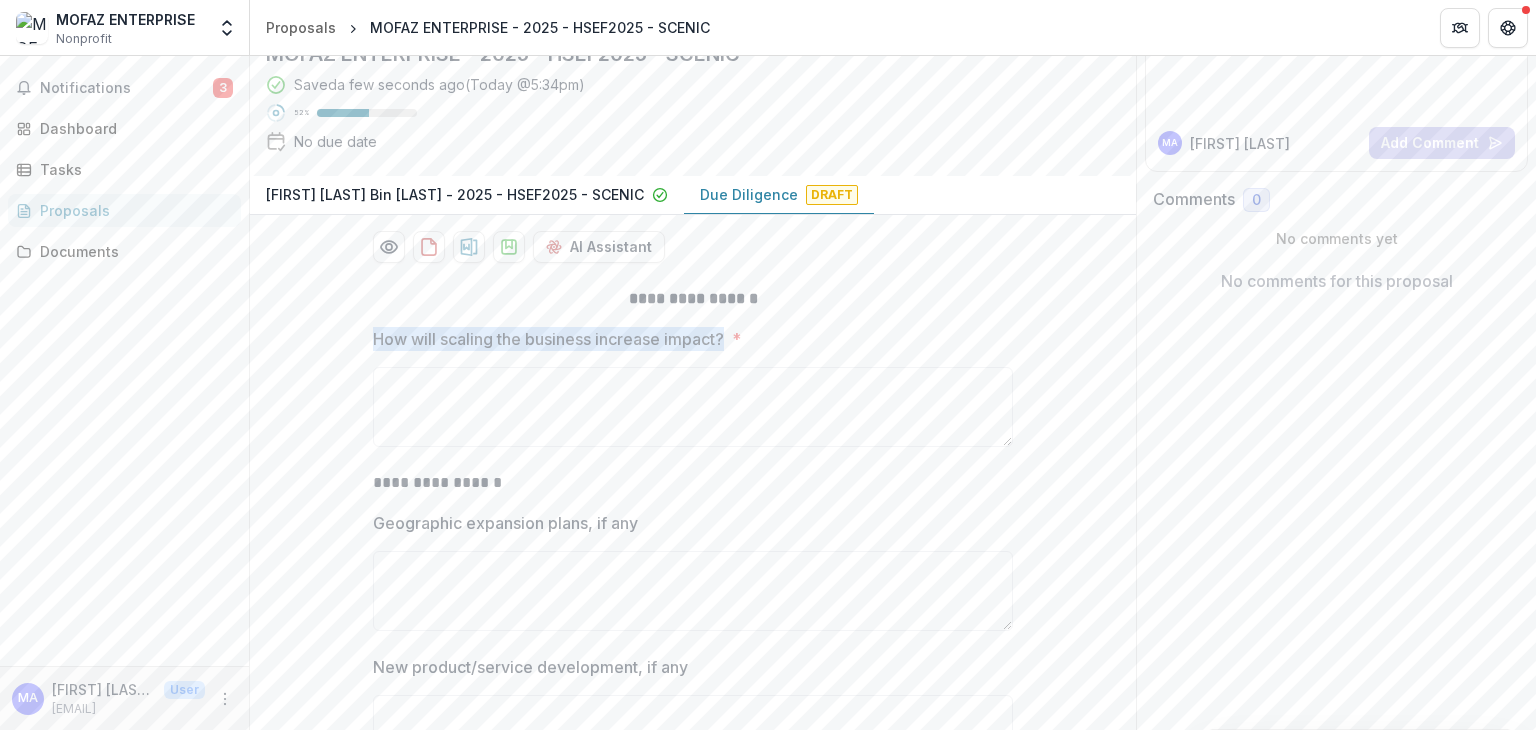 drag, startPoint x: 728, startPoint y: 334, endPoint x: 368, endPoint y: 345, distance: 360.16803 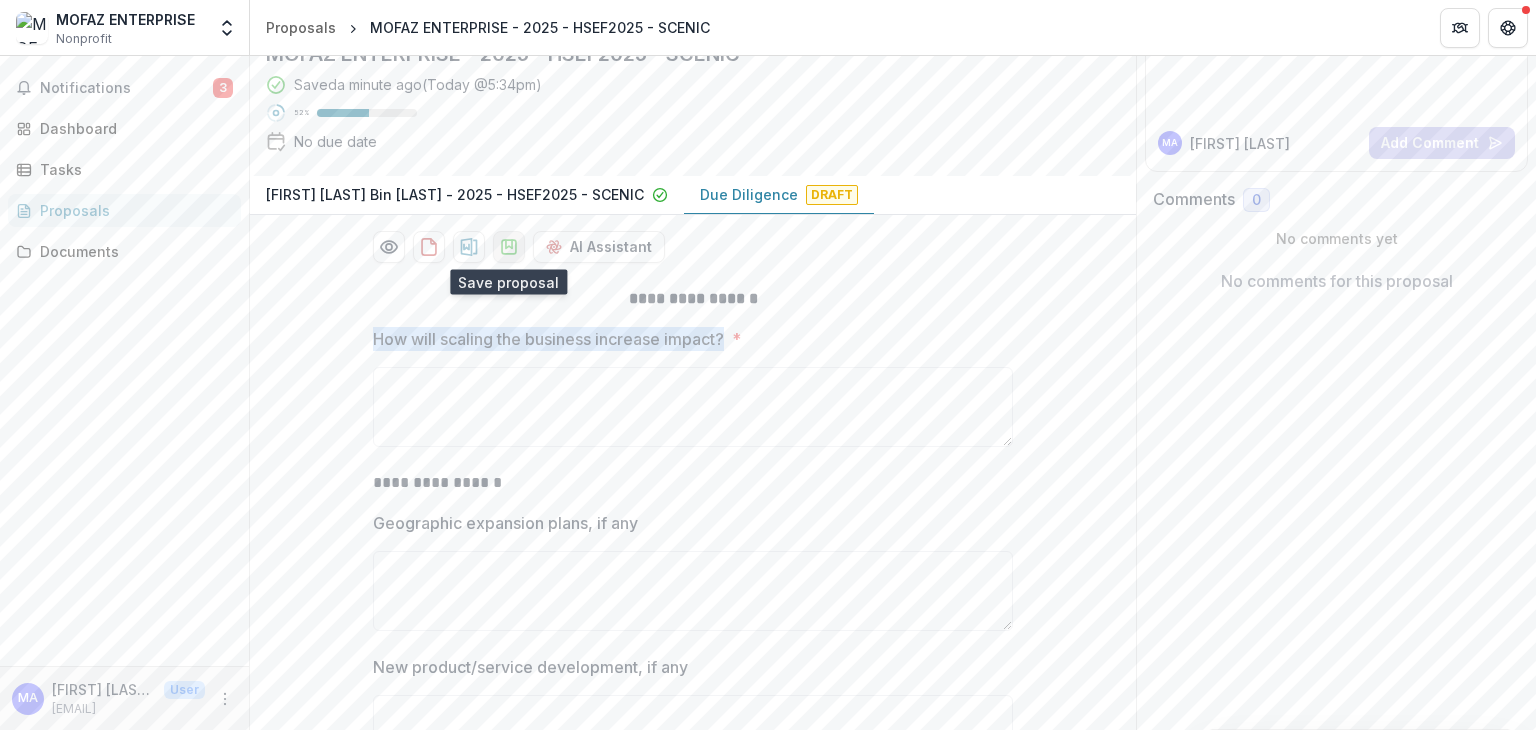 click 